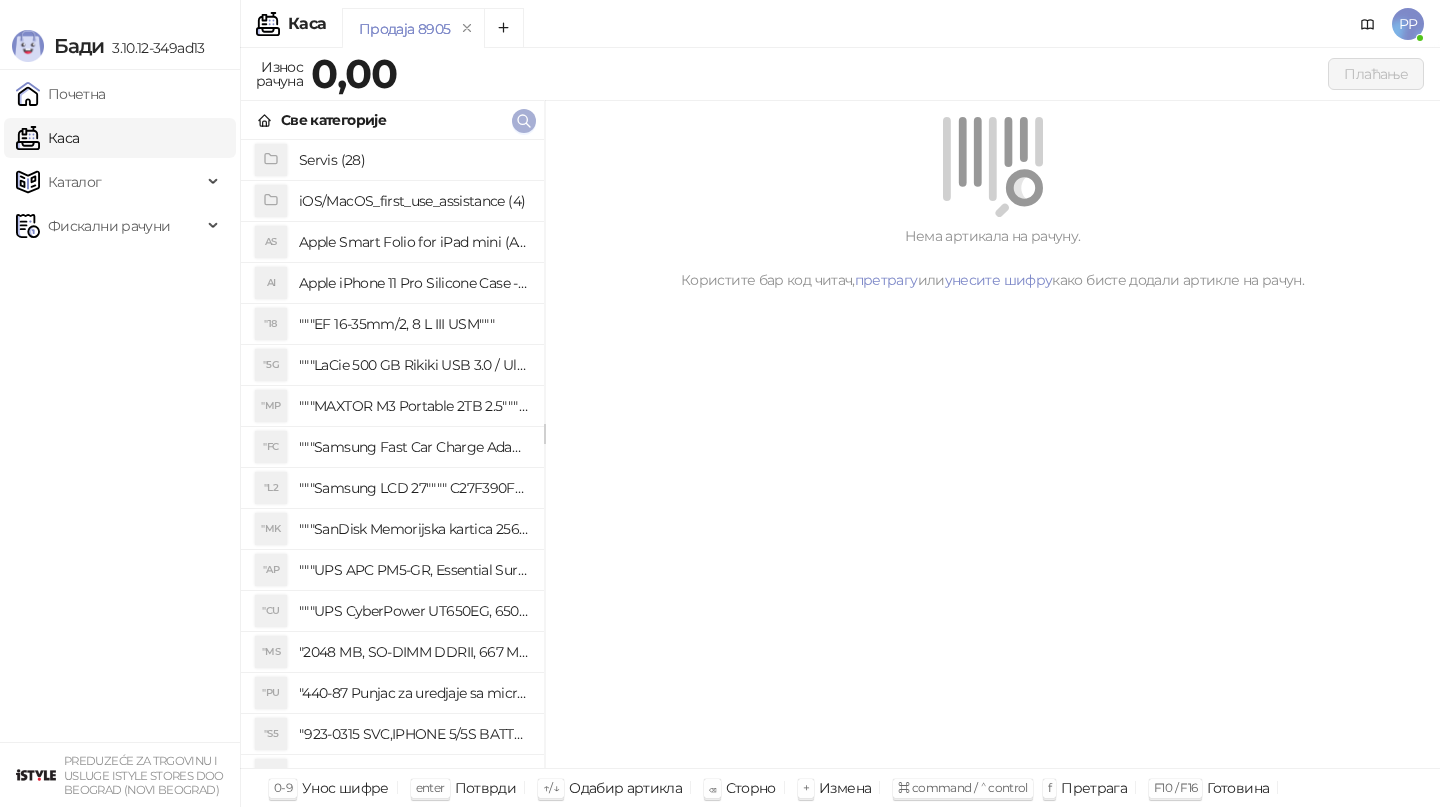 scroll, scrollTop: 0, scrollLeft: 0, axis: both 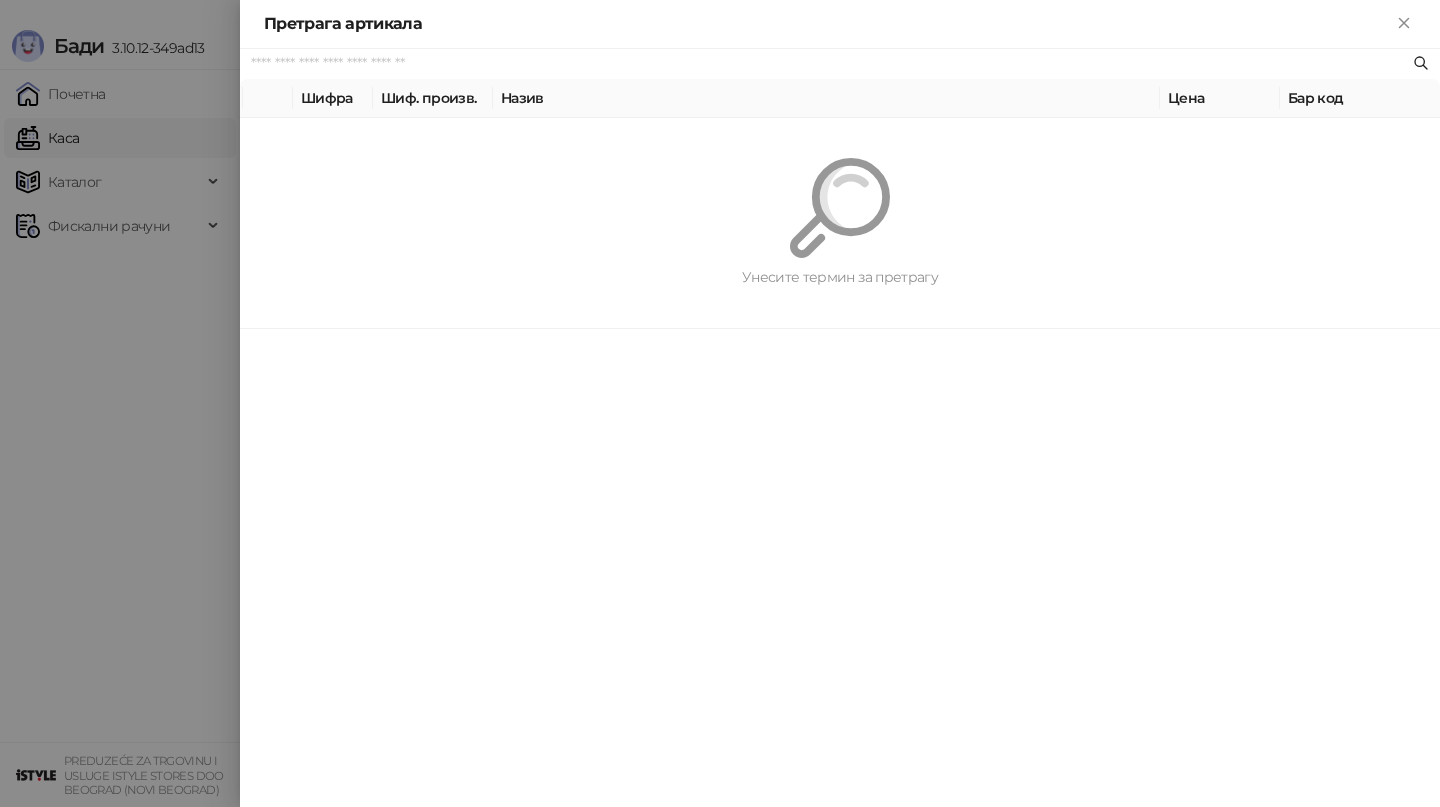 paste on "*********" 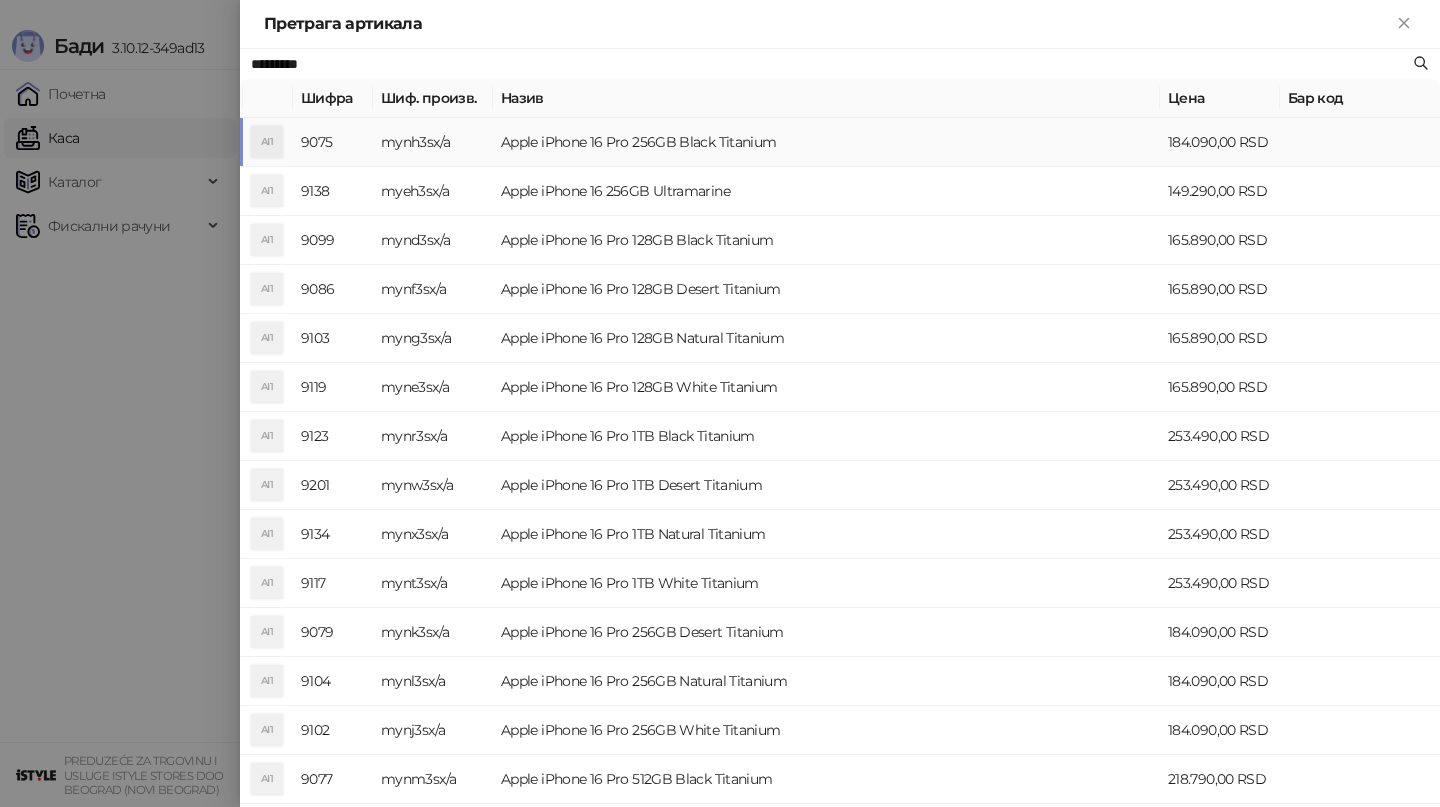 type on "*********" 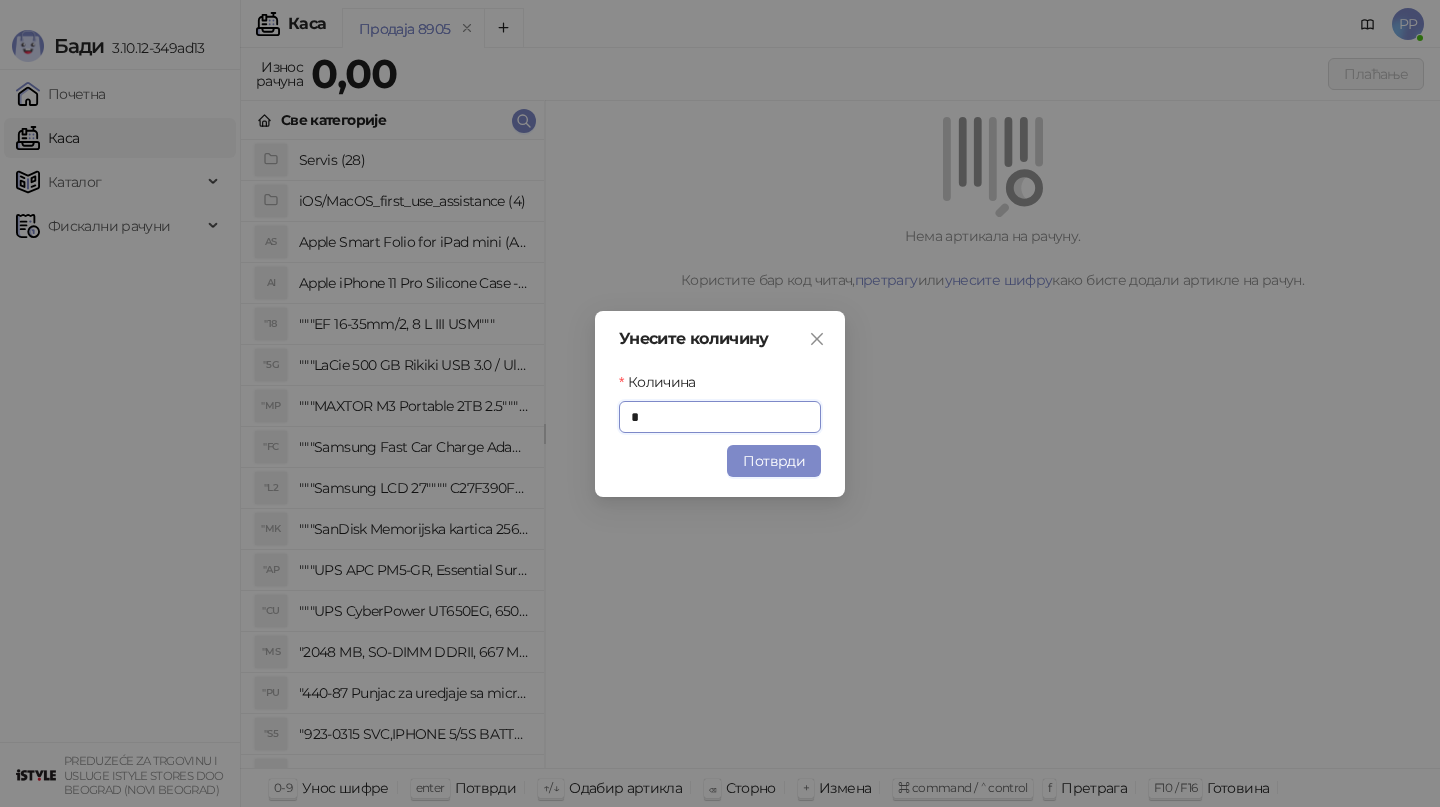 click on "Унесите количину Количина * Потврди" at bounding box center [720, 404] 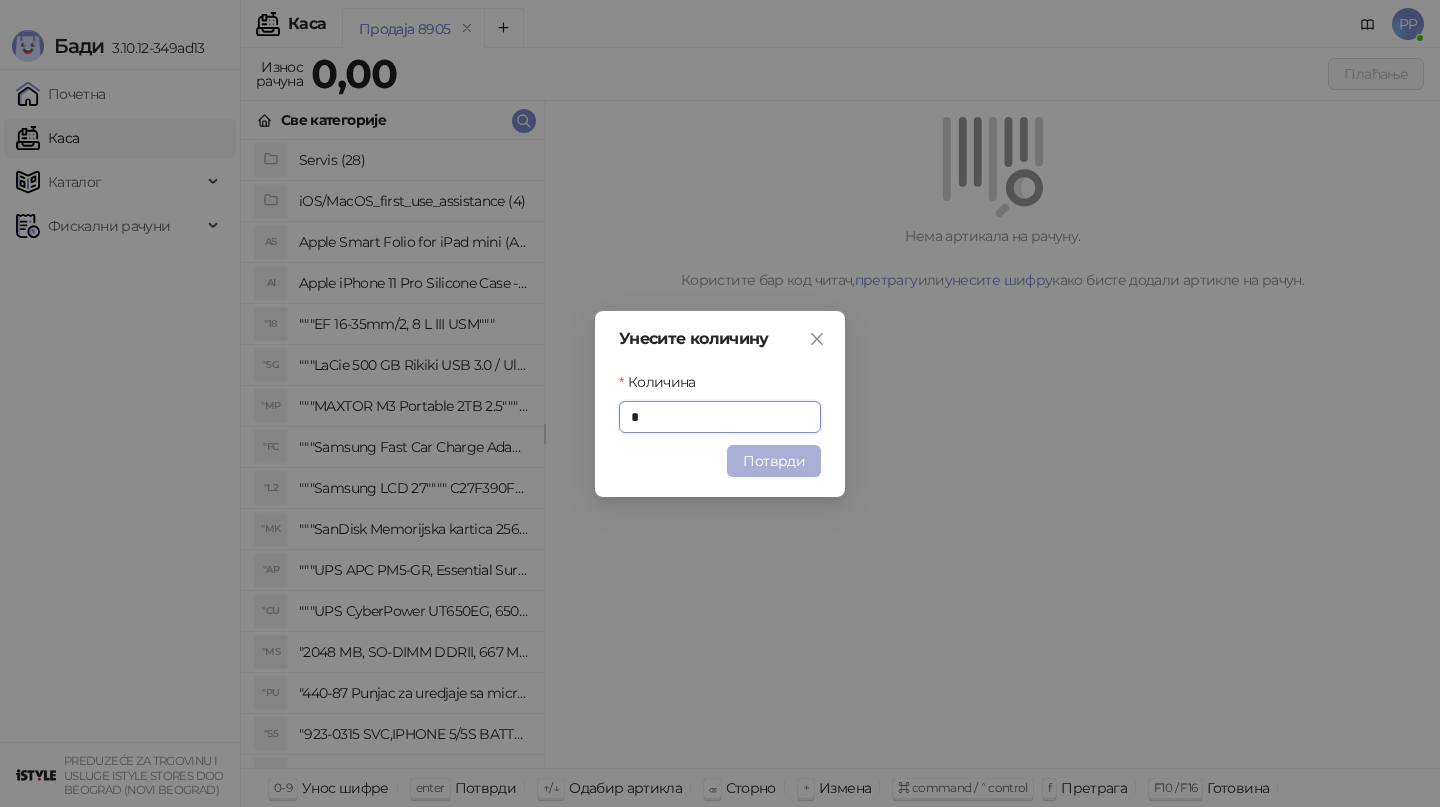 click on "Потврди" at bounding box center (774, 461) 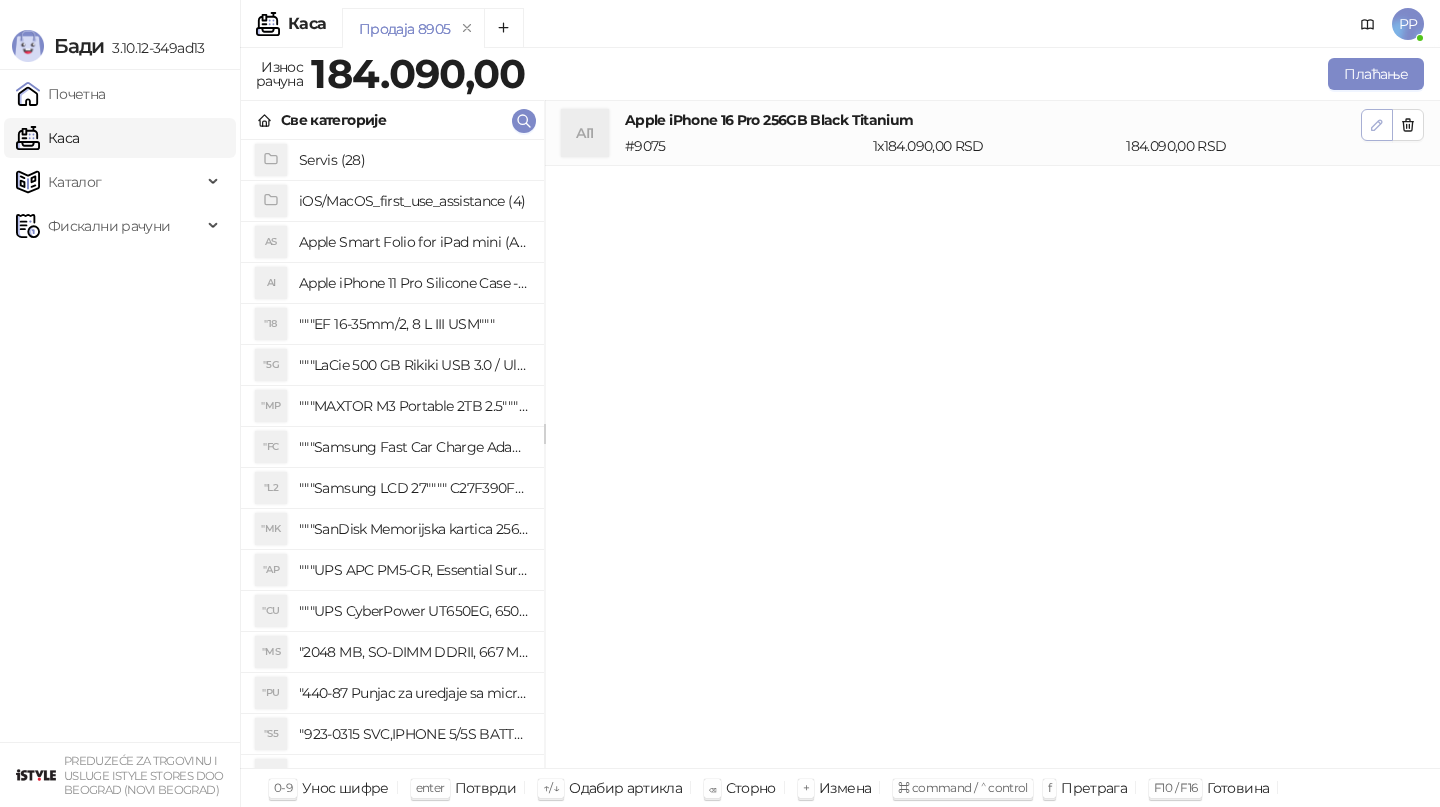 click 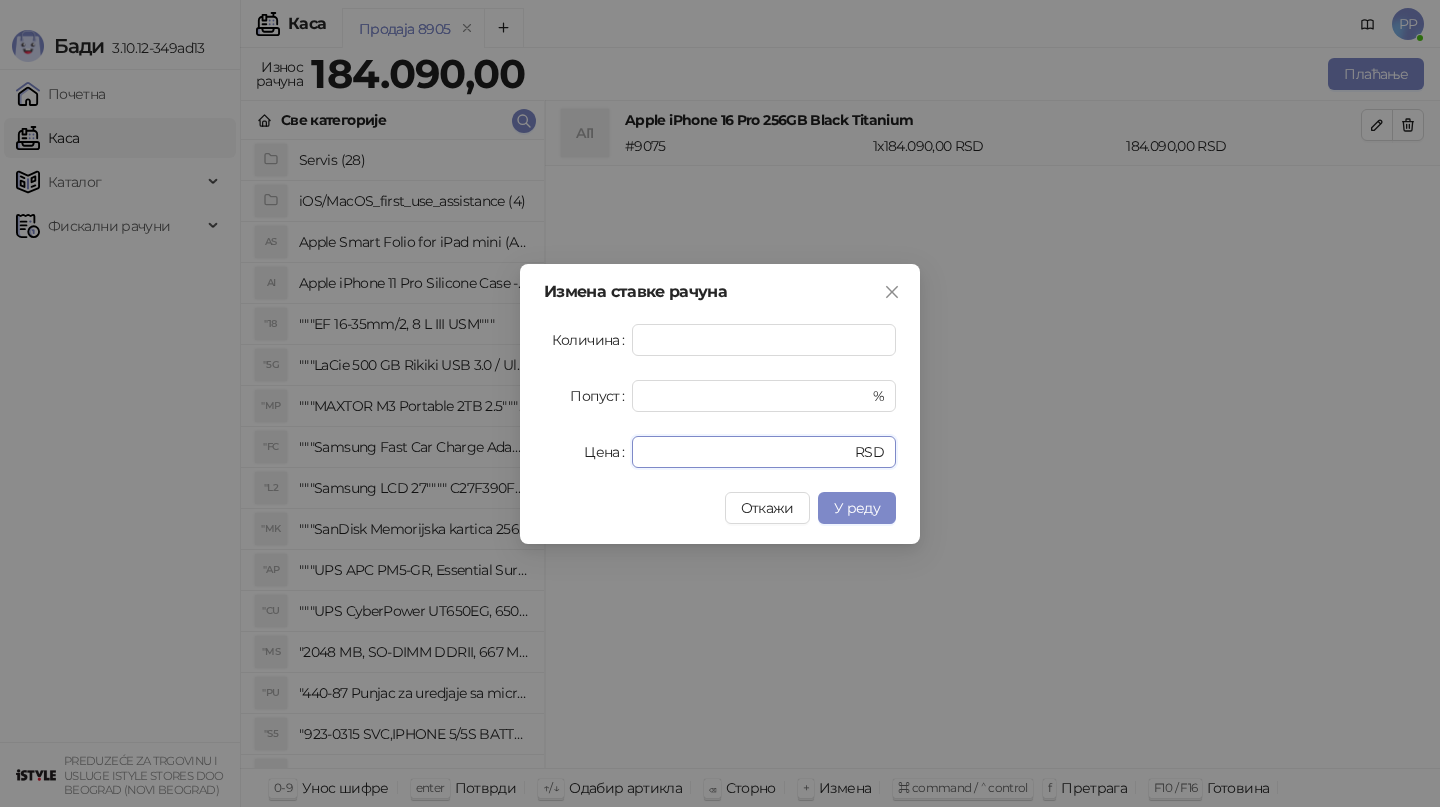 drag, startPoint x: 739, startPoint y: 453, endPoint x: 573, endPoint y: 427, distance: 168.0238 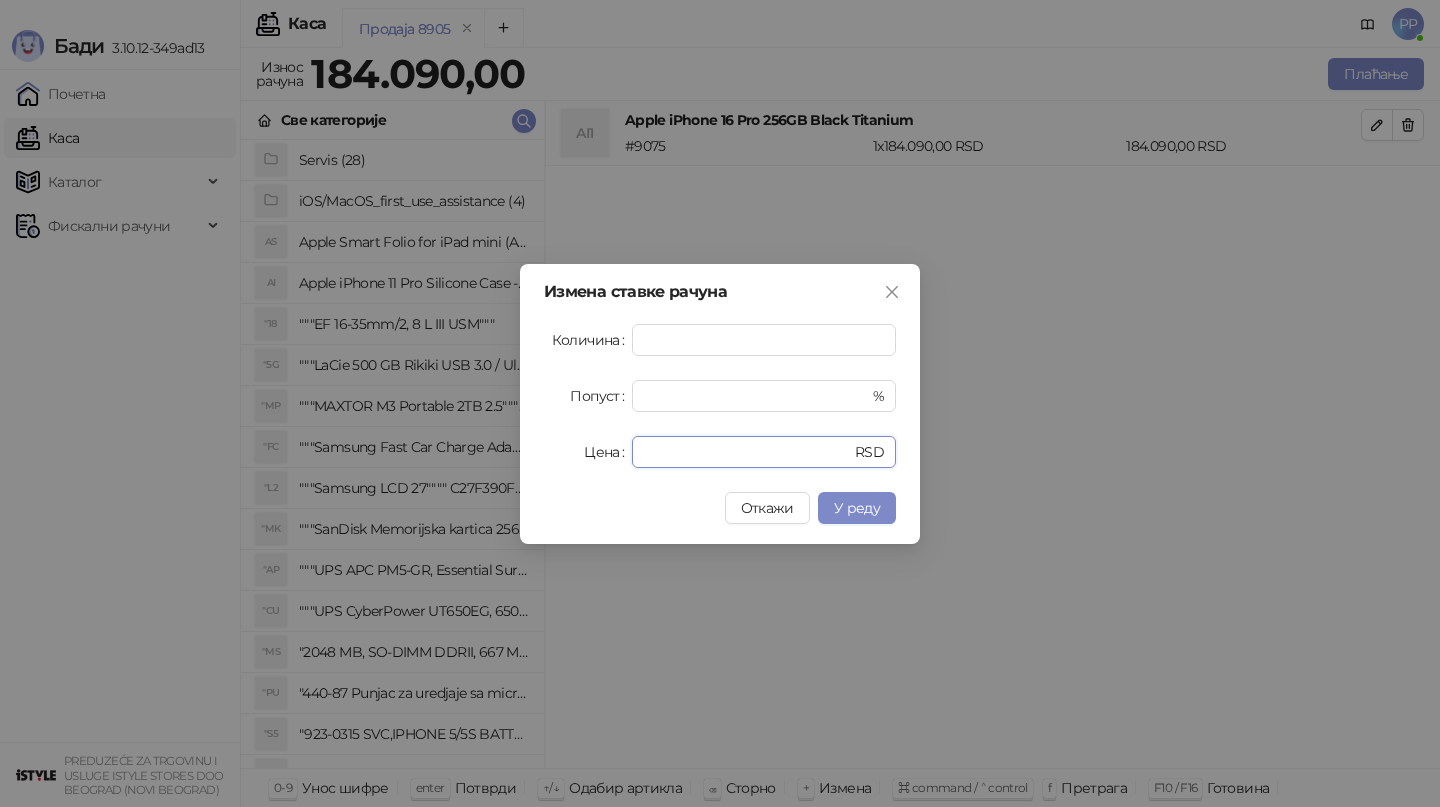 type on "******" 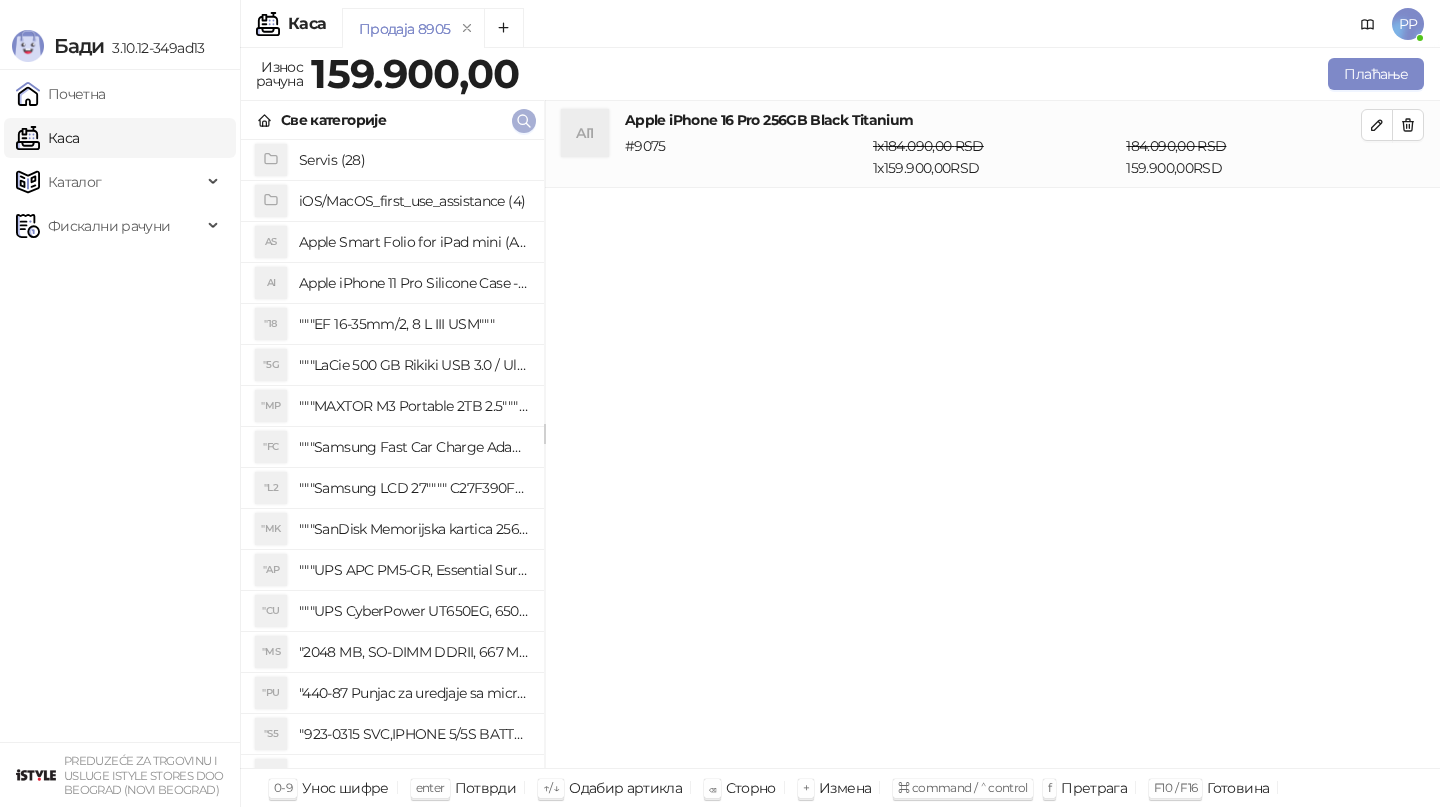 click 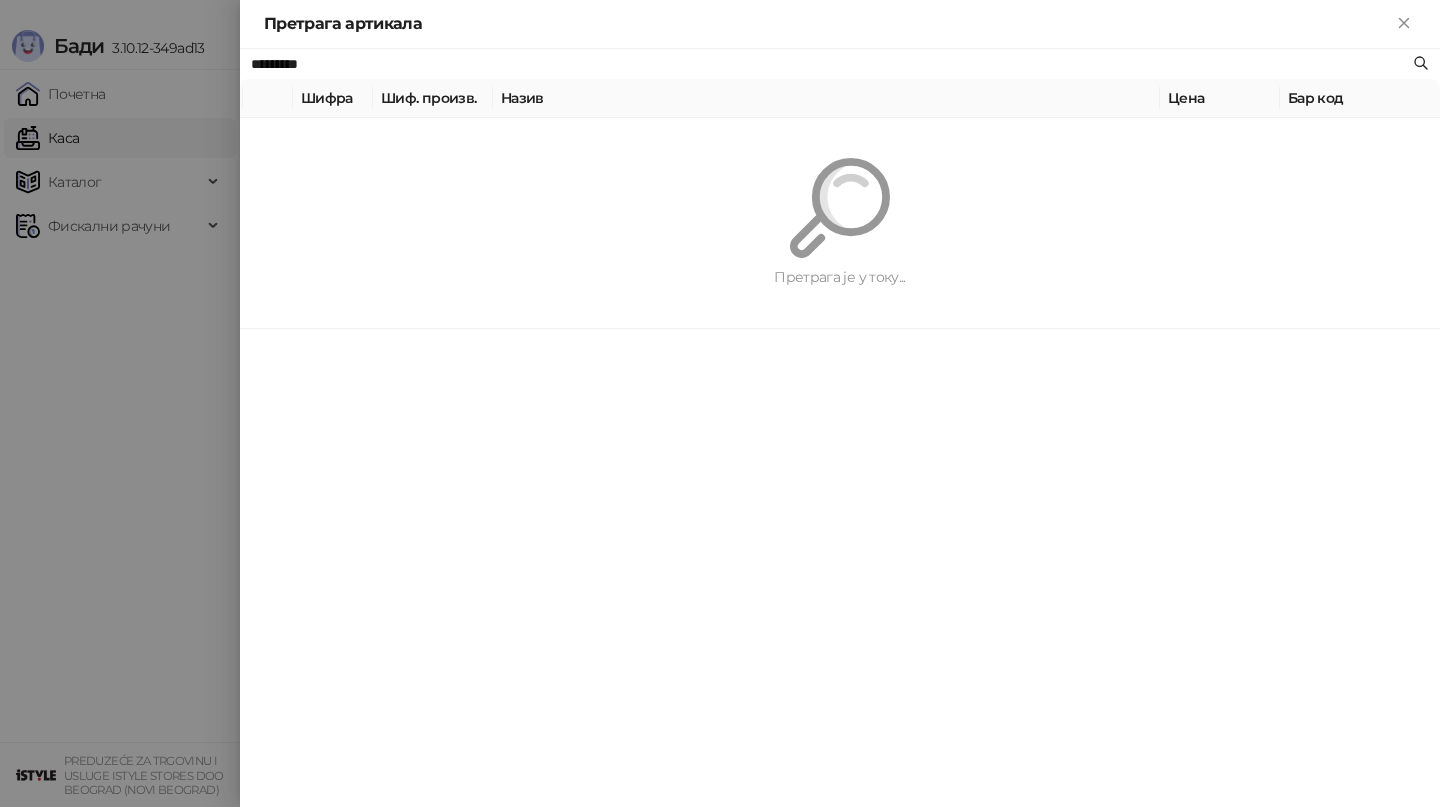 paste on "**********" 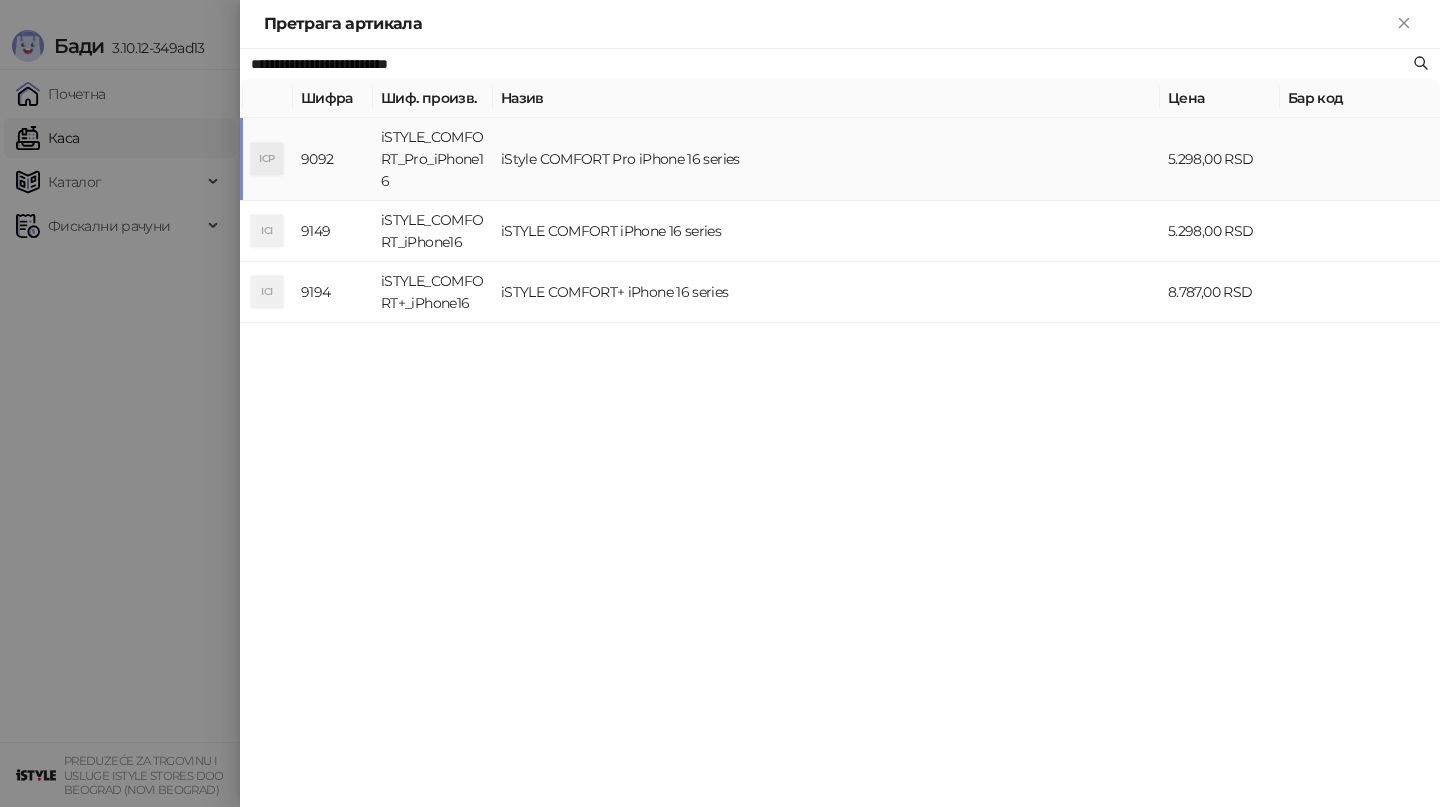click on "iStyle COMFORT Pro iPhone 16 series" at bounding box center [826, 159] 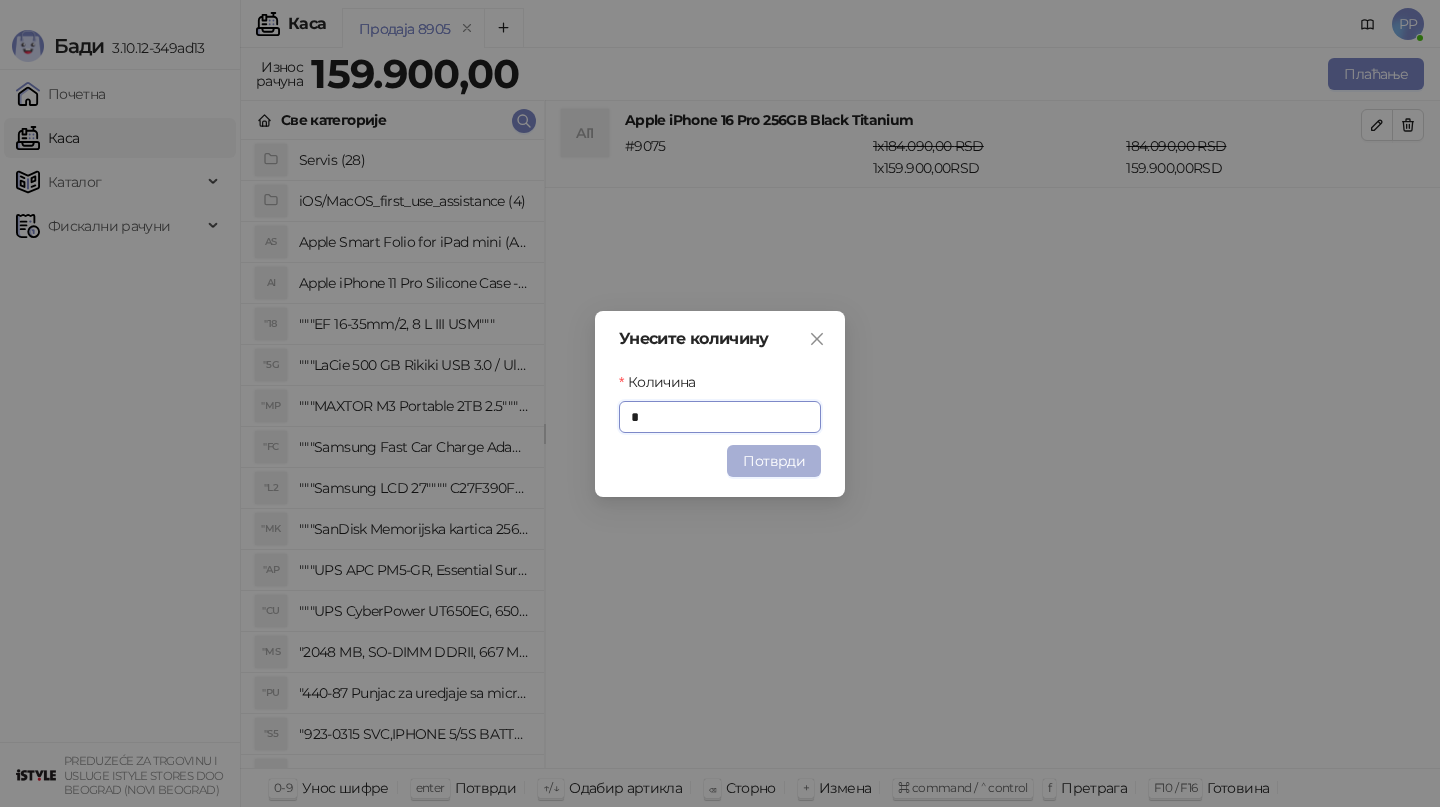 click on "Потврди" at bounding box center [774, 461] 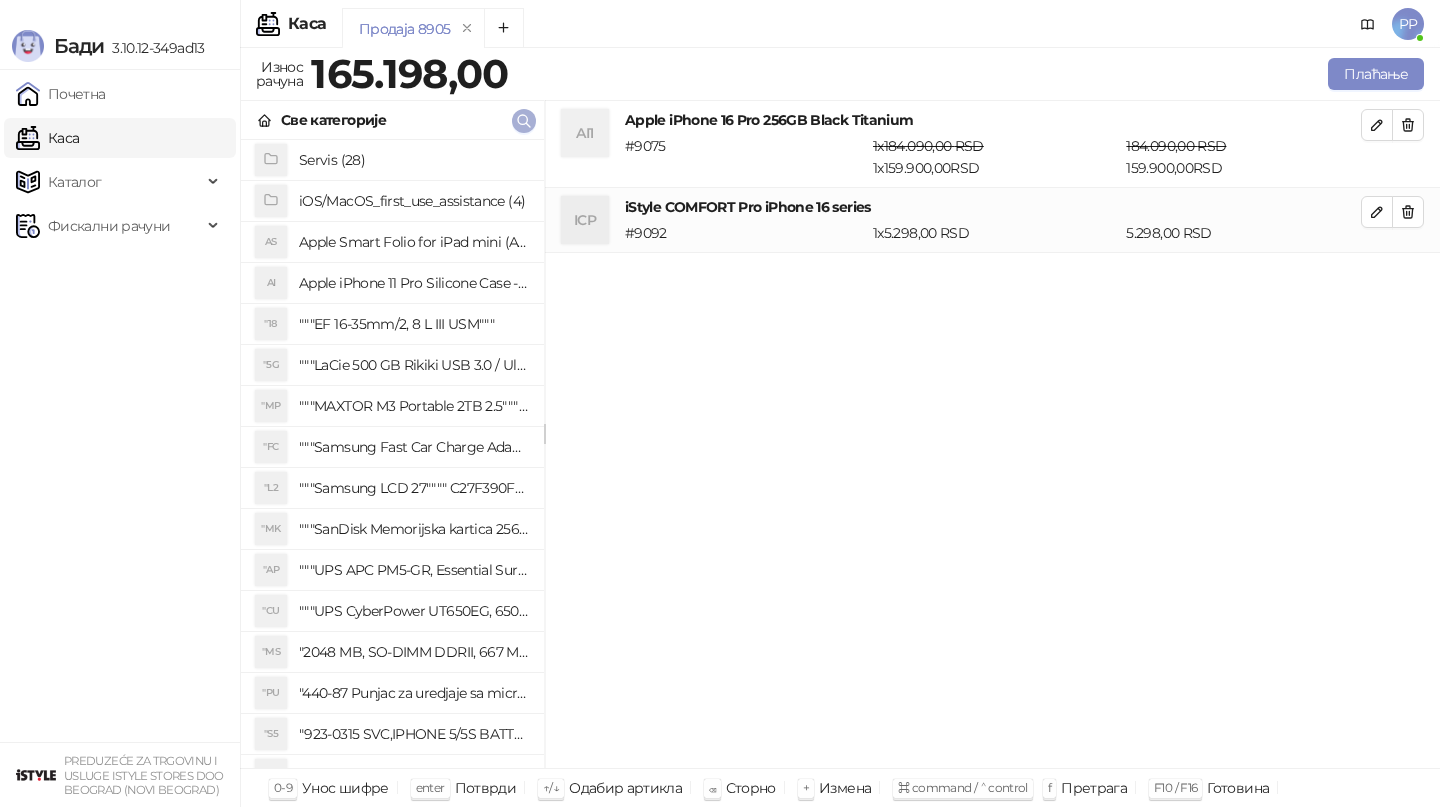 click 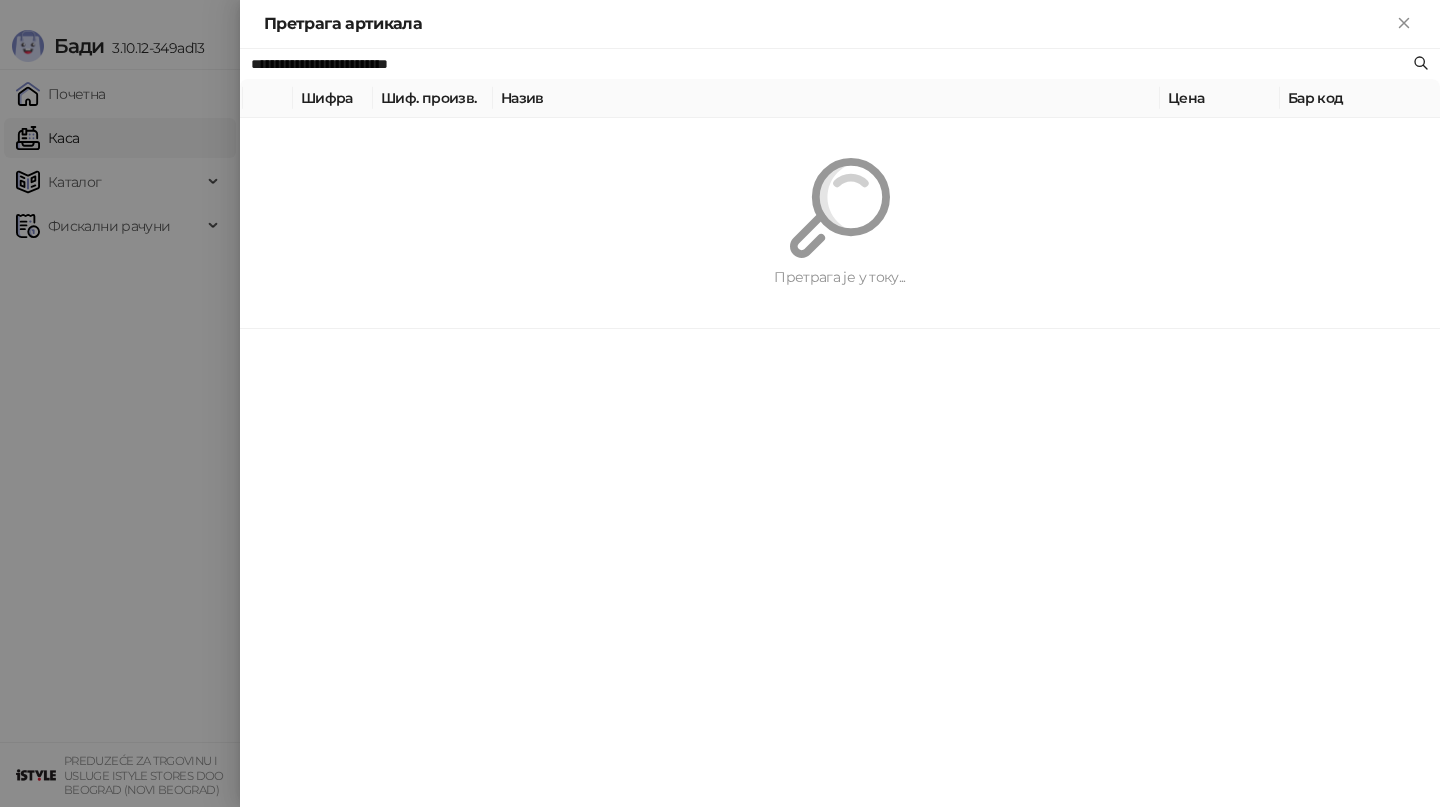 paste 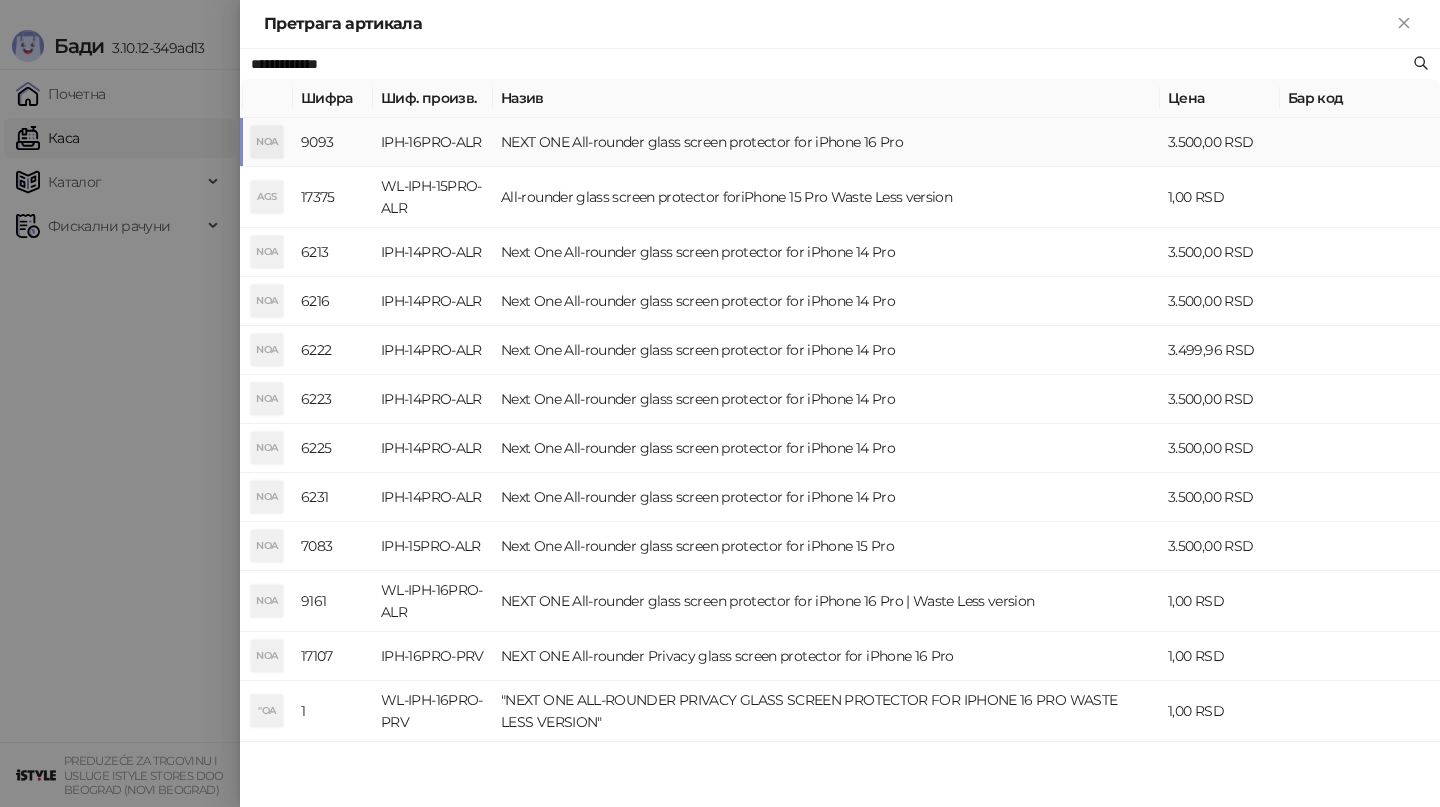 type on "**********" 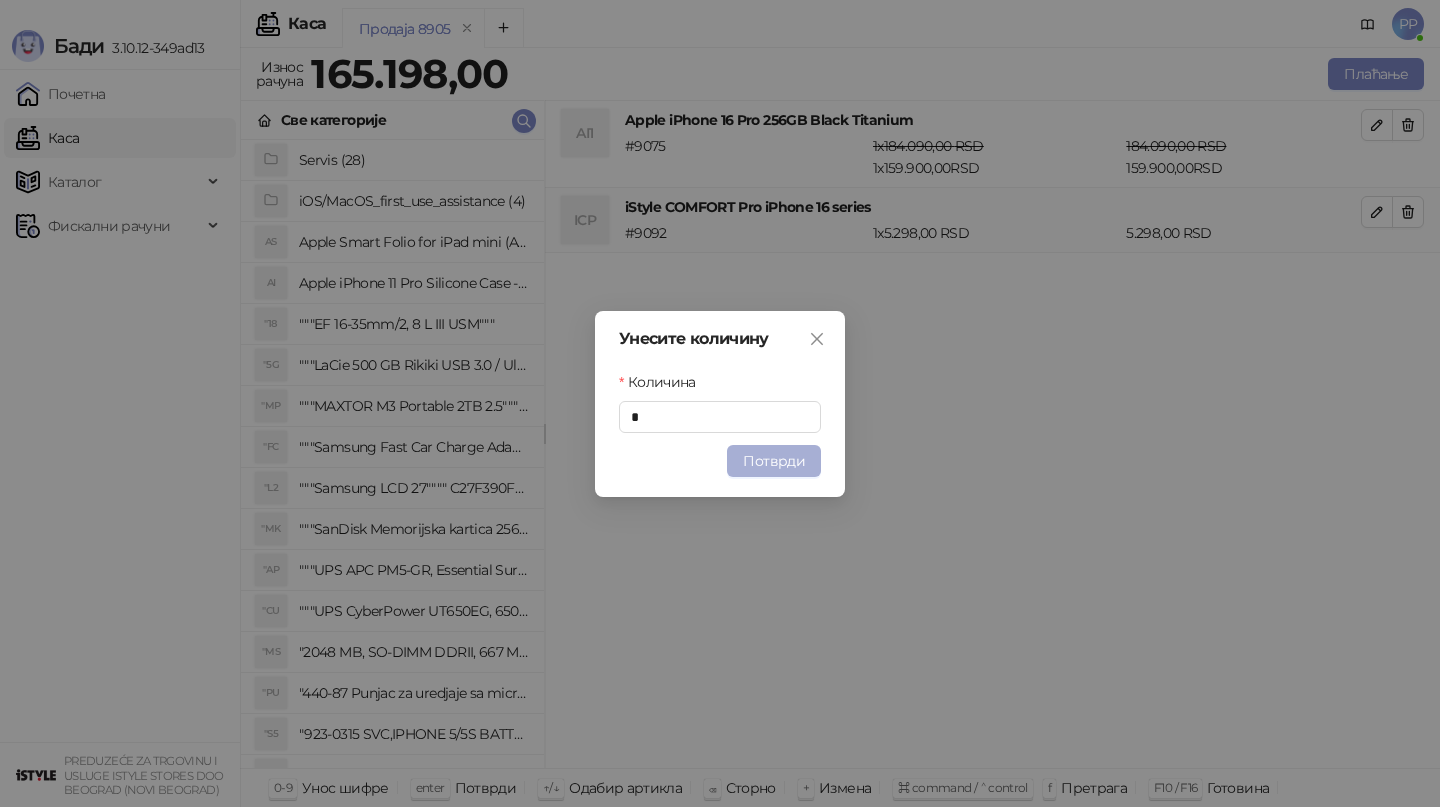 click on "Потврди" at bounding box center [774, 461] 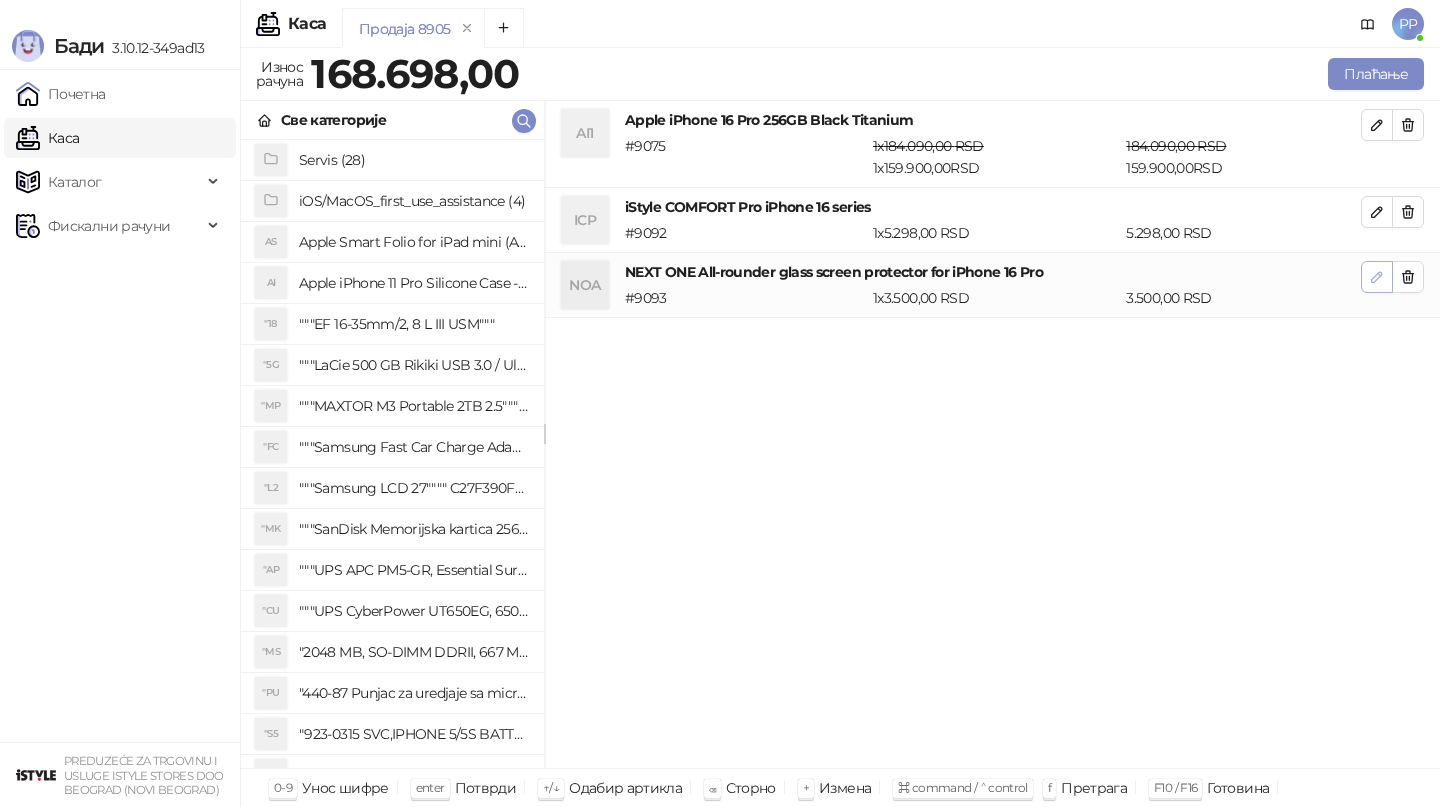 click 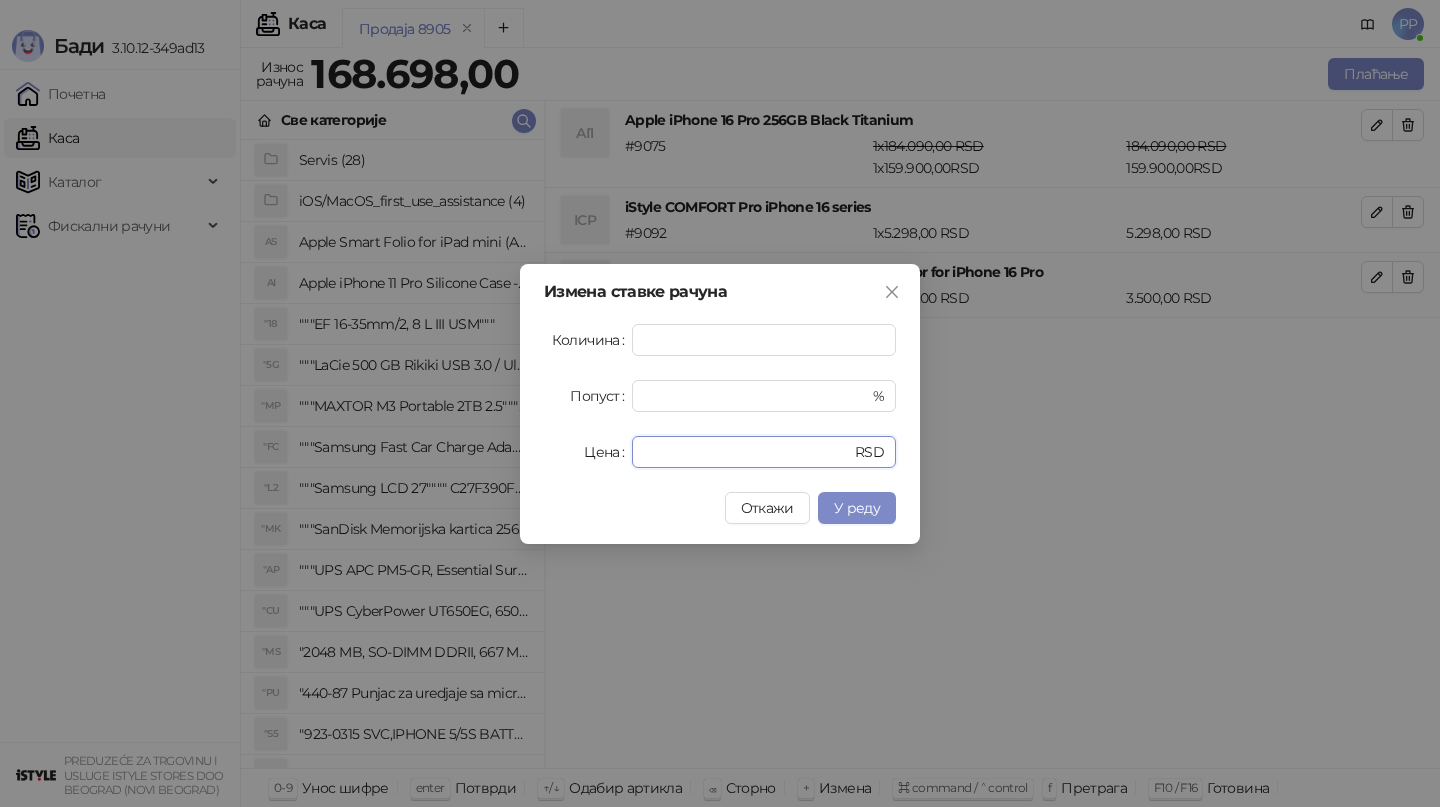 drag, startPoint x: 703, startPoint y: 454, endPoint x: 555, endPoint y: 442, distance: 148.48569 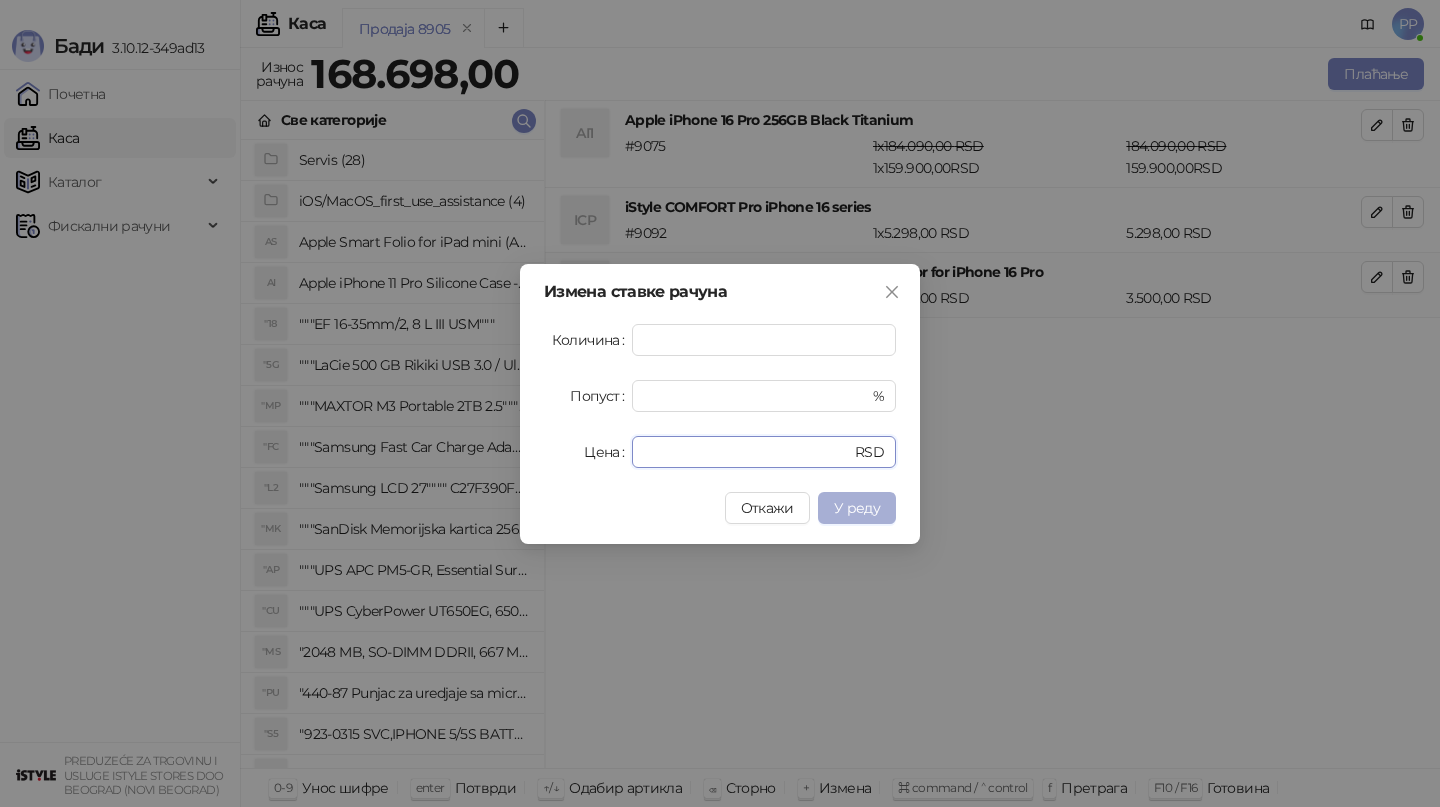 type on "*" 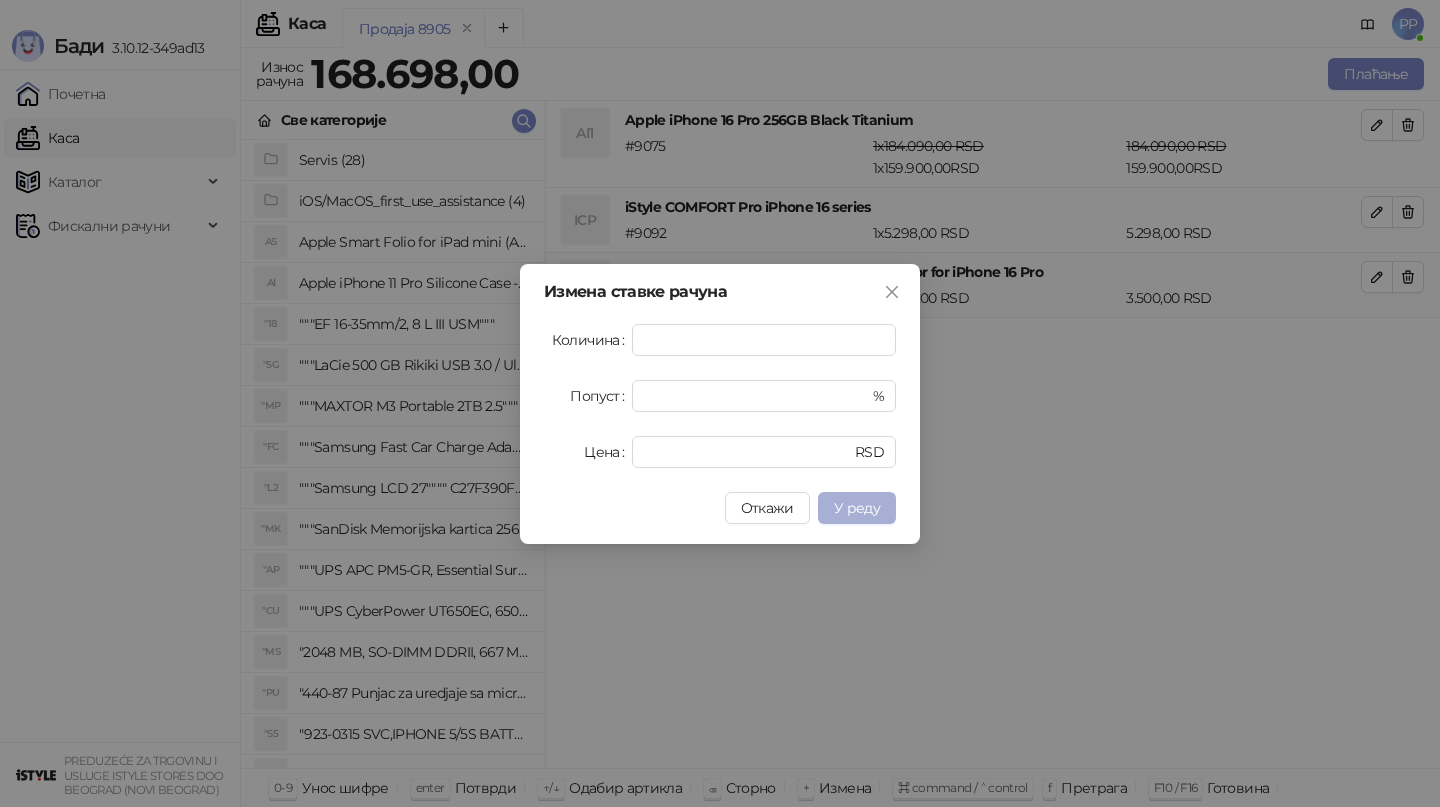 click on "У реду" at bounding box center (857, 508) 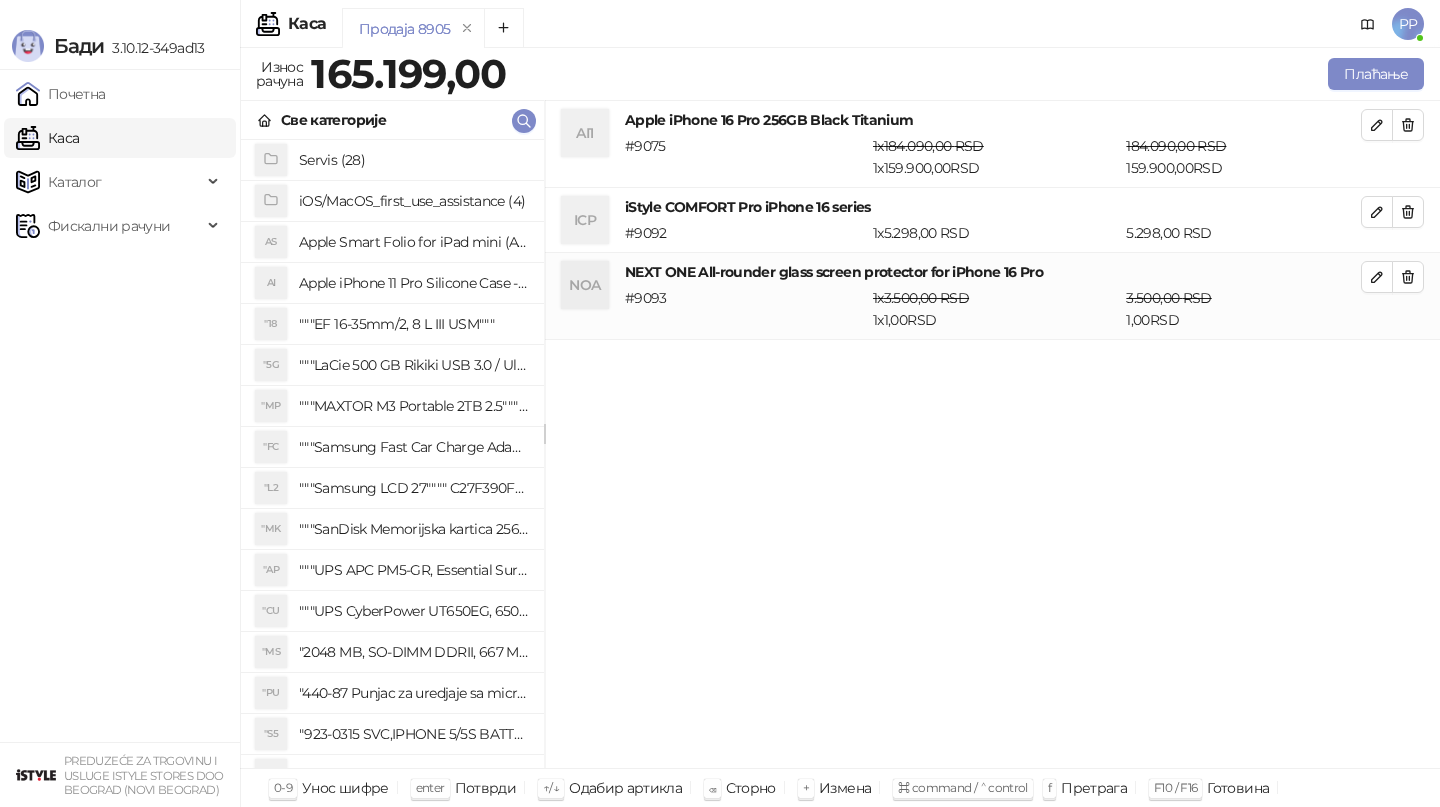 click on "Све категорије" at bounding box center [392, 120] 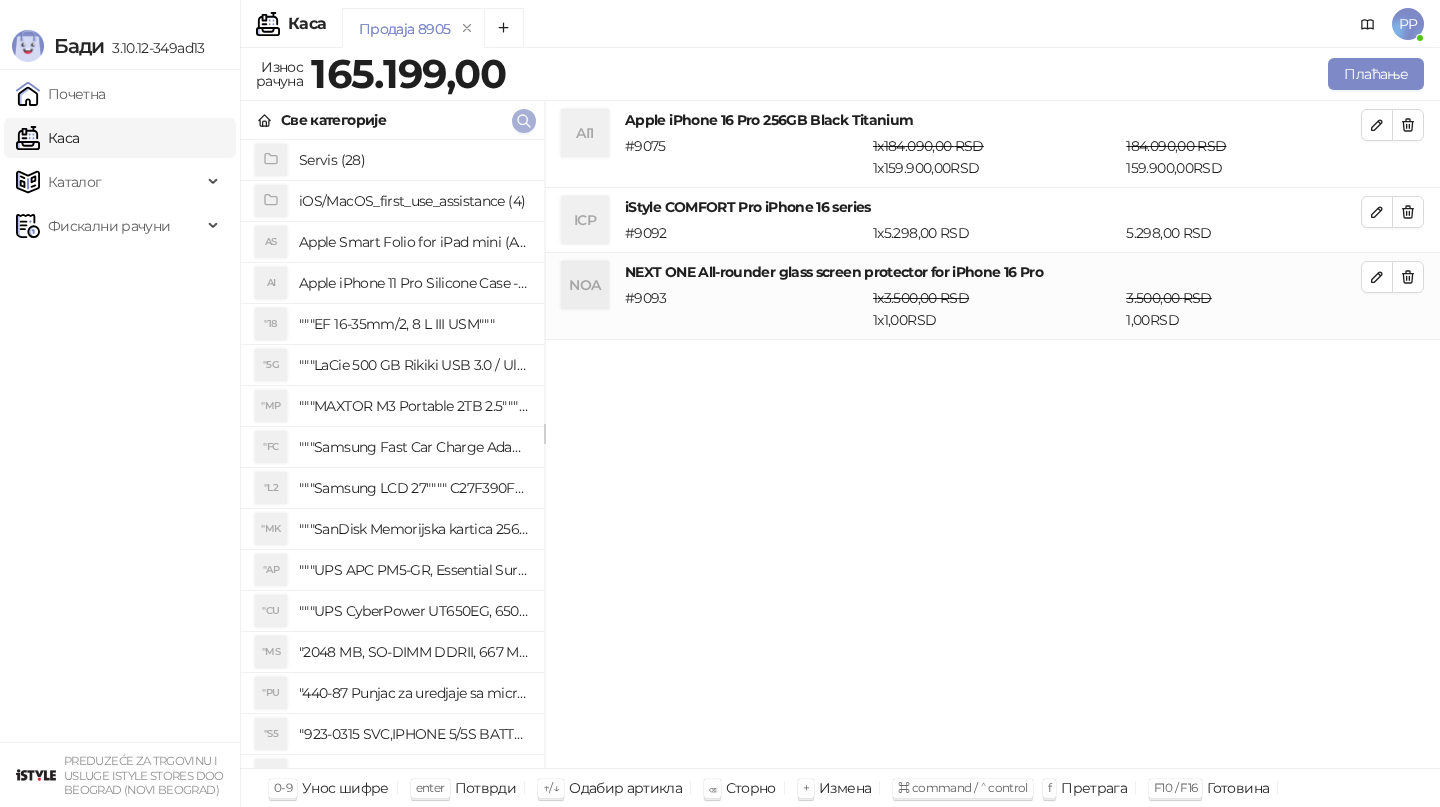 click 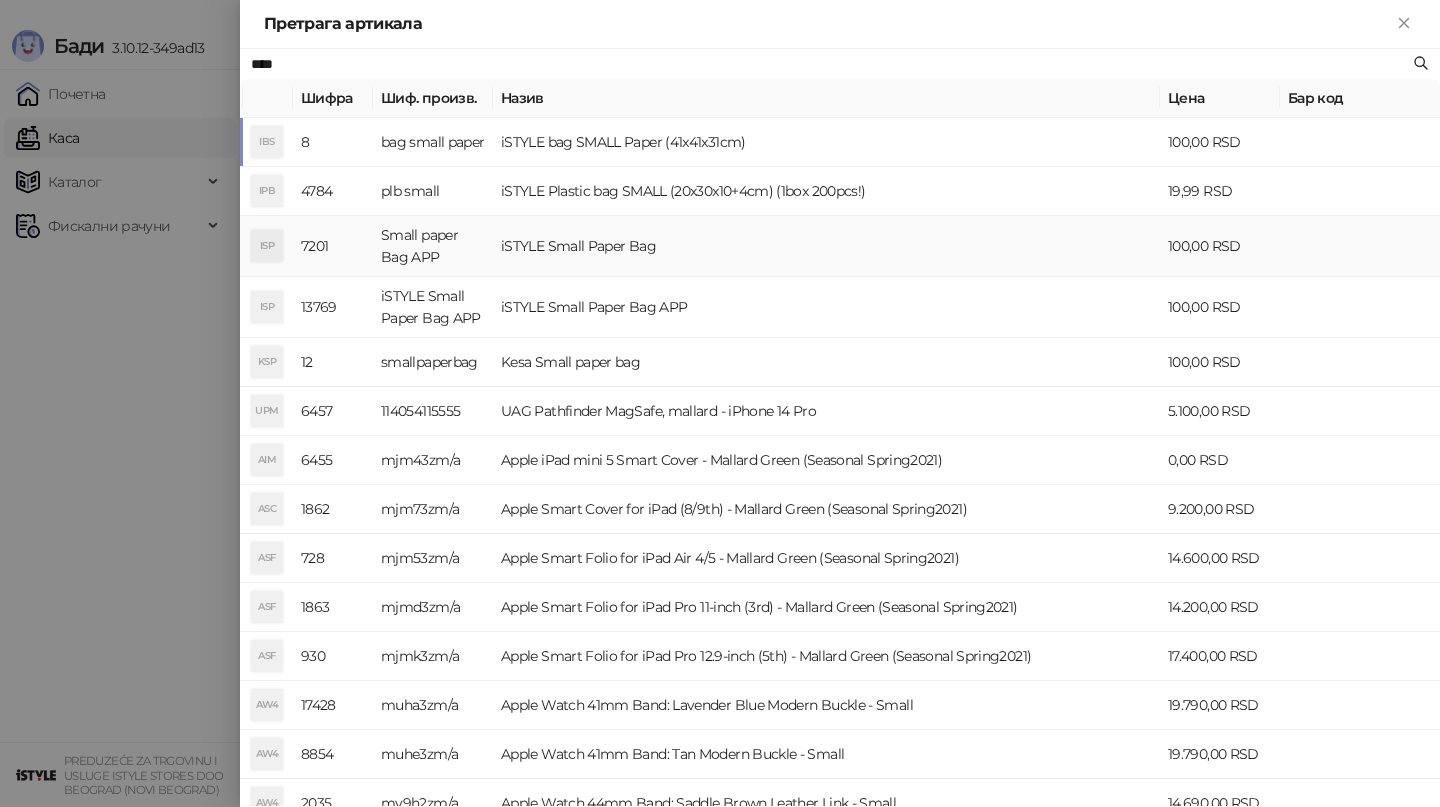 type on "****" 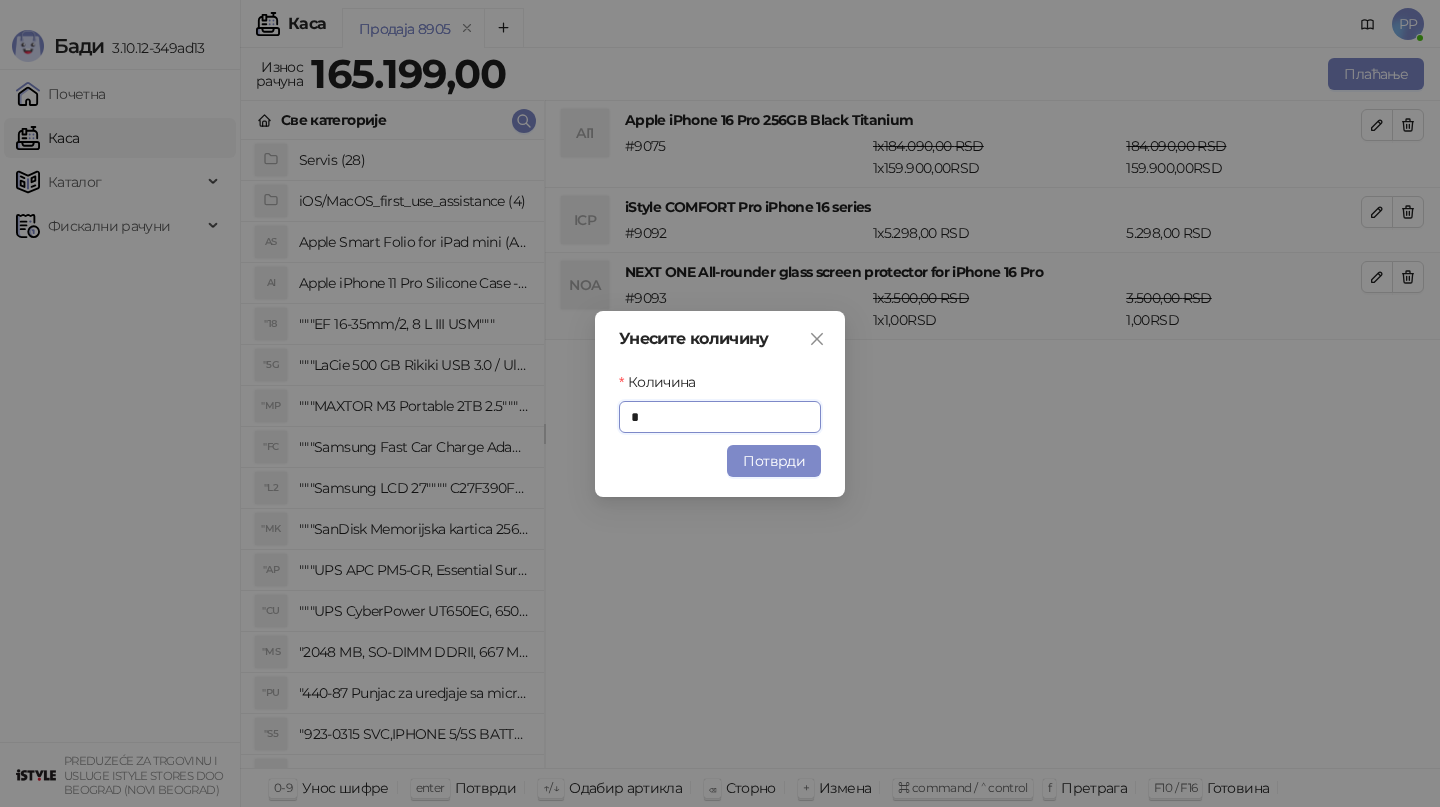 click on "Потврди" at bounding box center [774, 461] 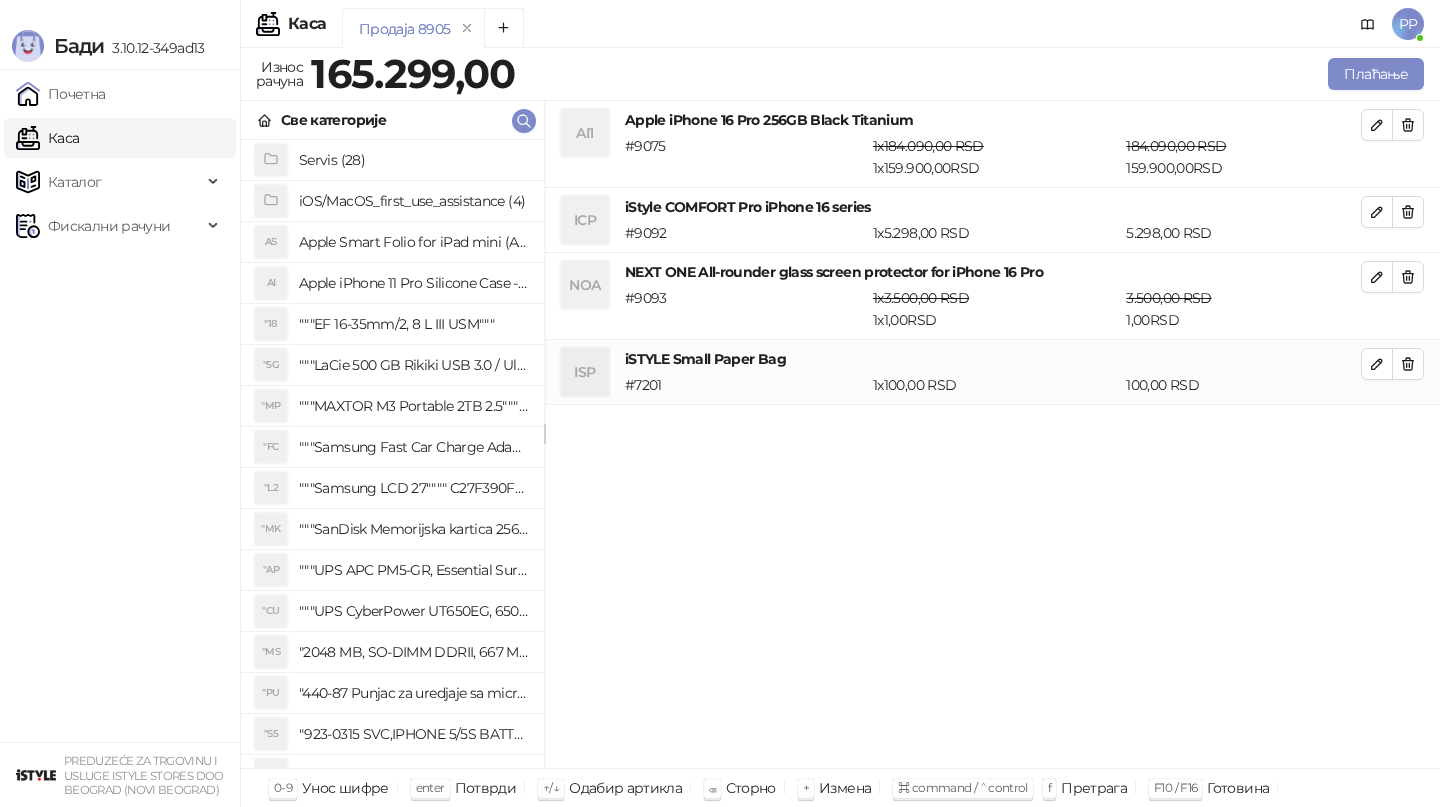 click on "Плаћање" at bounding box center (974, 74) 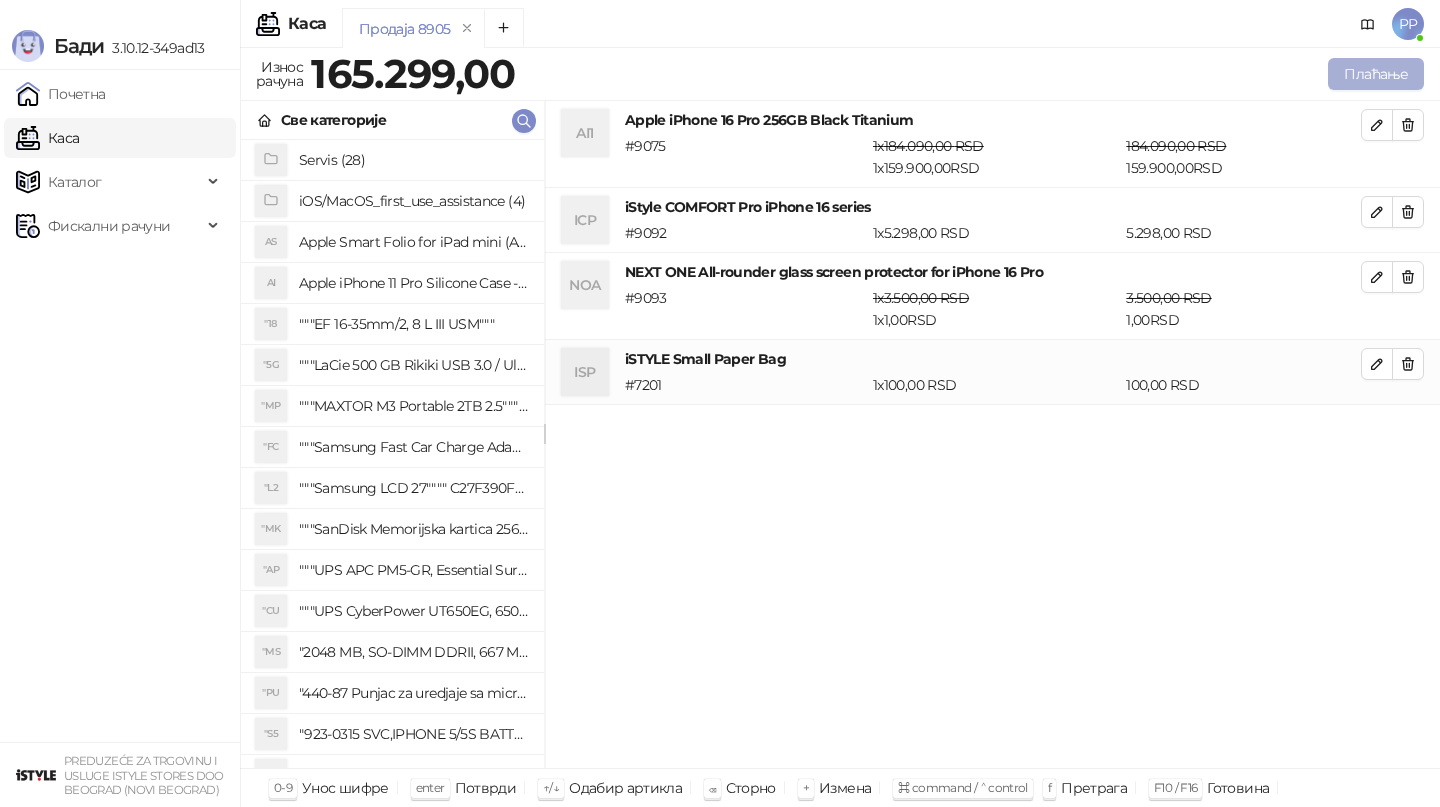 click on "Плаћање" at bounding box center [1376, 74] 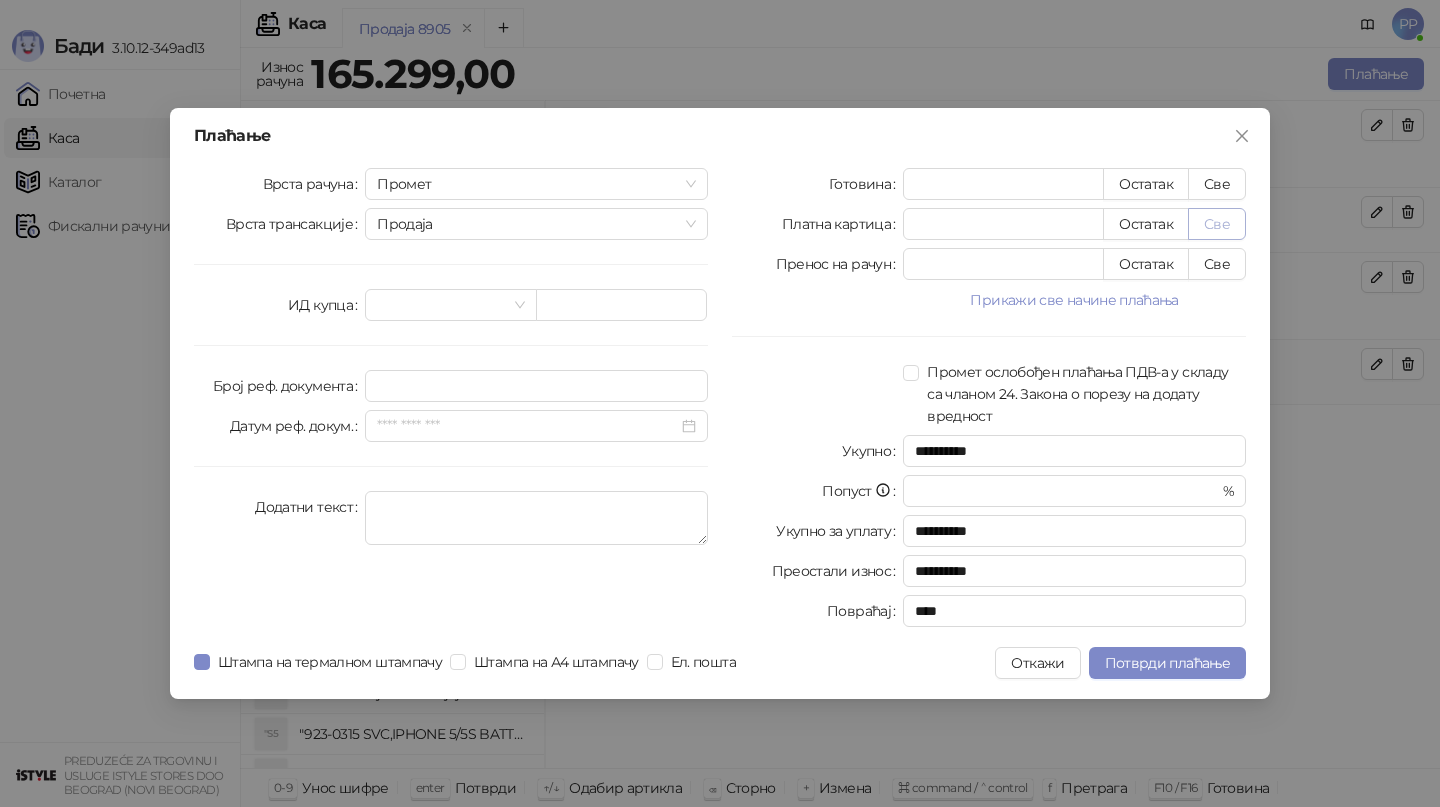 click on "Све" at bounding box center (1217, 224) 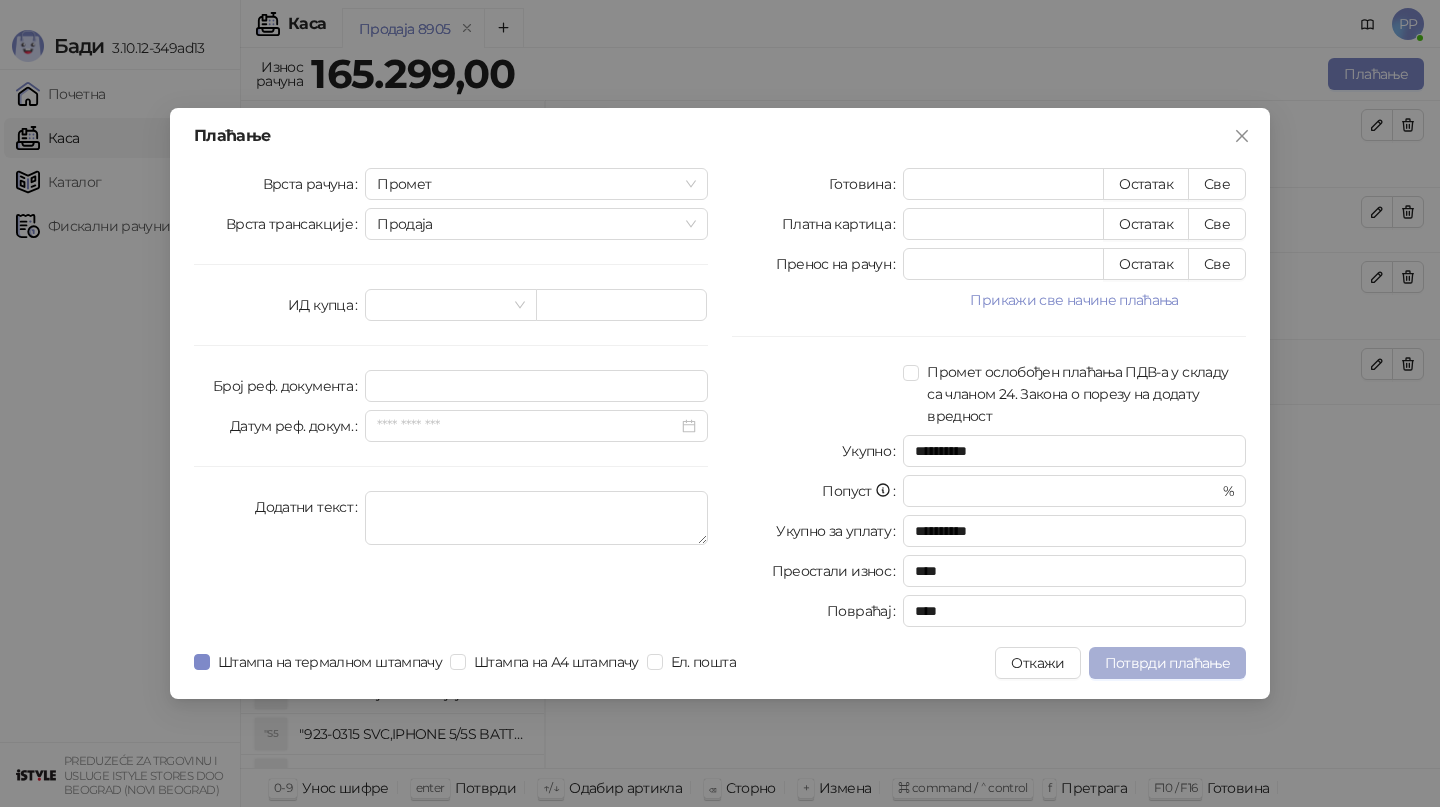 click on "Потврди плаћање" at bounding box center (1167, 663) 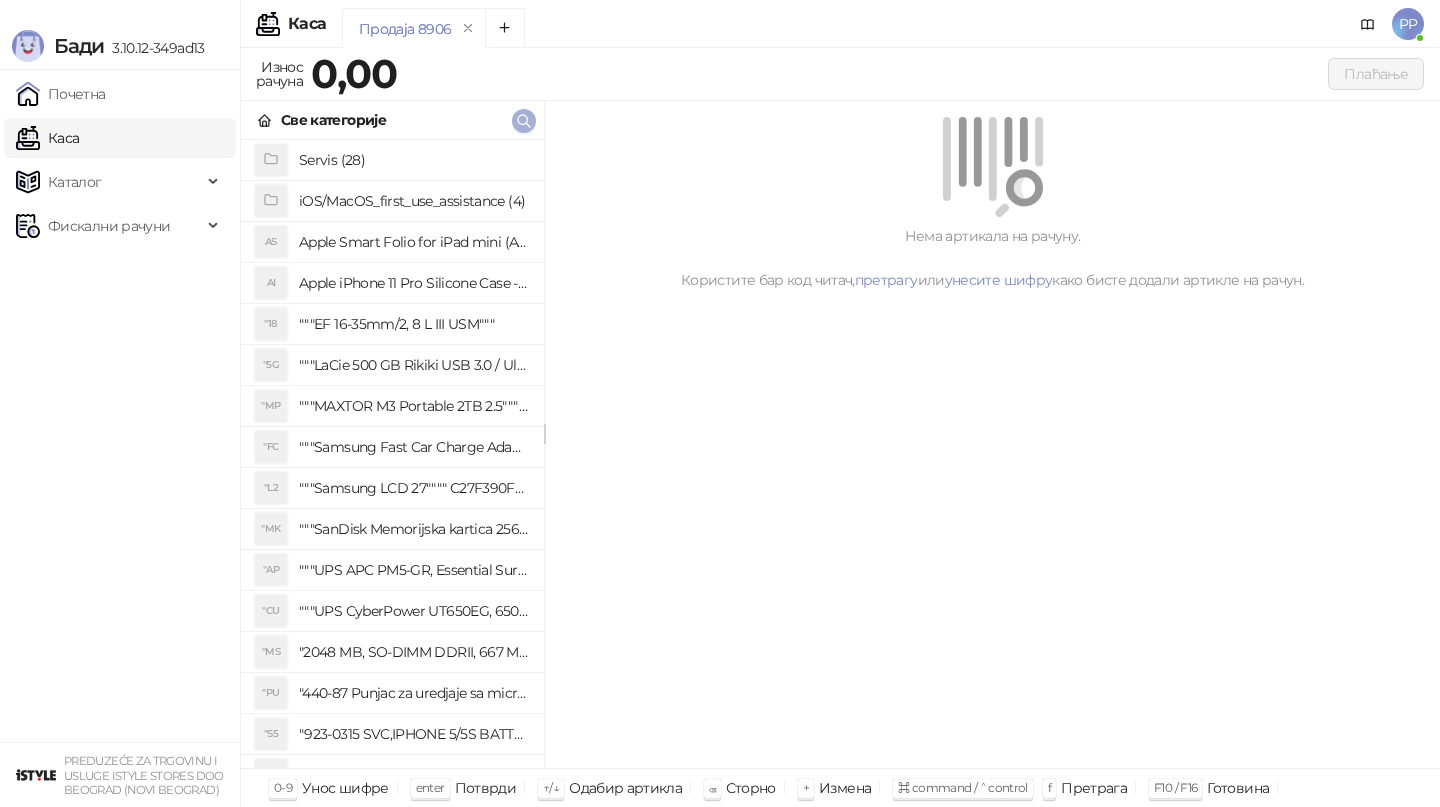 click 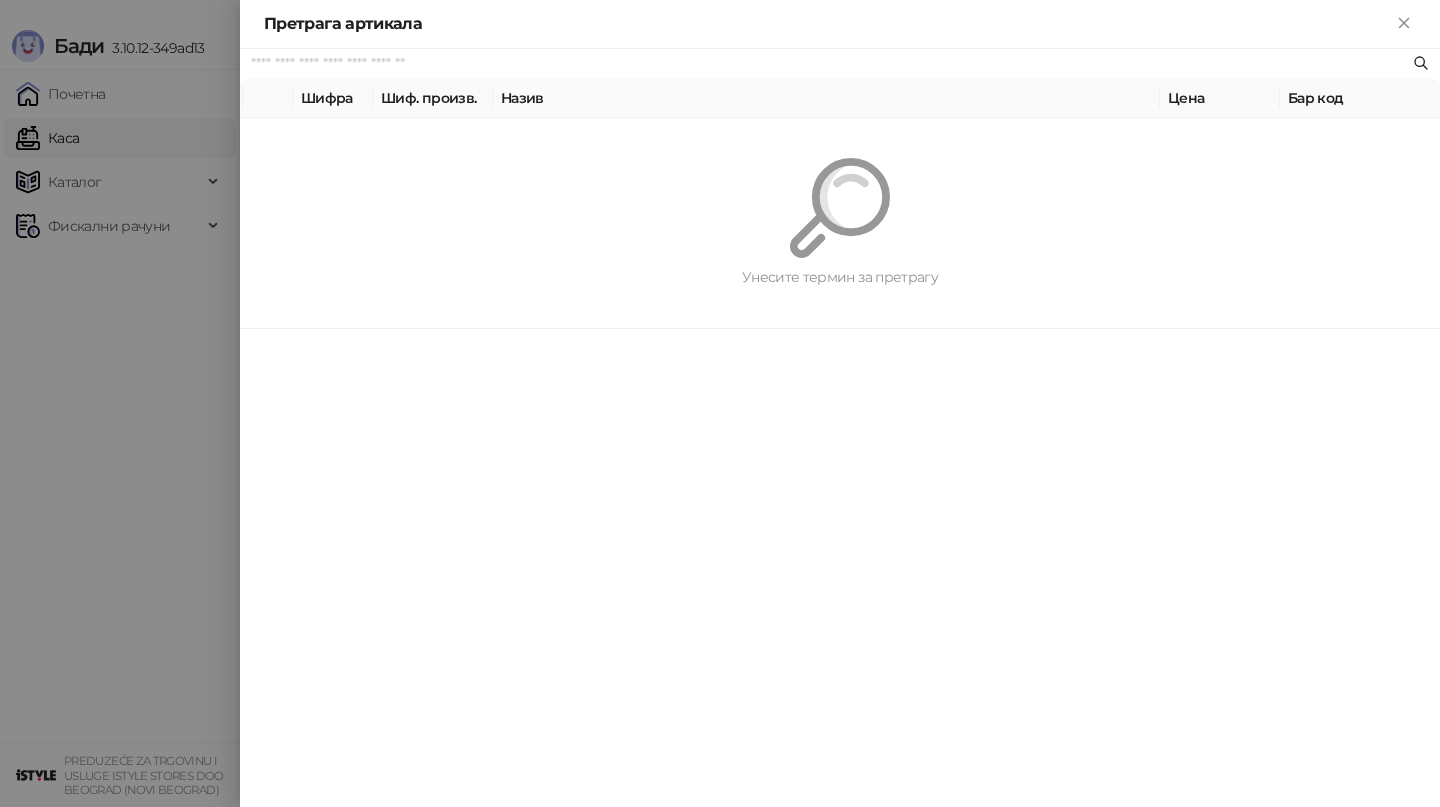paste on "*********" 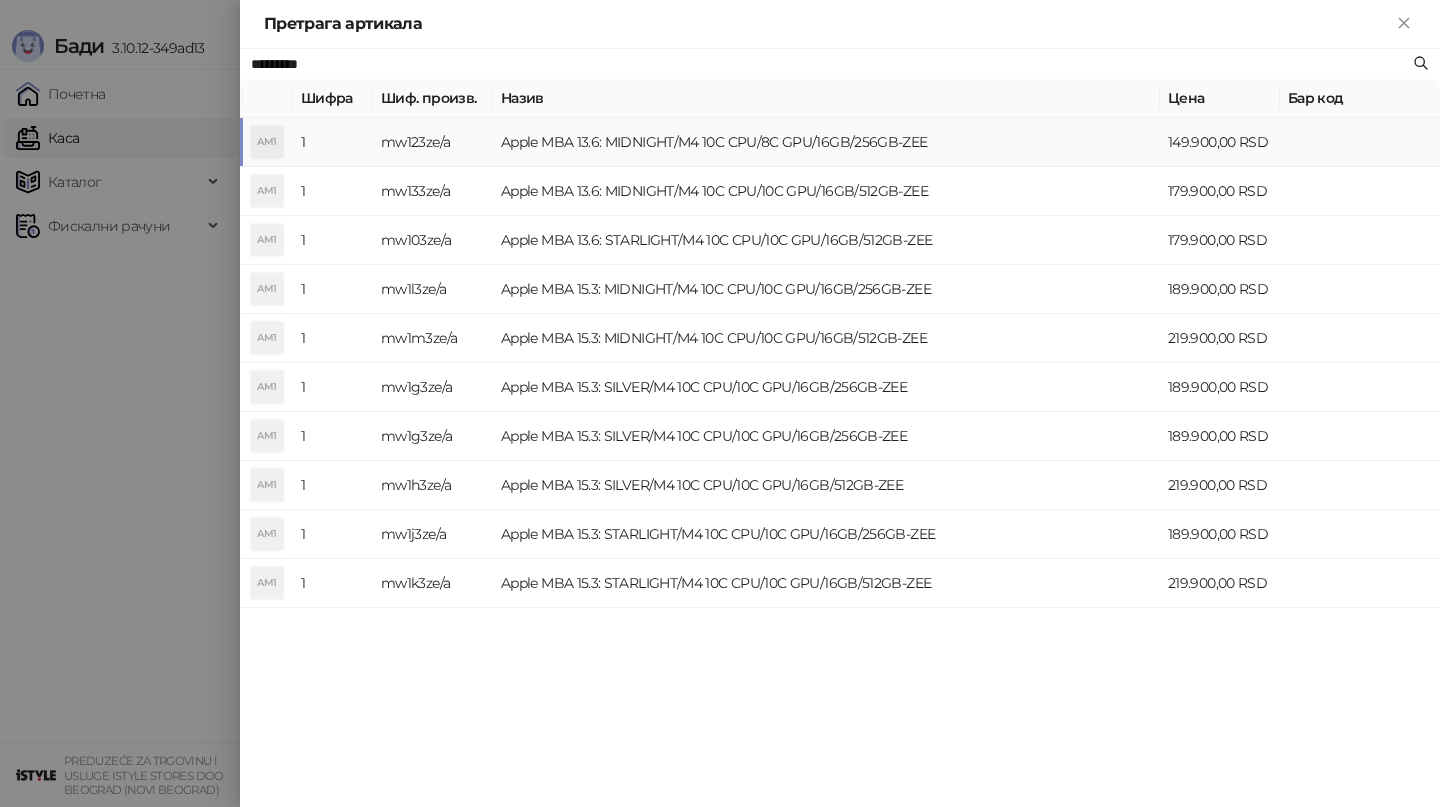 type on "*********" 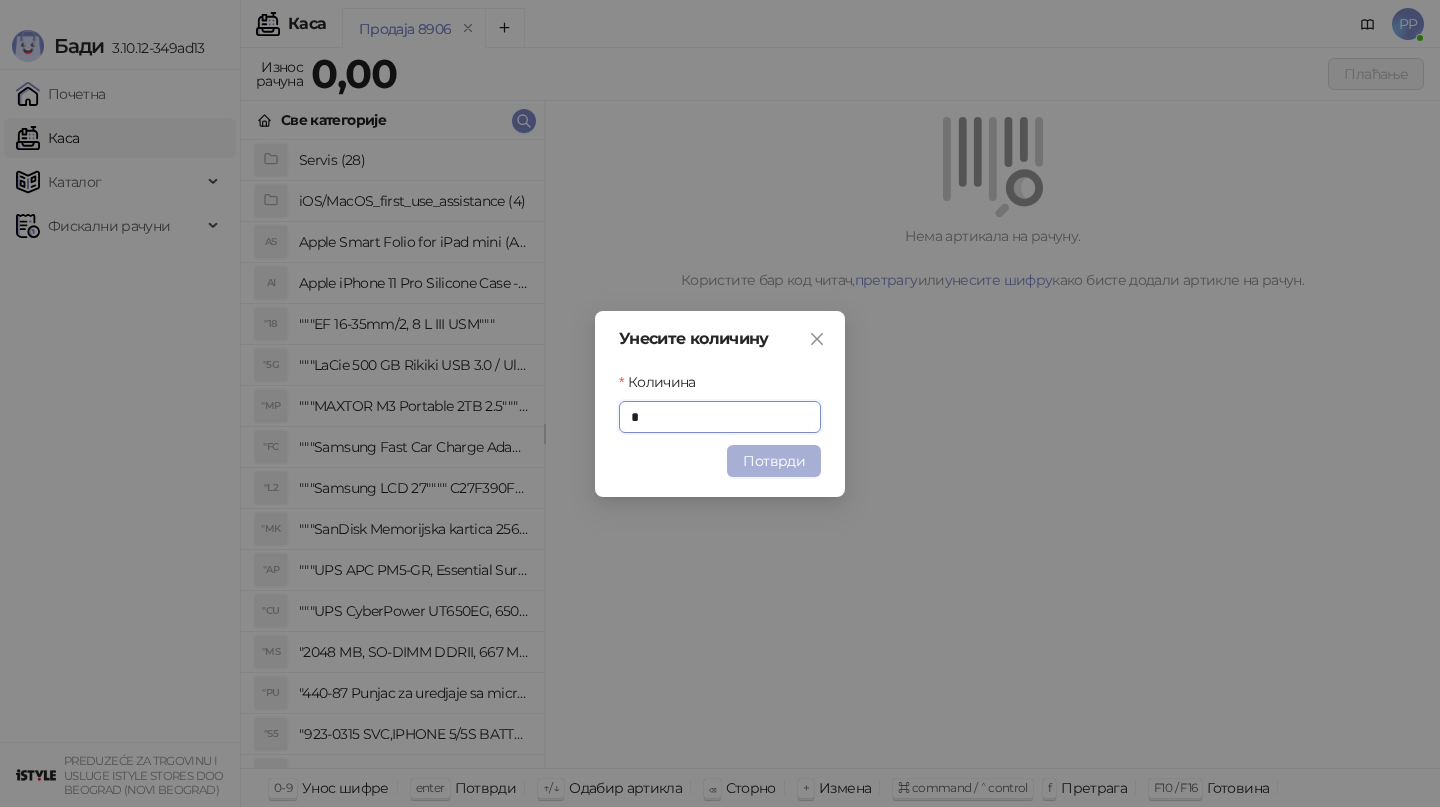 click on "Потврди" at bounding box center (774, 461) 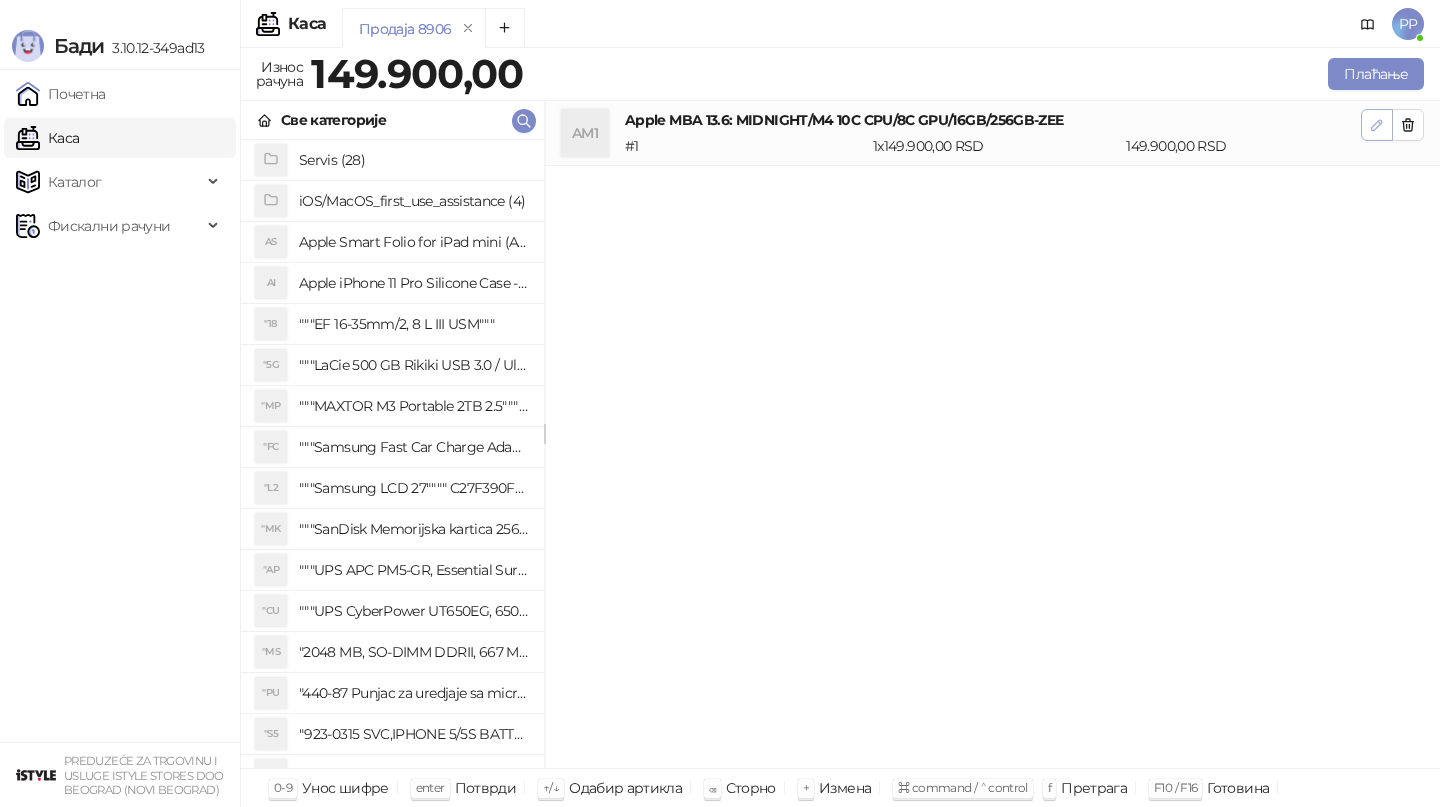 click at bounding box center (1377, 125) 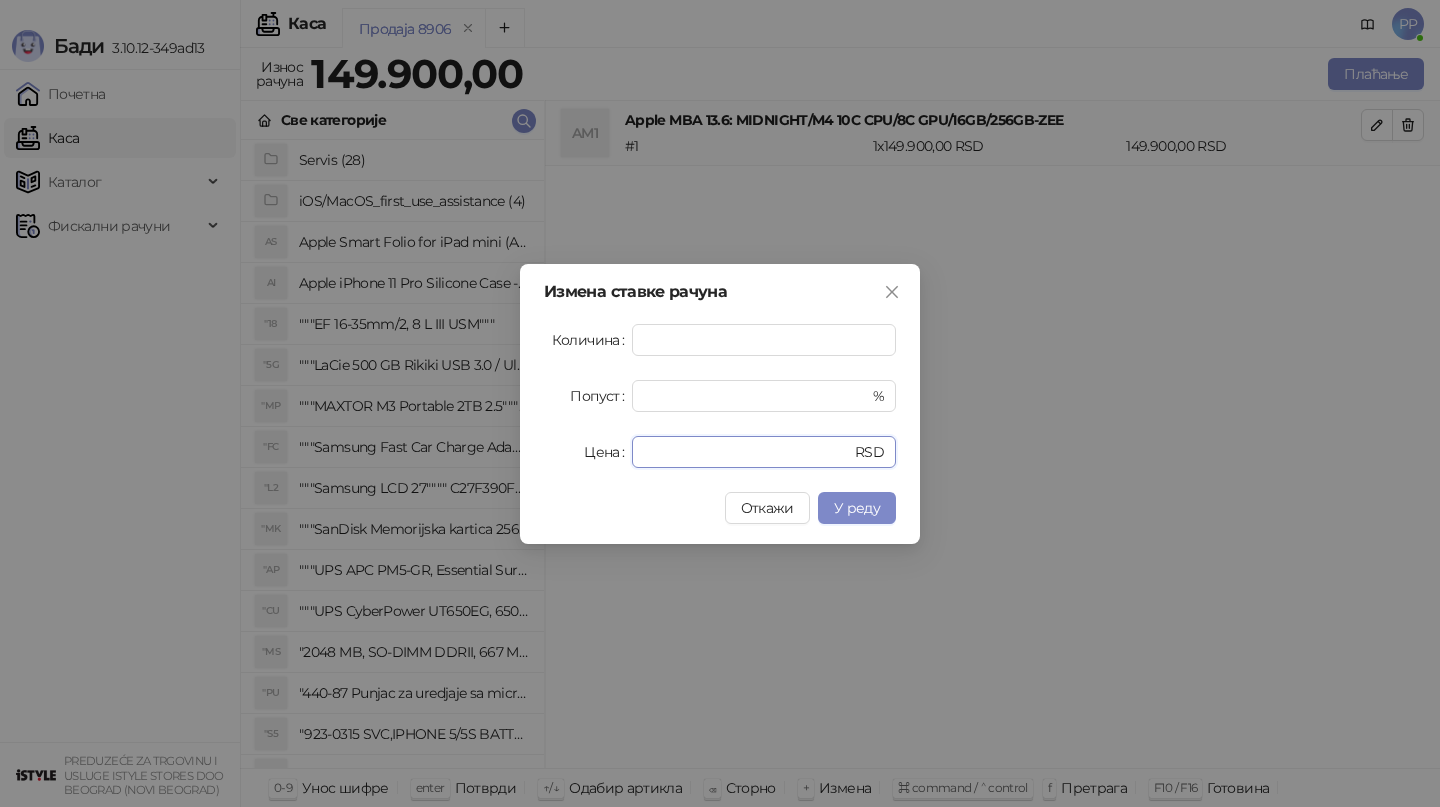 drag, startPoint x: 742, startPoint y: 454, endPoint x: 465, endPoint y: 430, distance: 278.03778 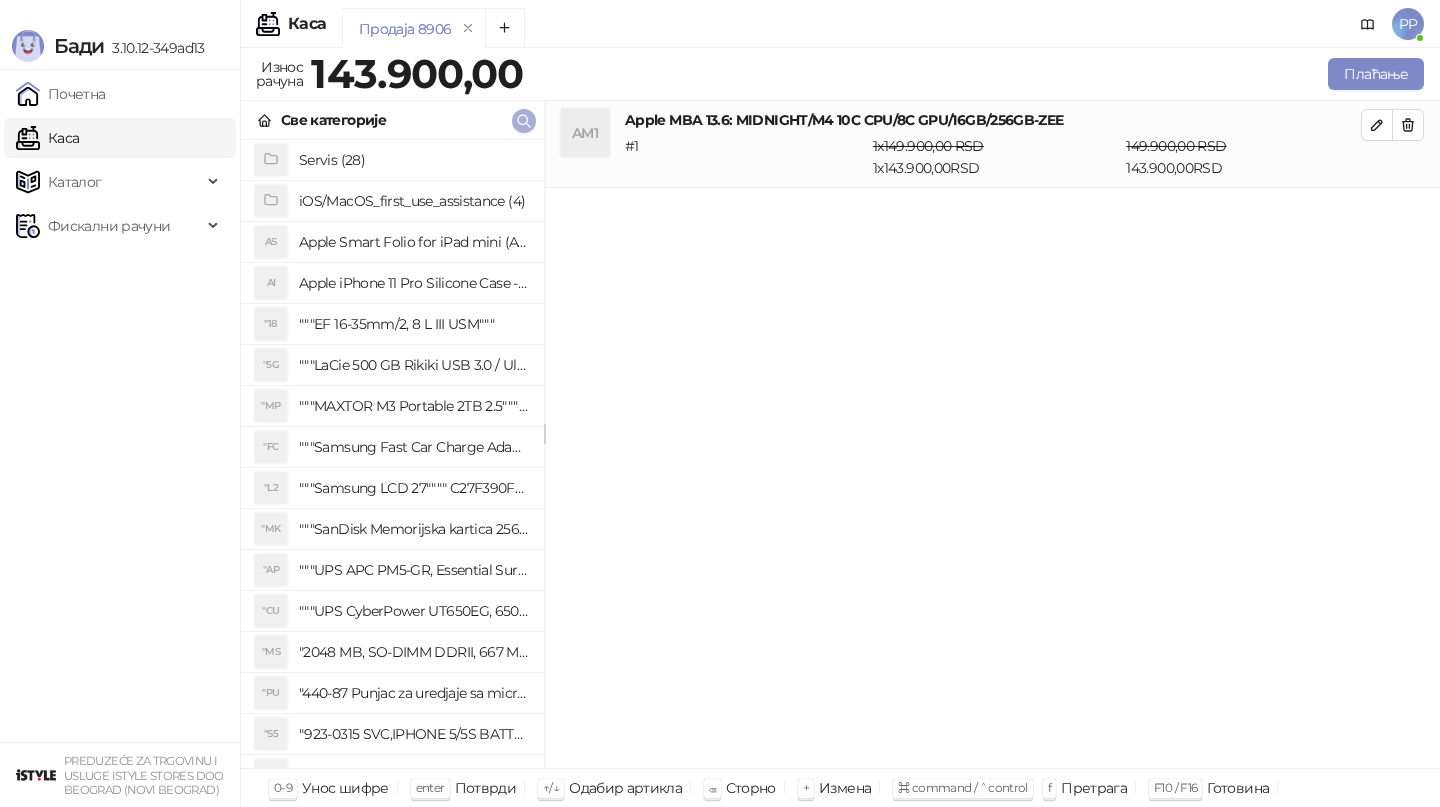click 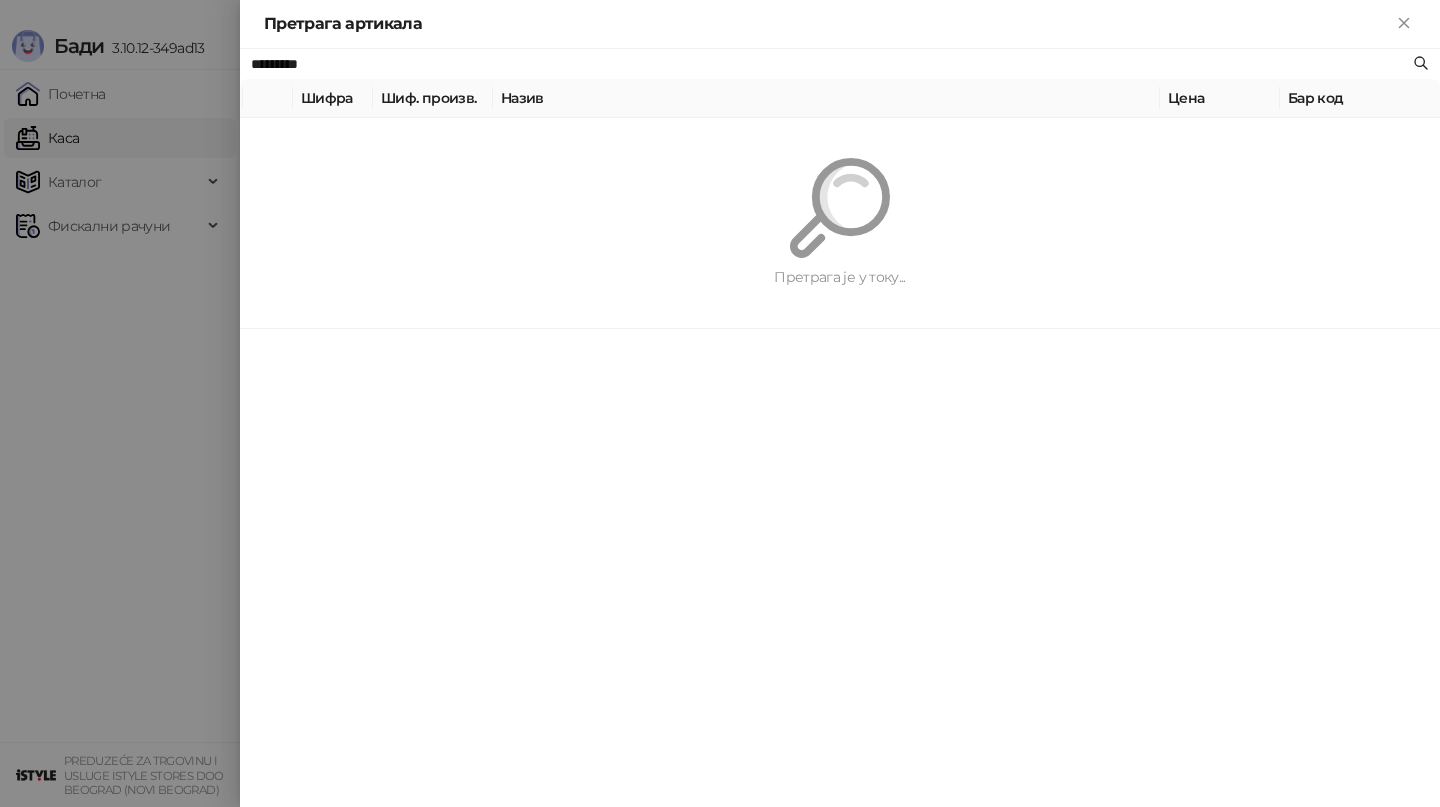 paste on "*" 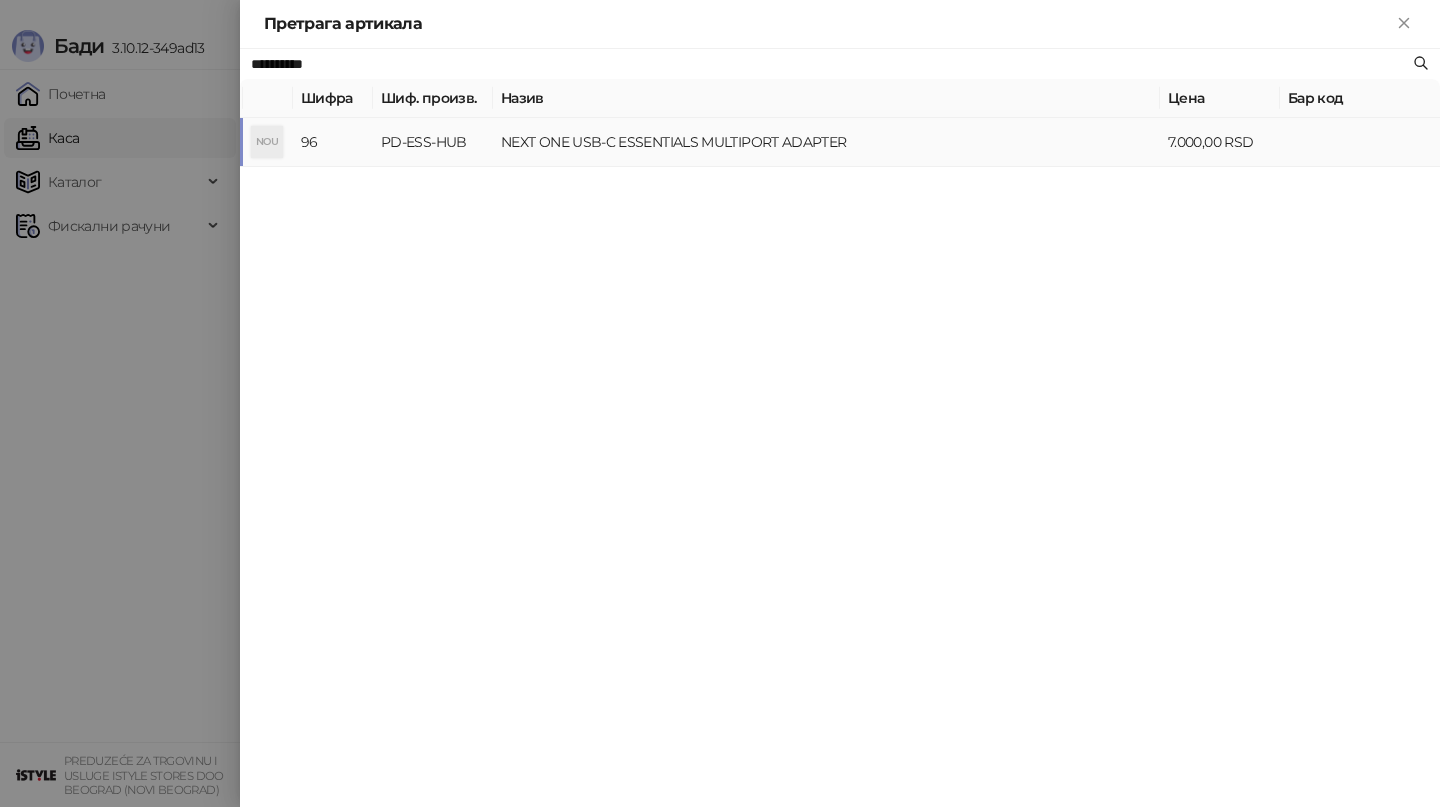 click on "NEXT ONE USB-C ESSENTIALS MULTIPORT ADAPTER" at bounding box center (826, 142) 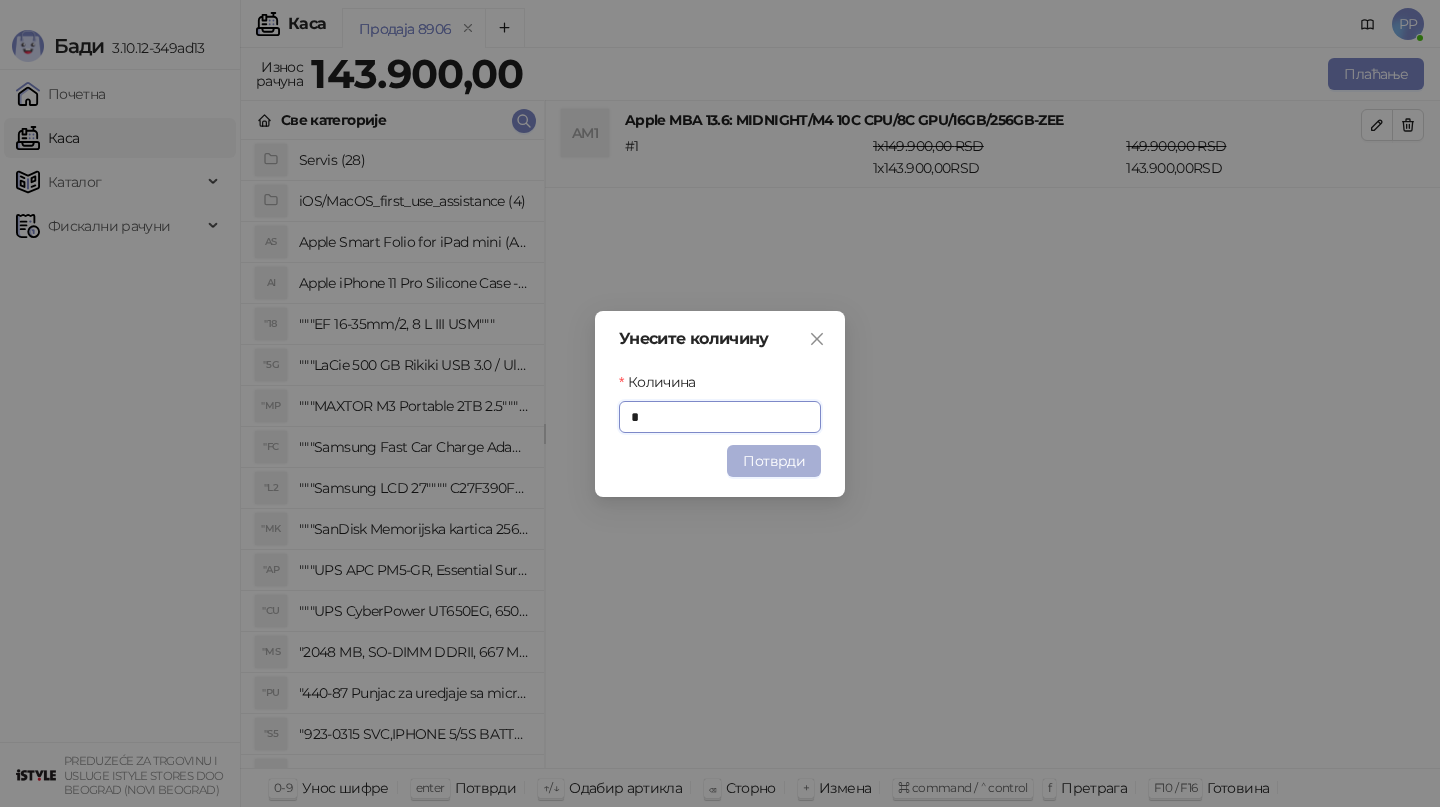 click on "Потврди" at bounding box center [774, 461] 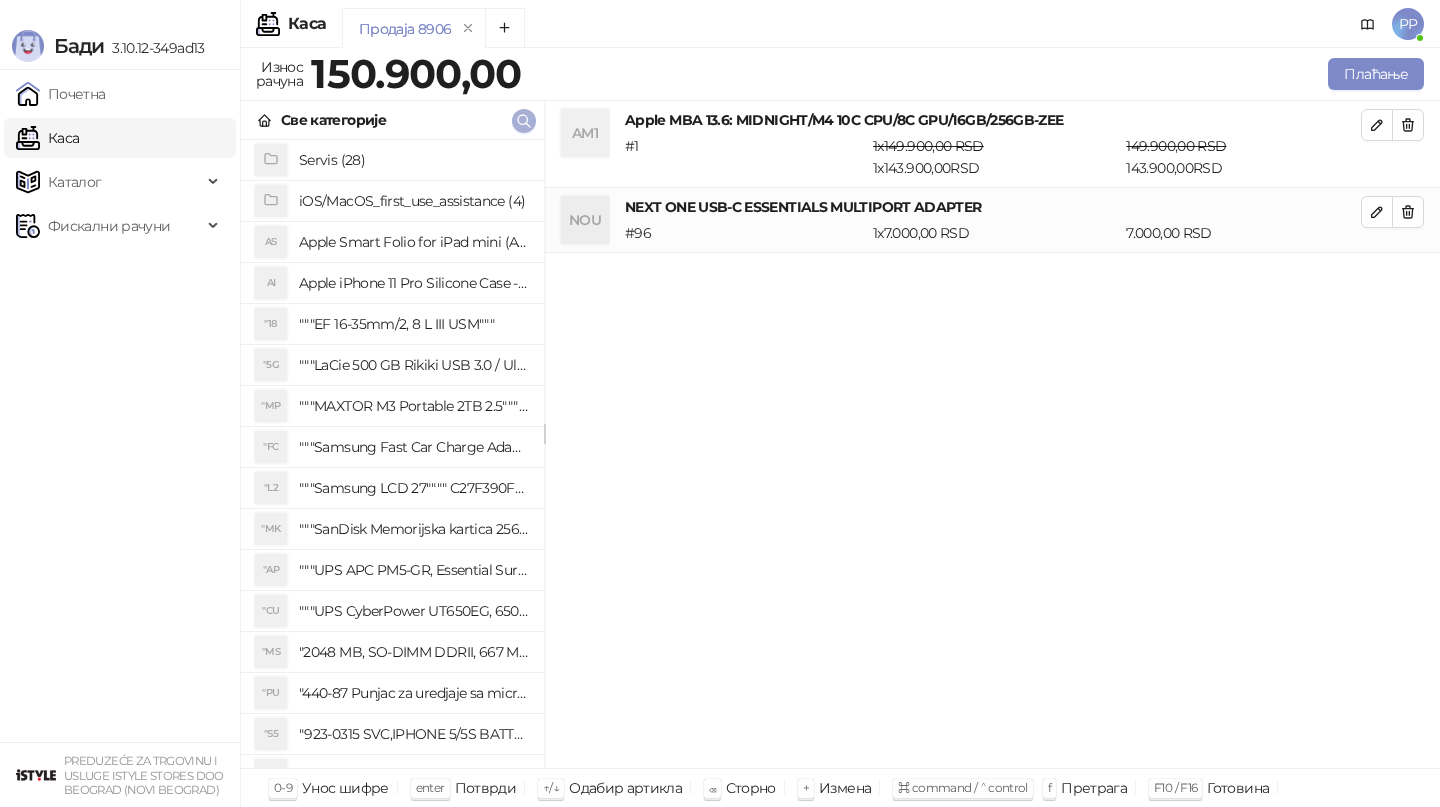 click 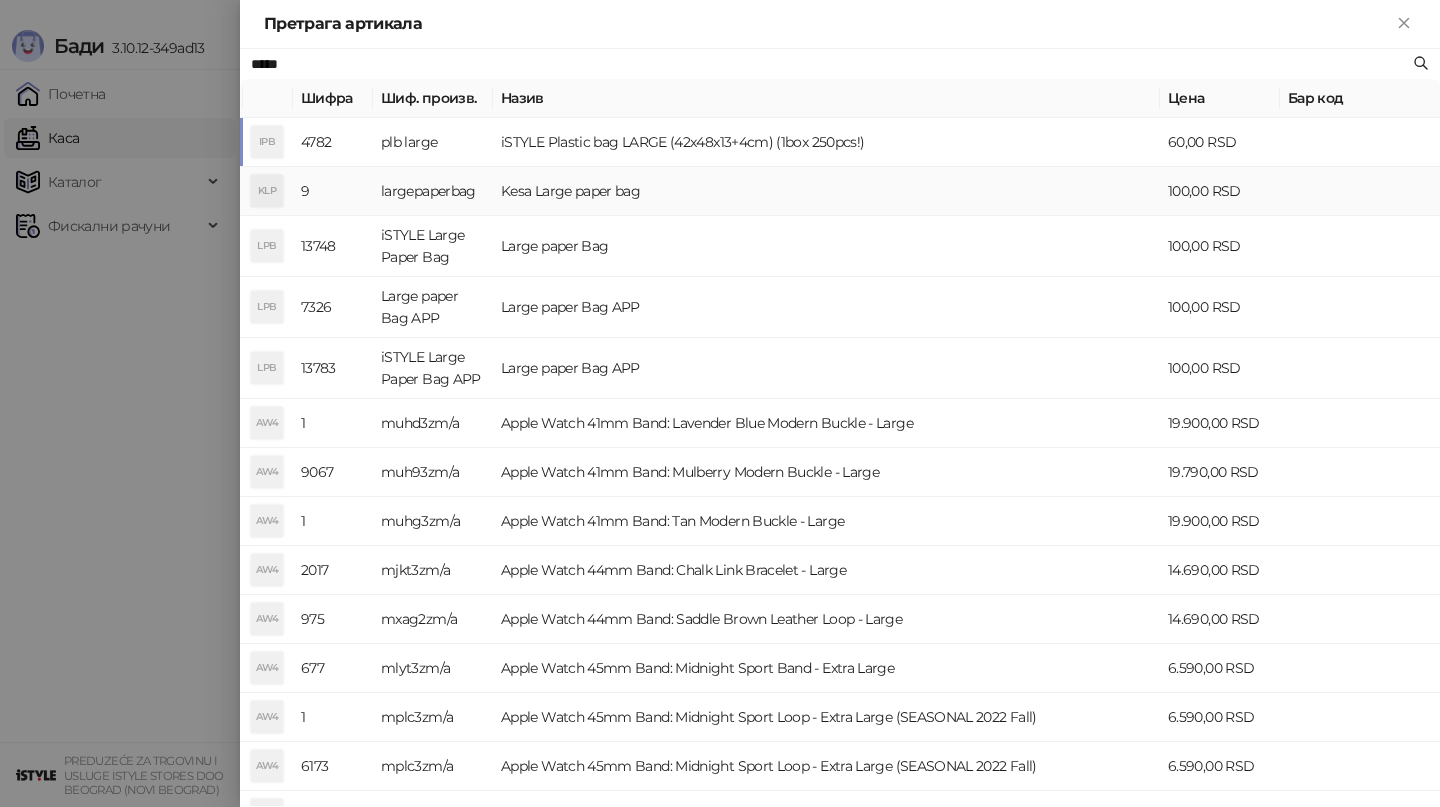 type on "*****" 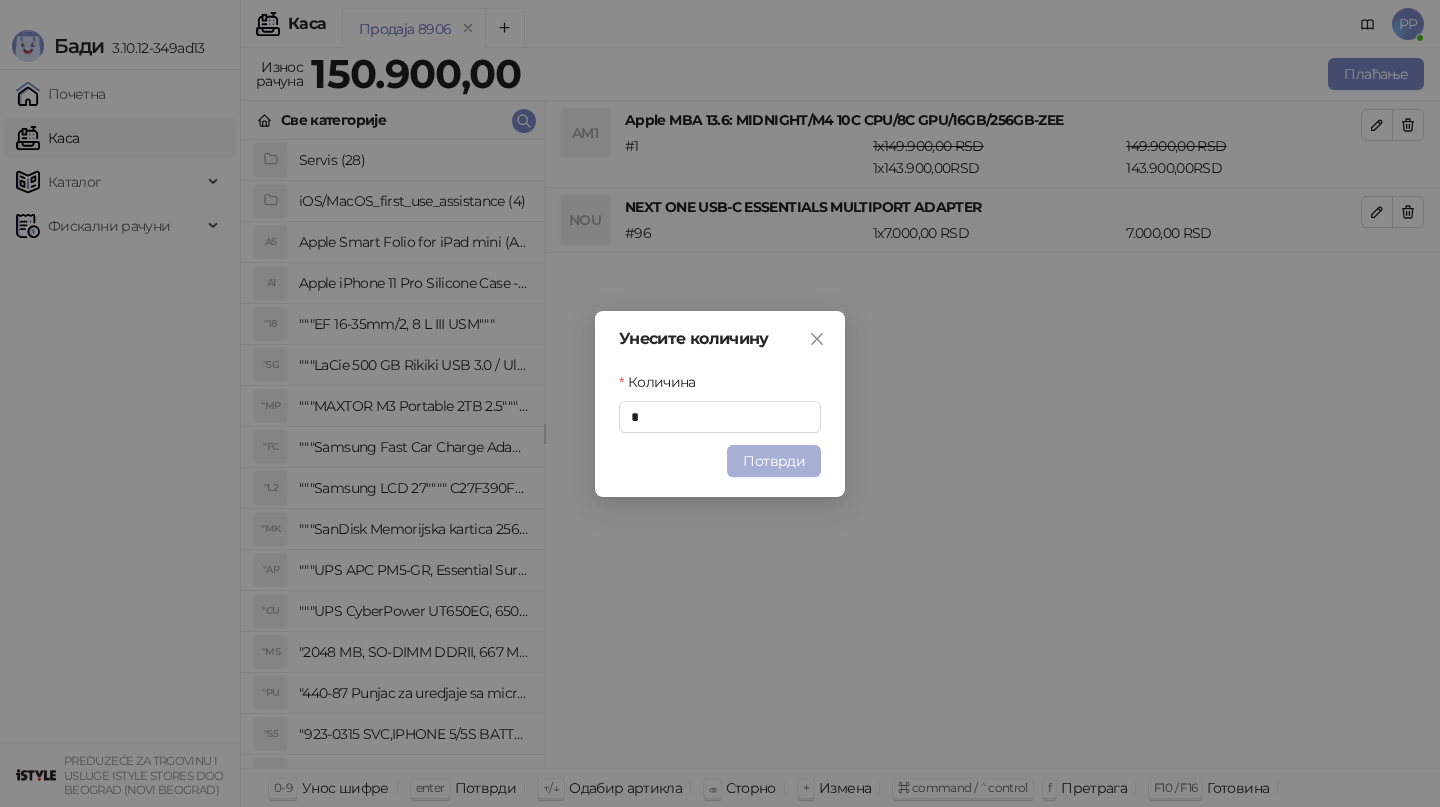click on "Потврди" at bounding box center [774, 461] 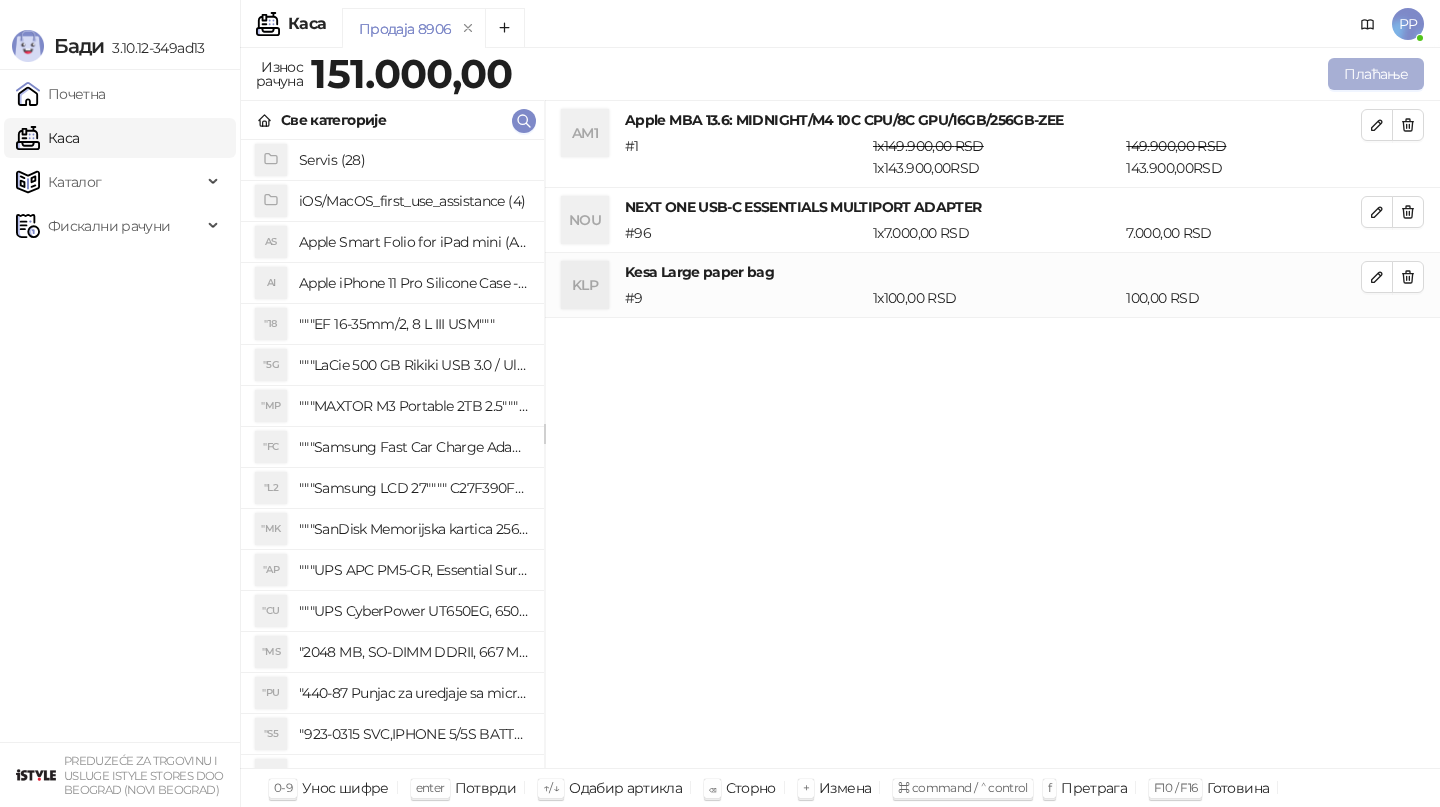 click on "Плаћање" at bounding box center [1376, 74] 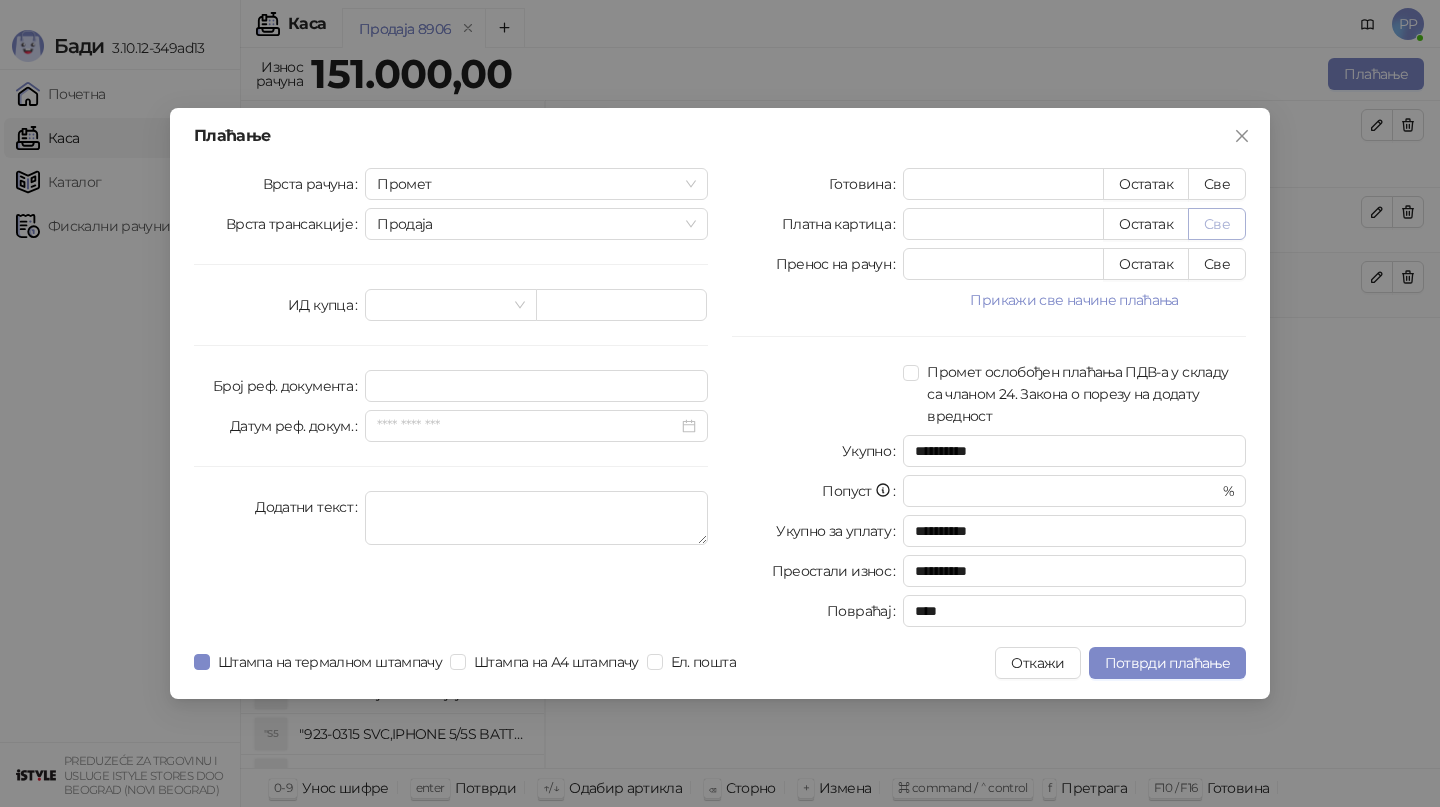click on "Све" at bounding box center (1217, 224) 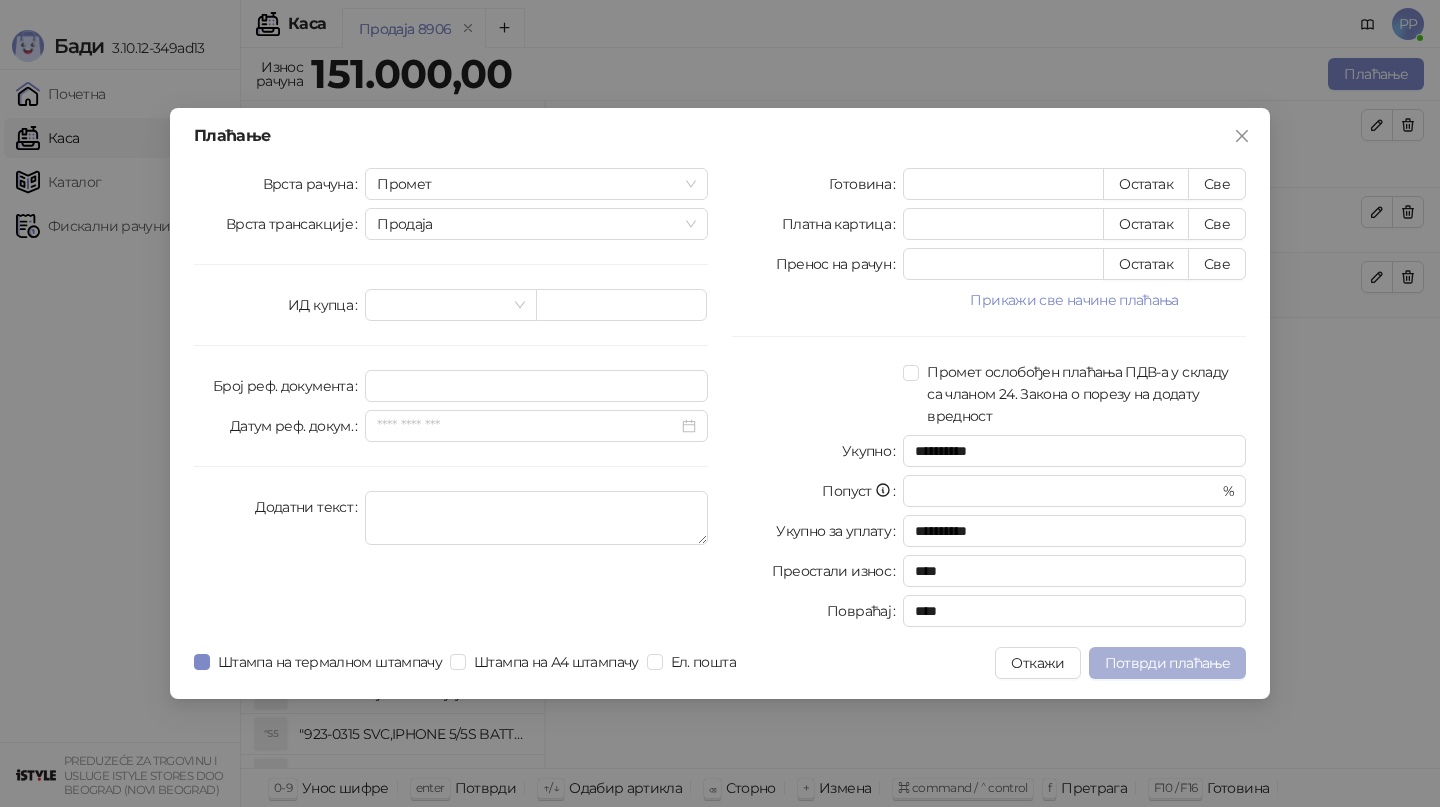 click on "Потврди плаћање" at bounding box center [1167, 663] 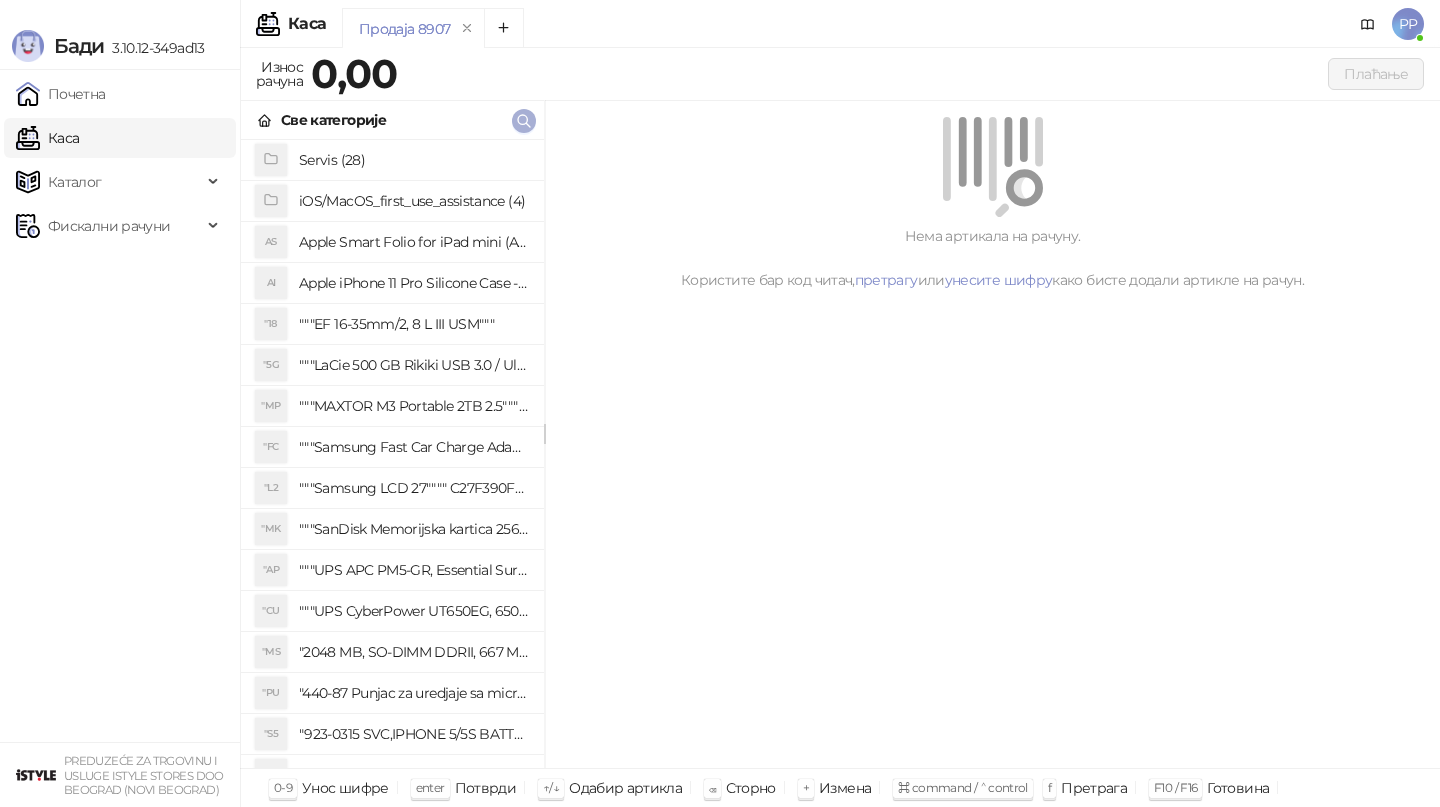 click at bounding box center (524, 121) 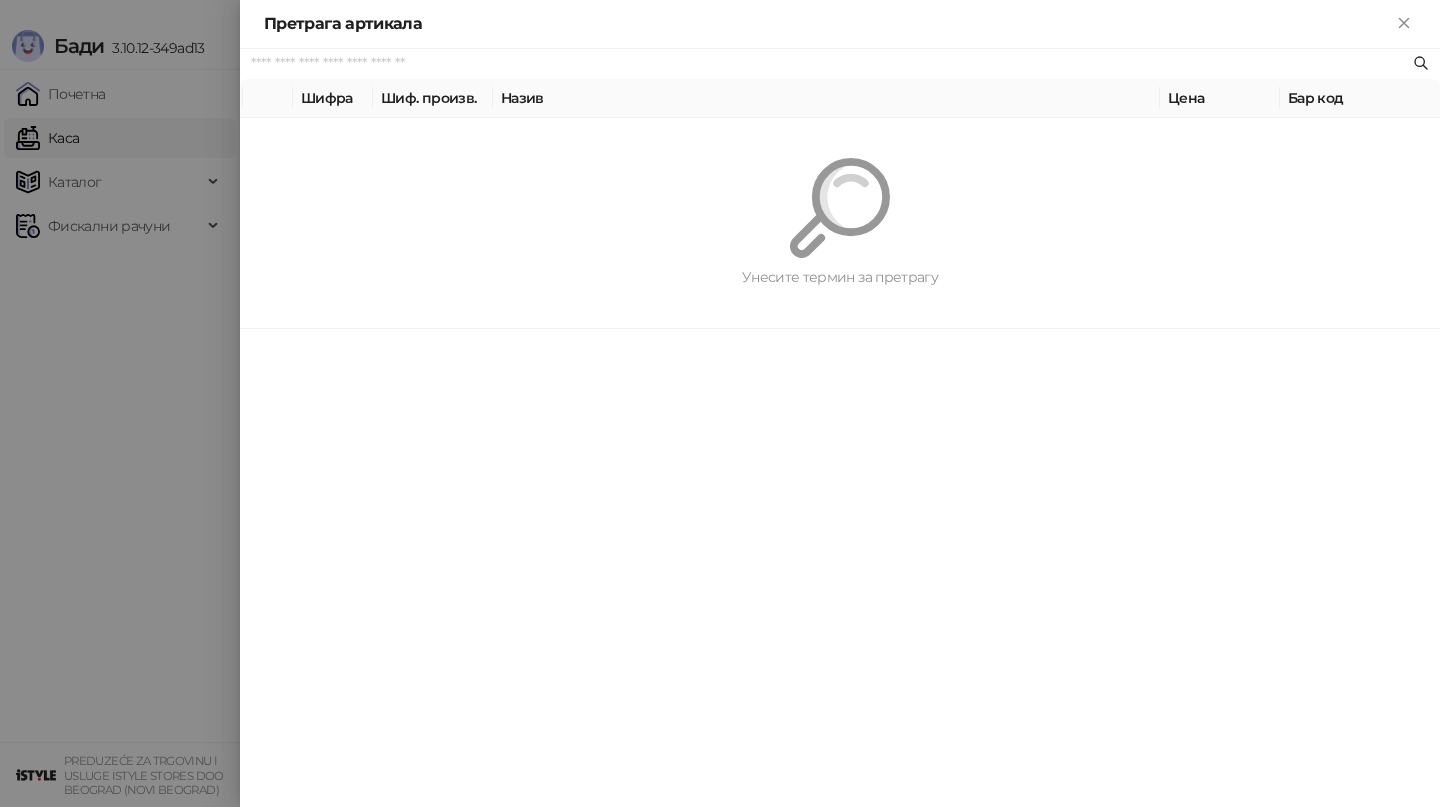 paste on "*********" 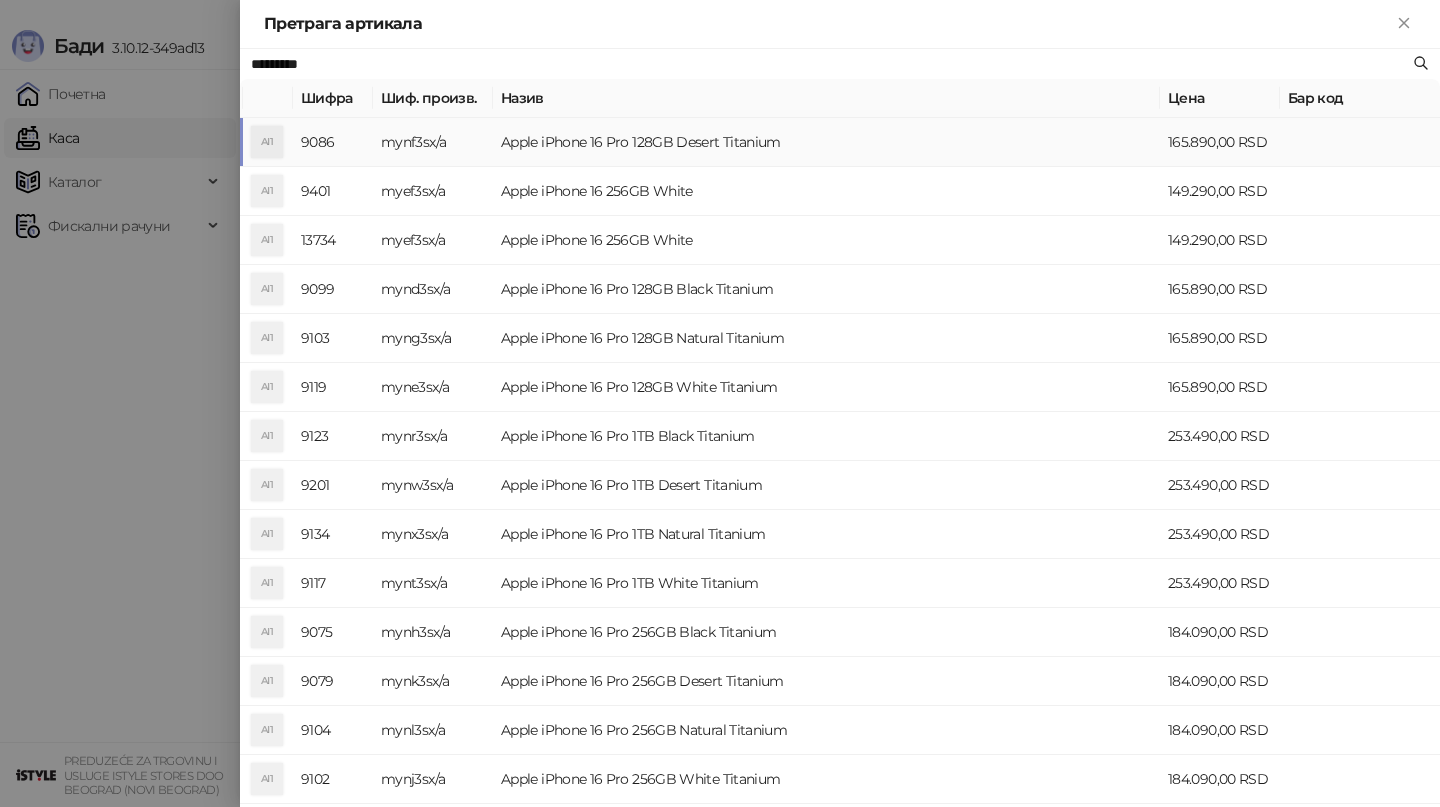type on "*********" 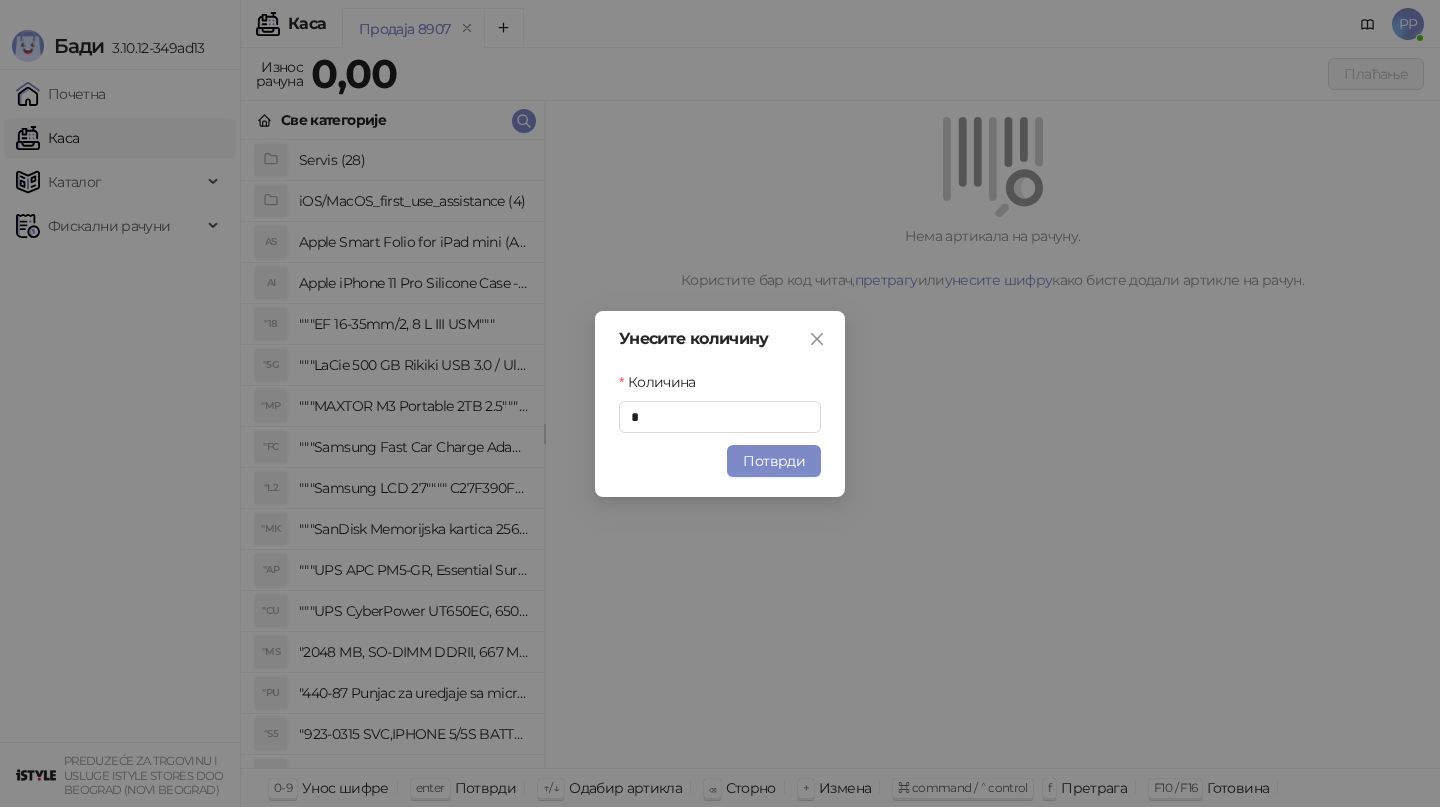 click on "Потврди" at bounding box center (774, 461) 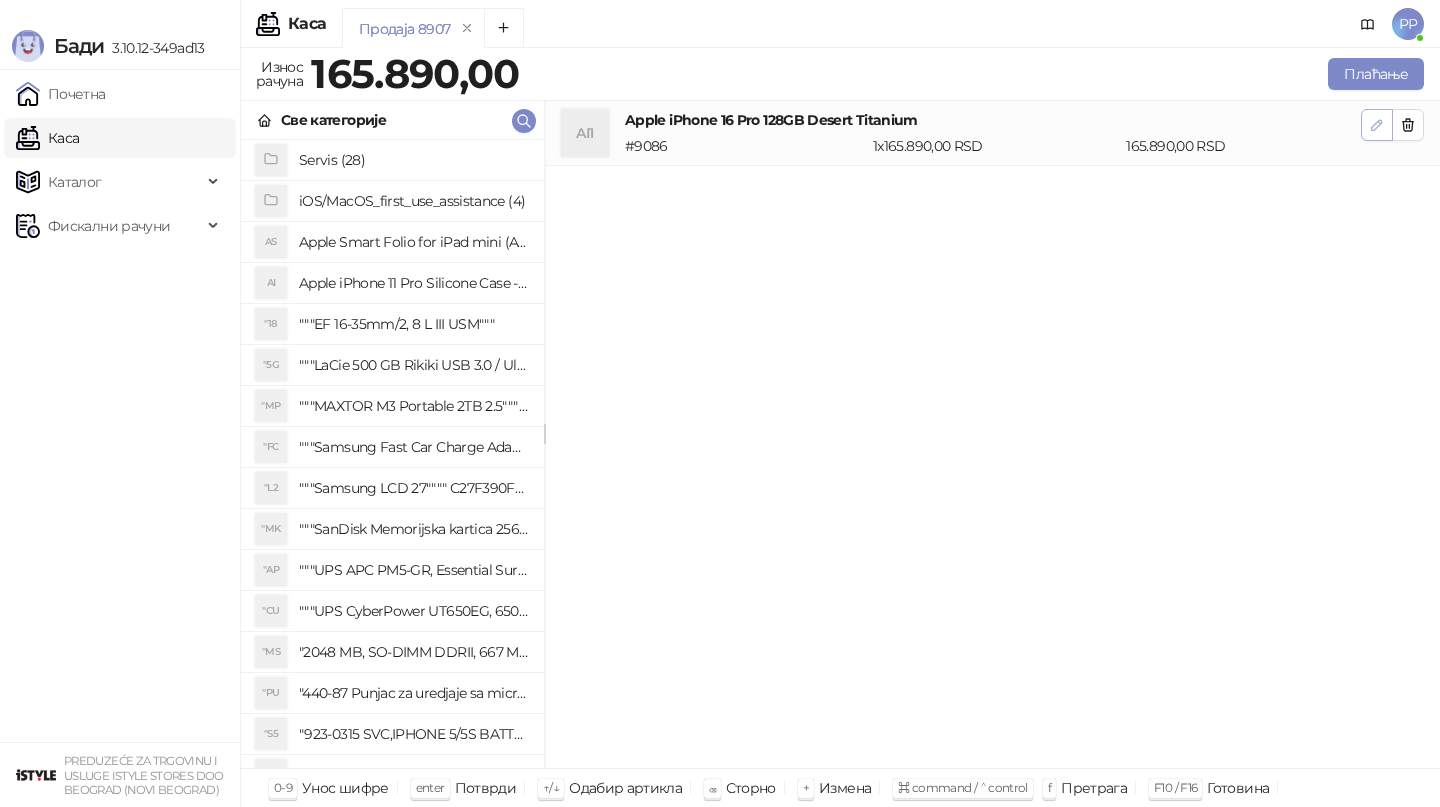 click 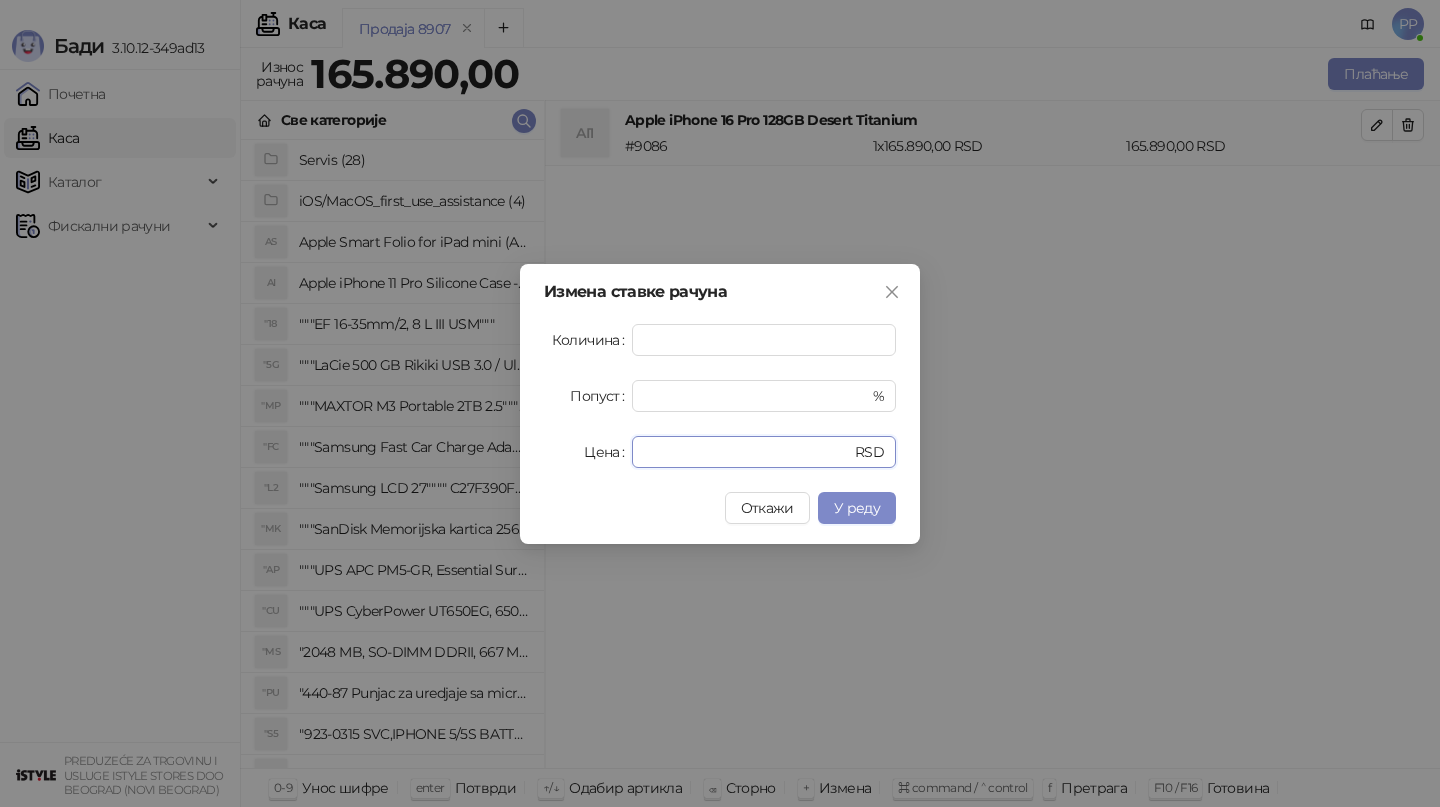 drag, startPoint x: 750, startPoint y: 447, endPoint x: 471, endPoint y: 447, distance: 279 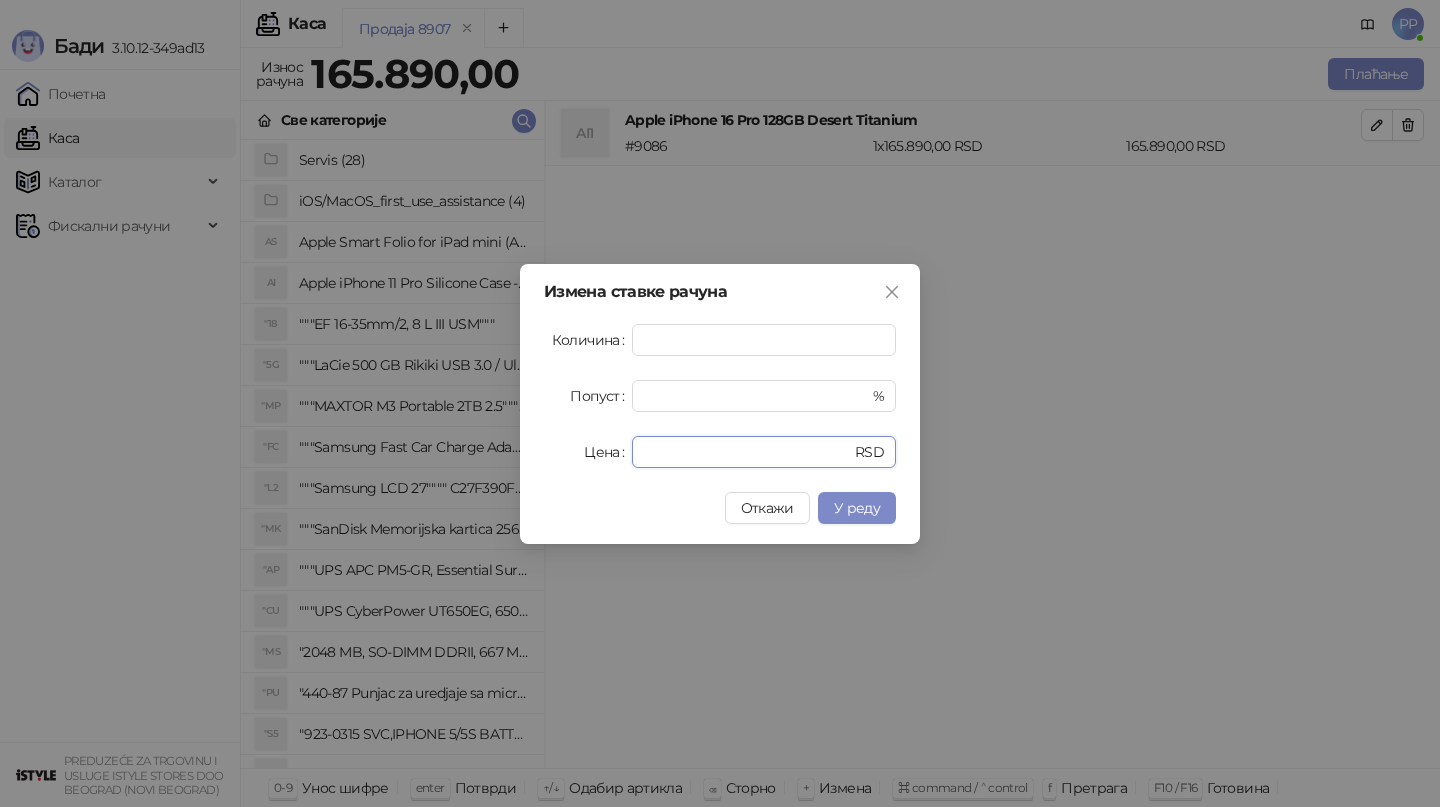 type on "******" 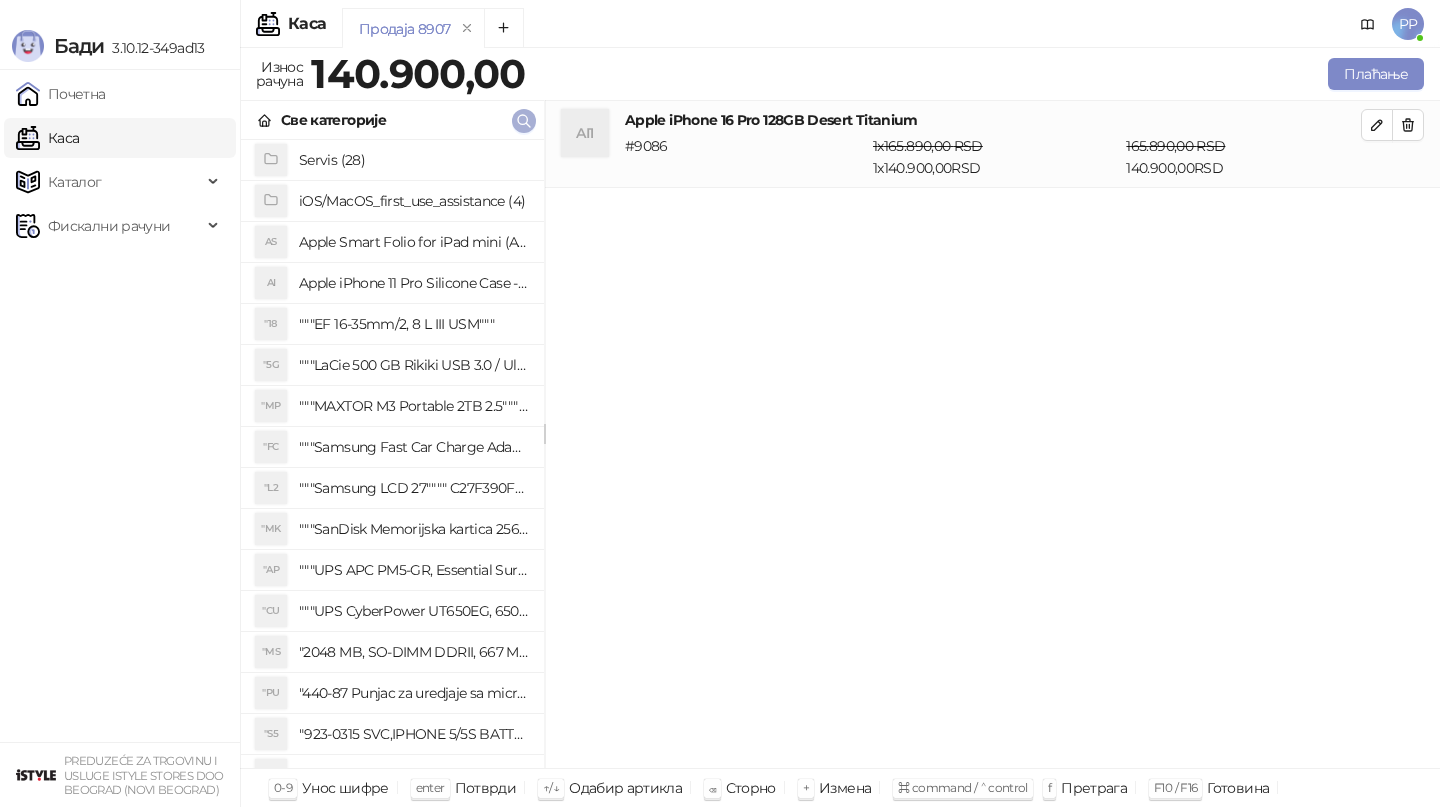 click 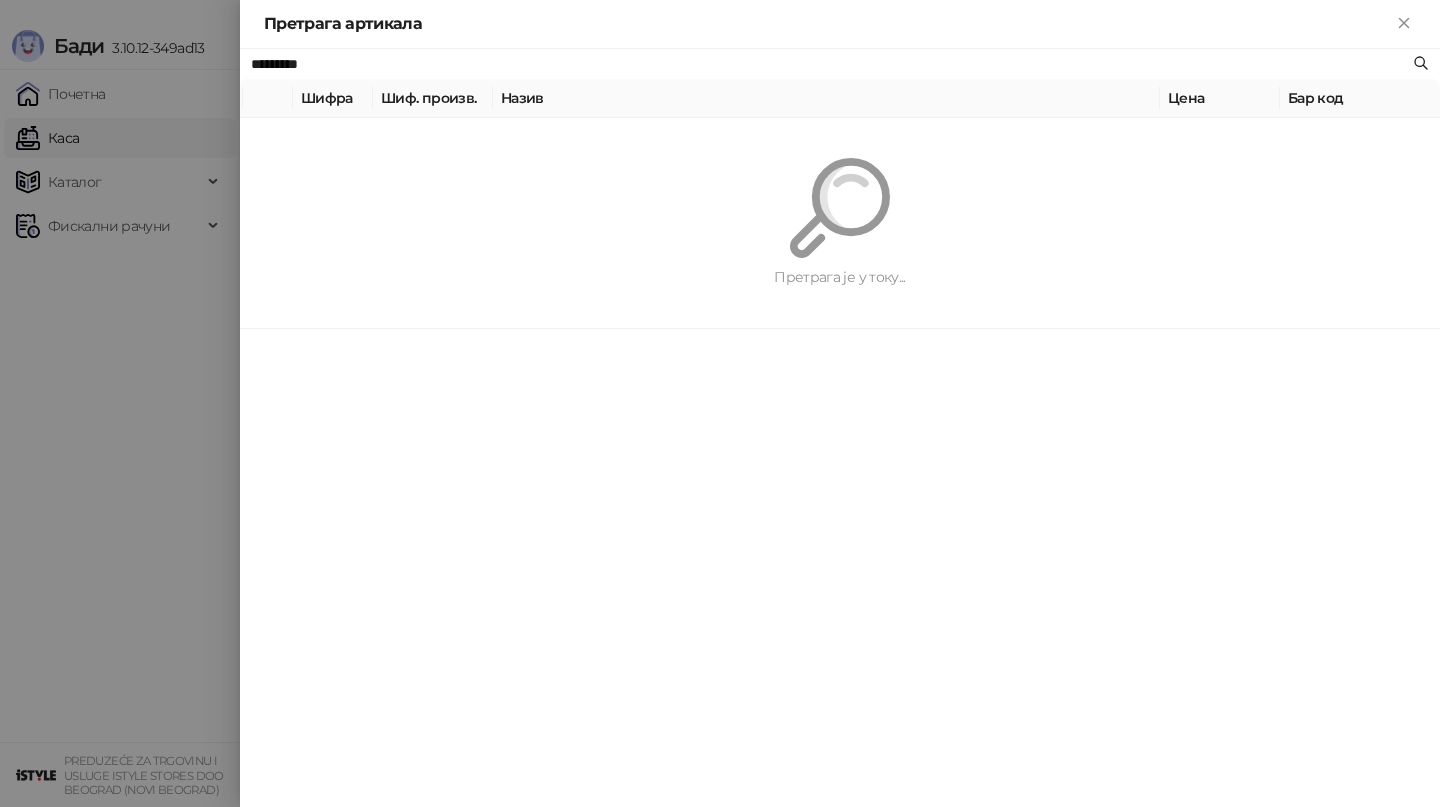 paste on "**********" 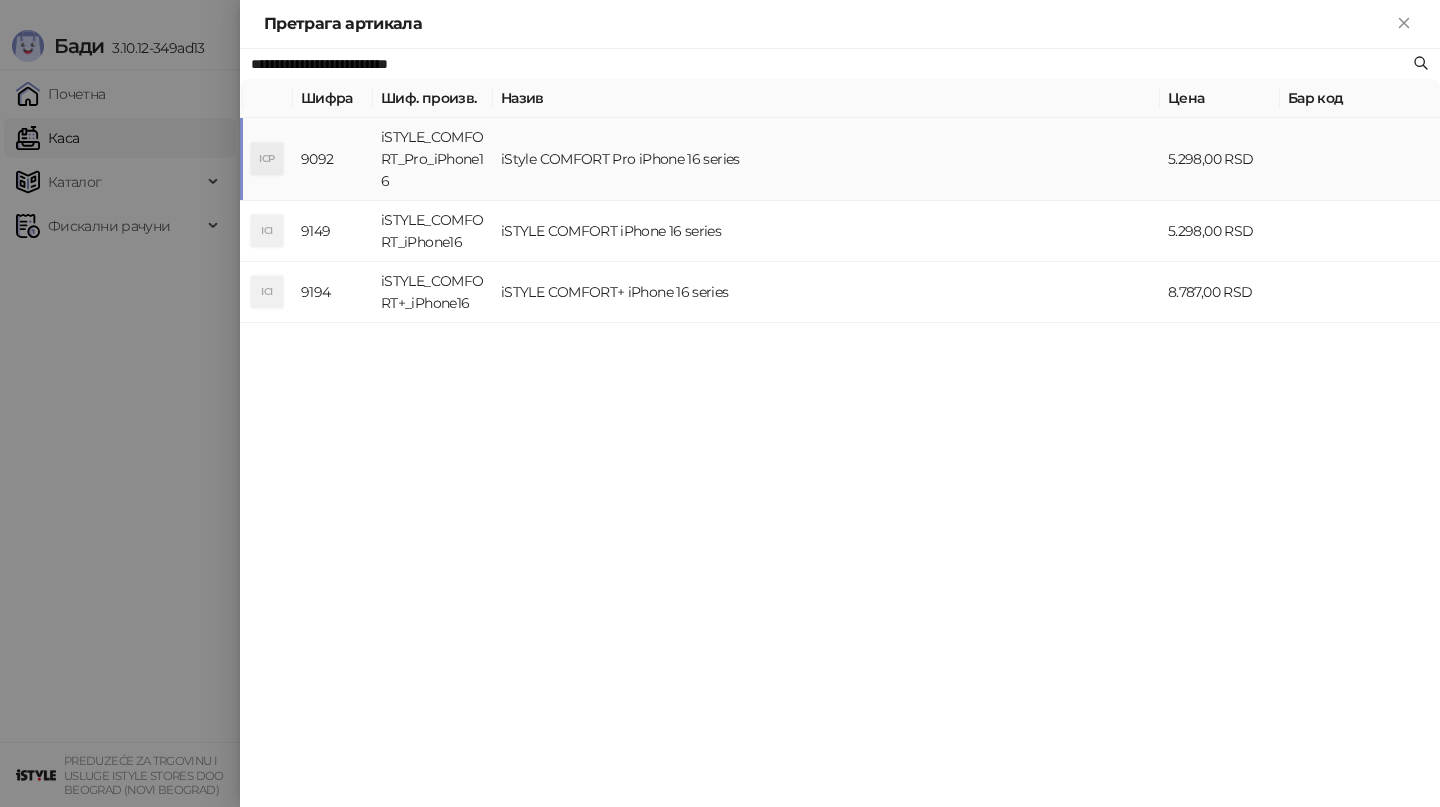 click on "iStyle COMFORT Pro iPhone 16 series" at bounding box center [826, 159] 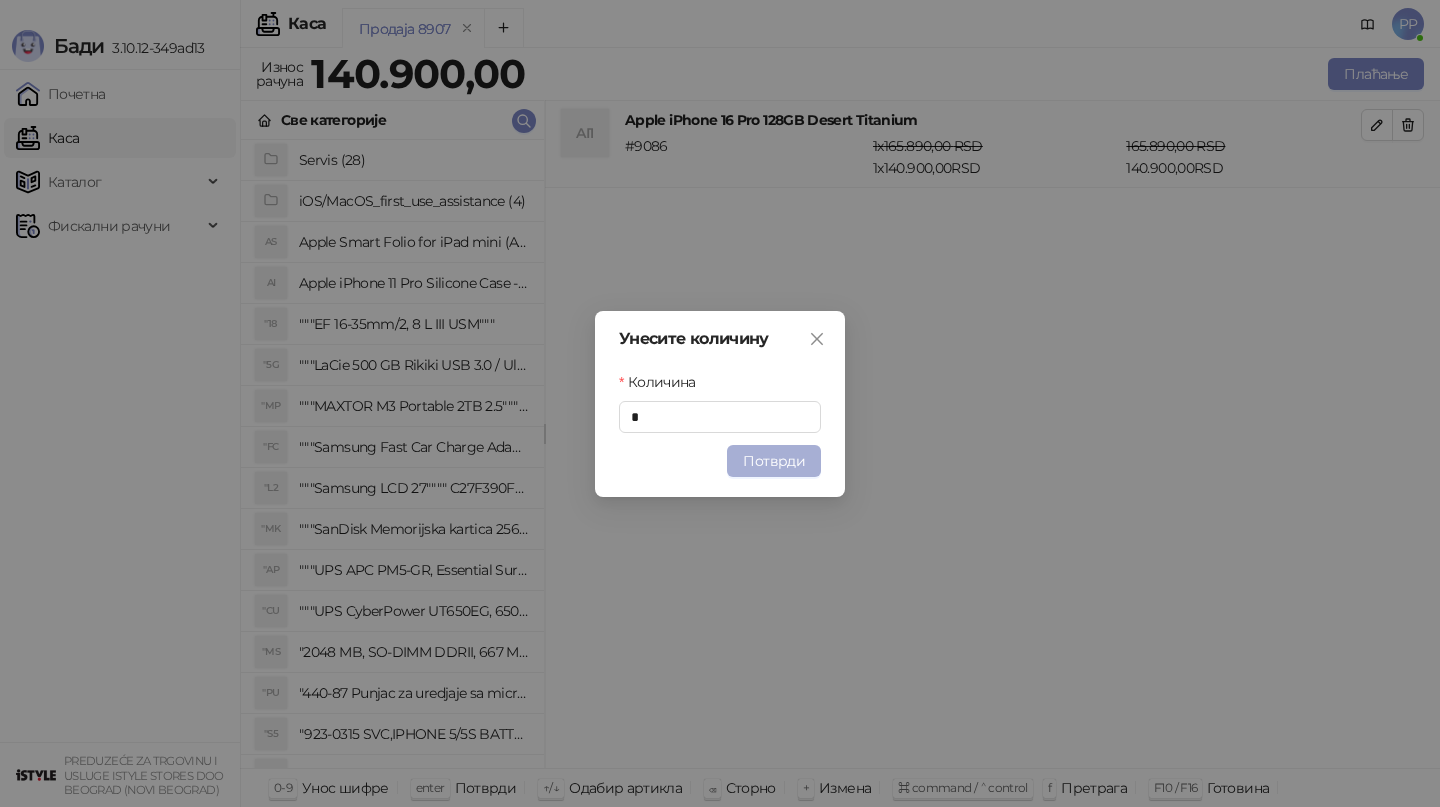 click on "Потврди" at bounding box center [774, 461] 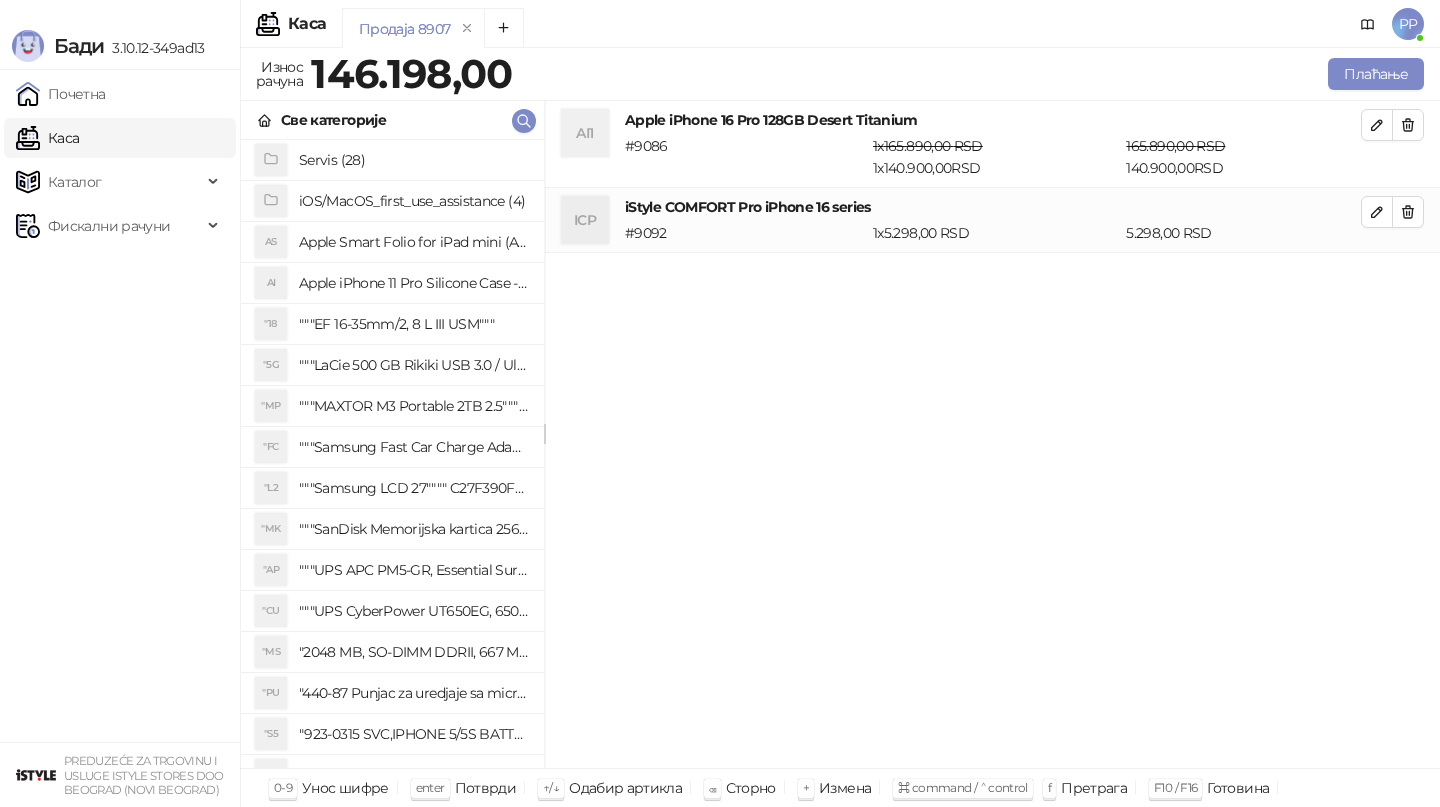 click on "Све категорије" at bounding box center (392, 120) 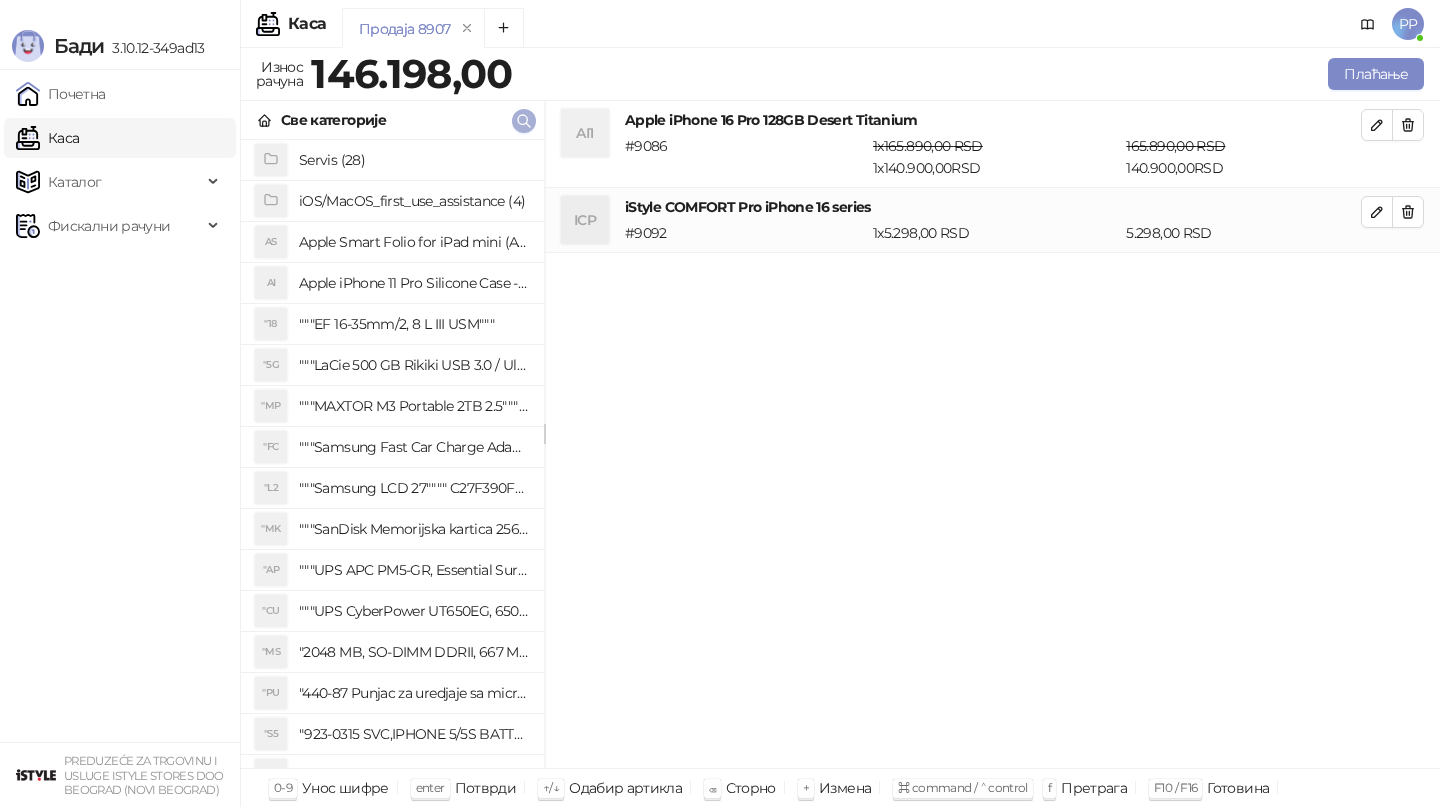click at bounding box center (524, 121) 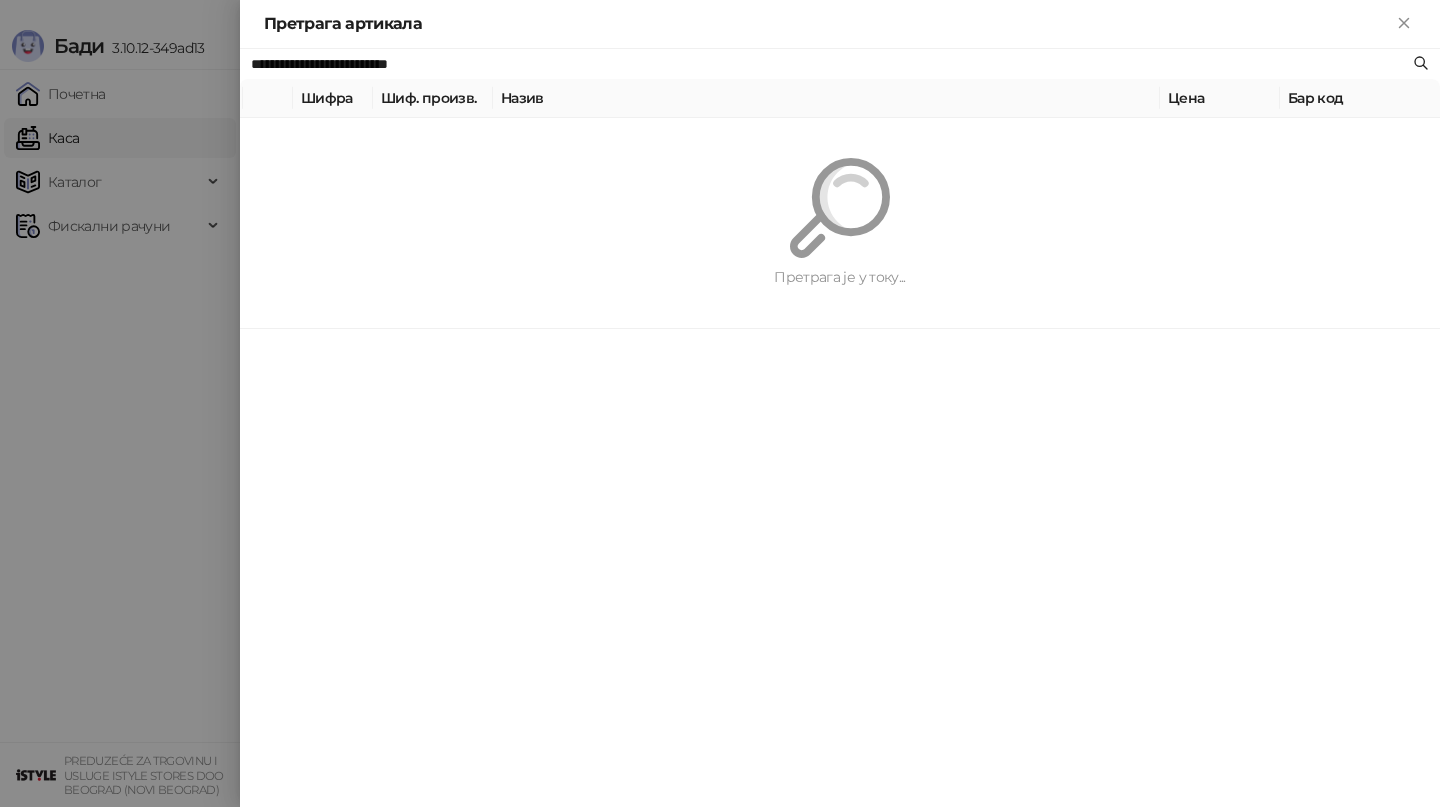 paste 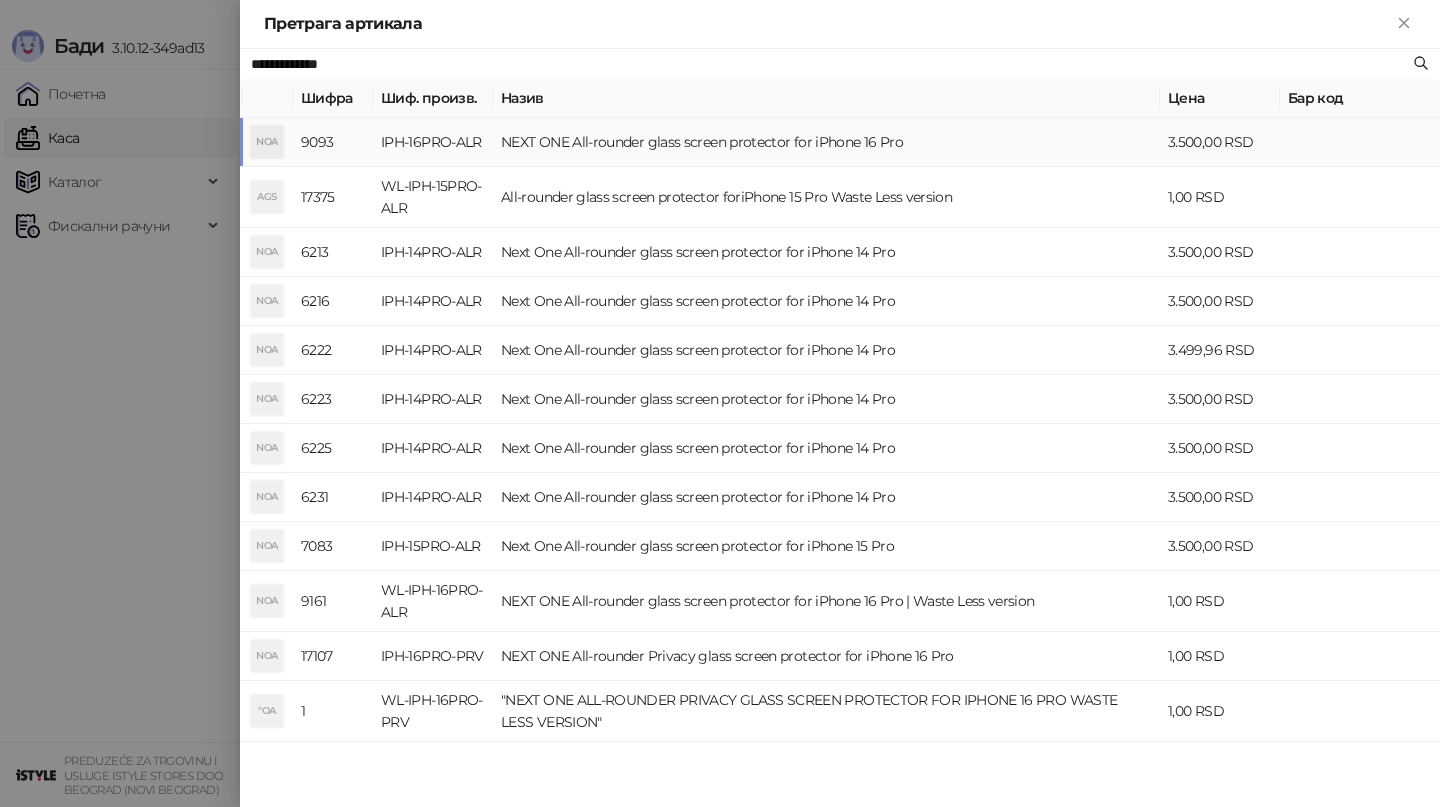 type on "**********" 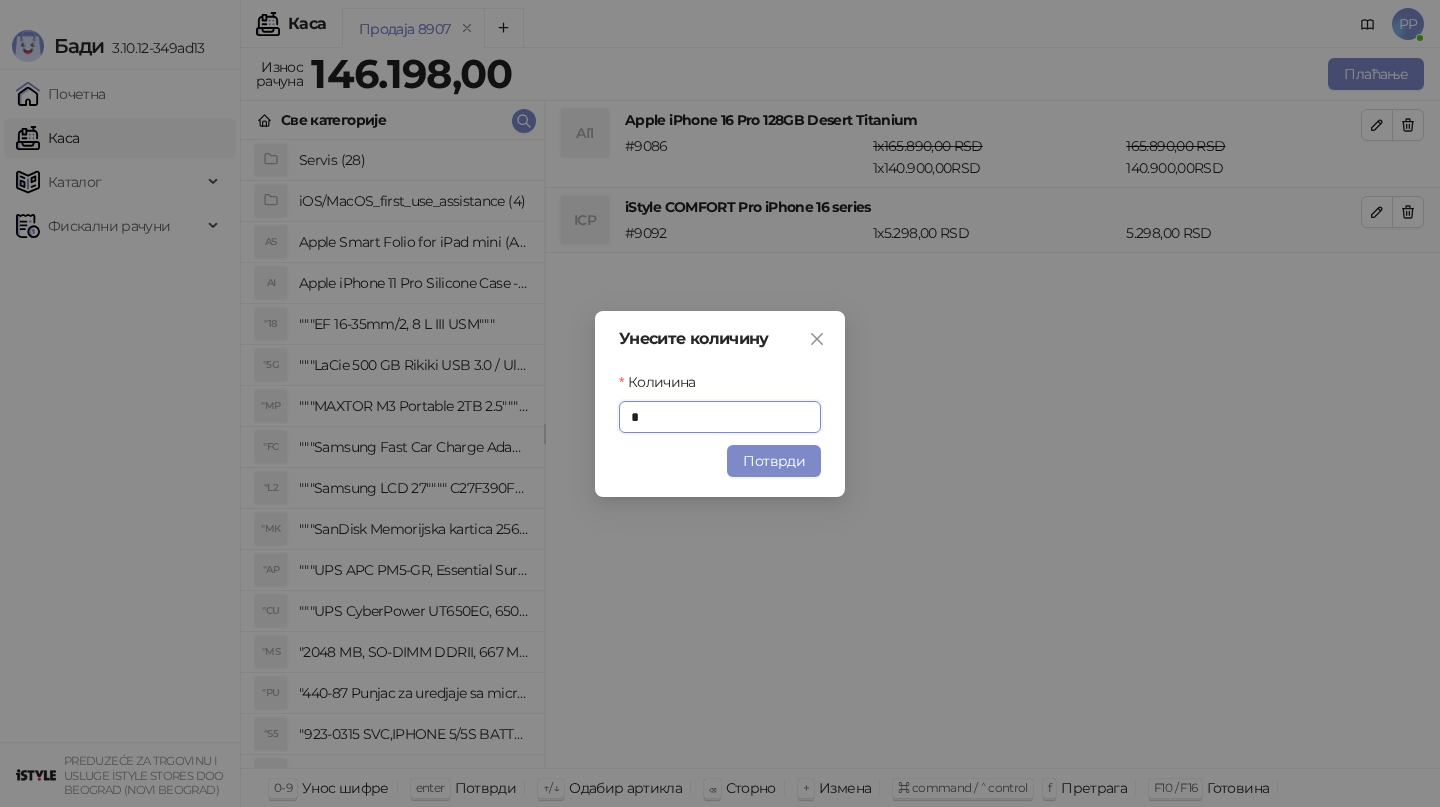 click on "Потврди" at bounding box center (774, 461) 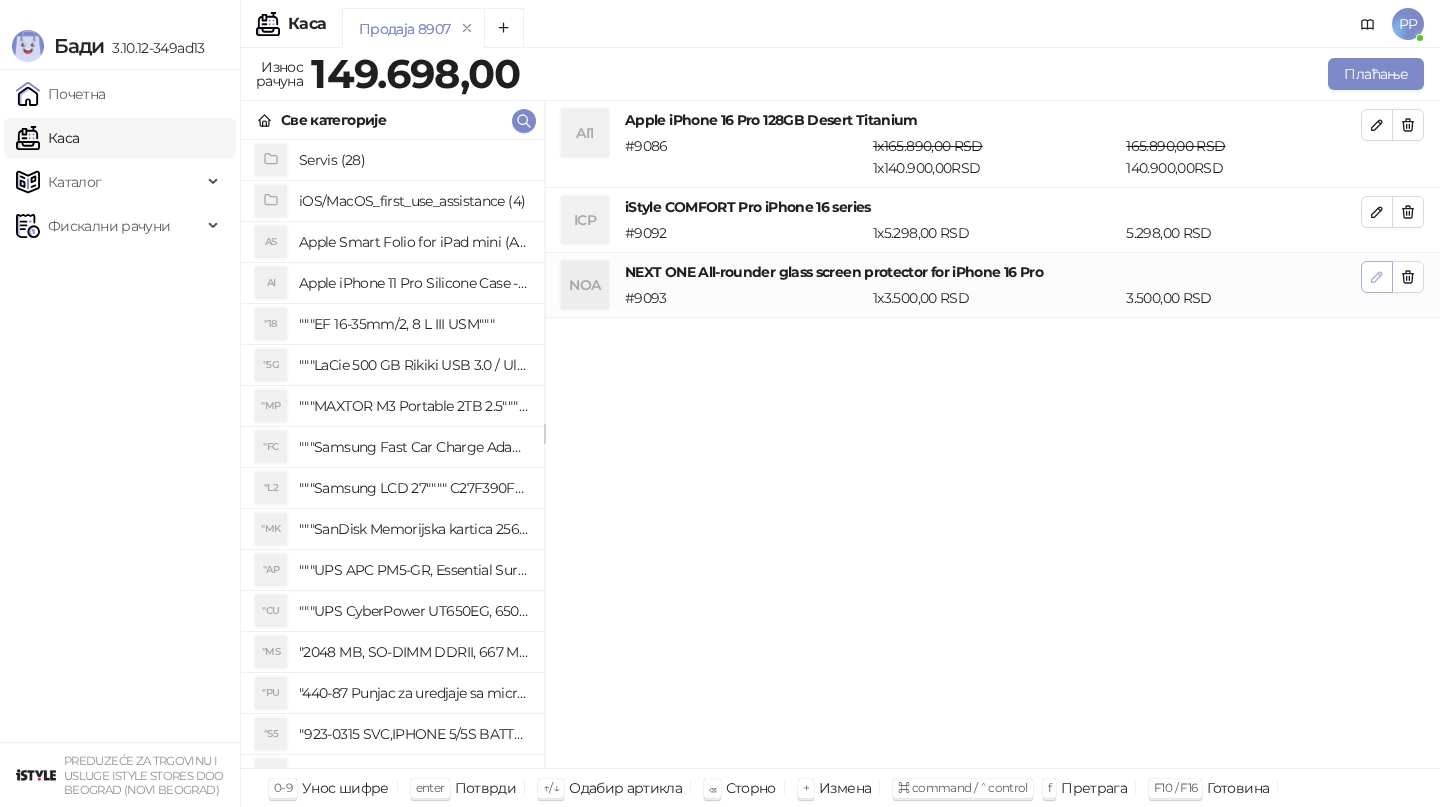 click 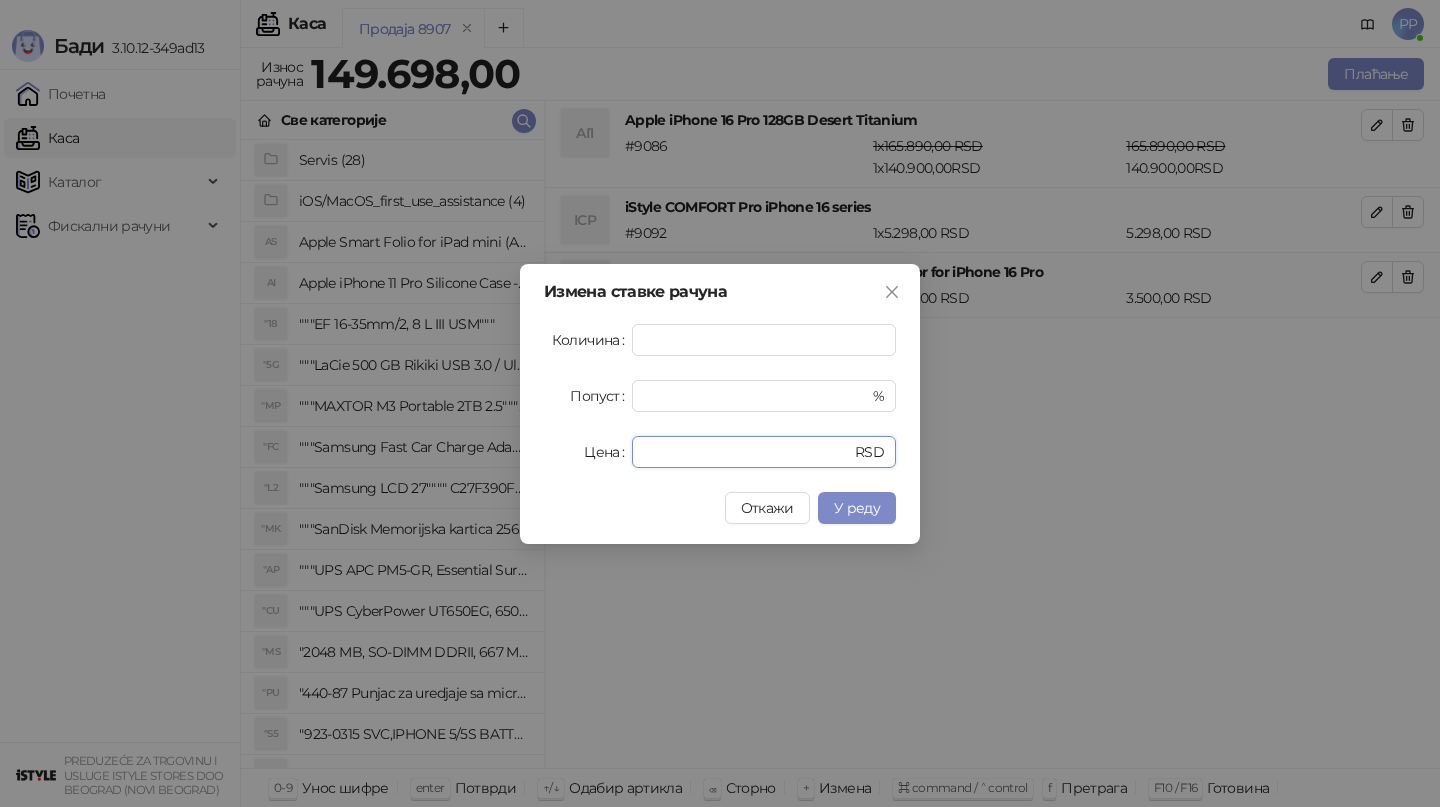 drag, startPoint x: 746, startPoint y: 450, endPoint x: 505, endPoint y: 436, distance: 241.4063 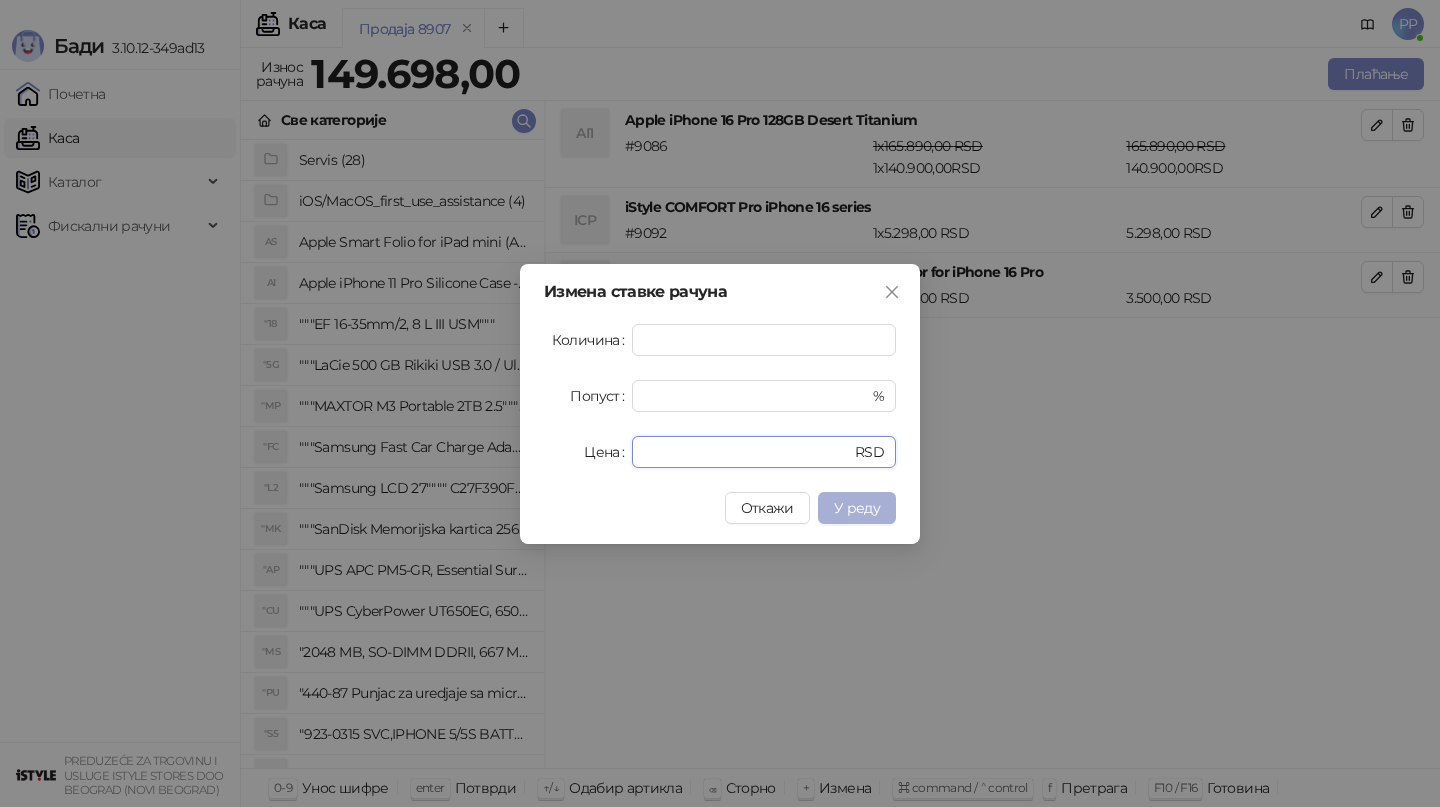 type on "*" 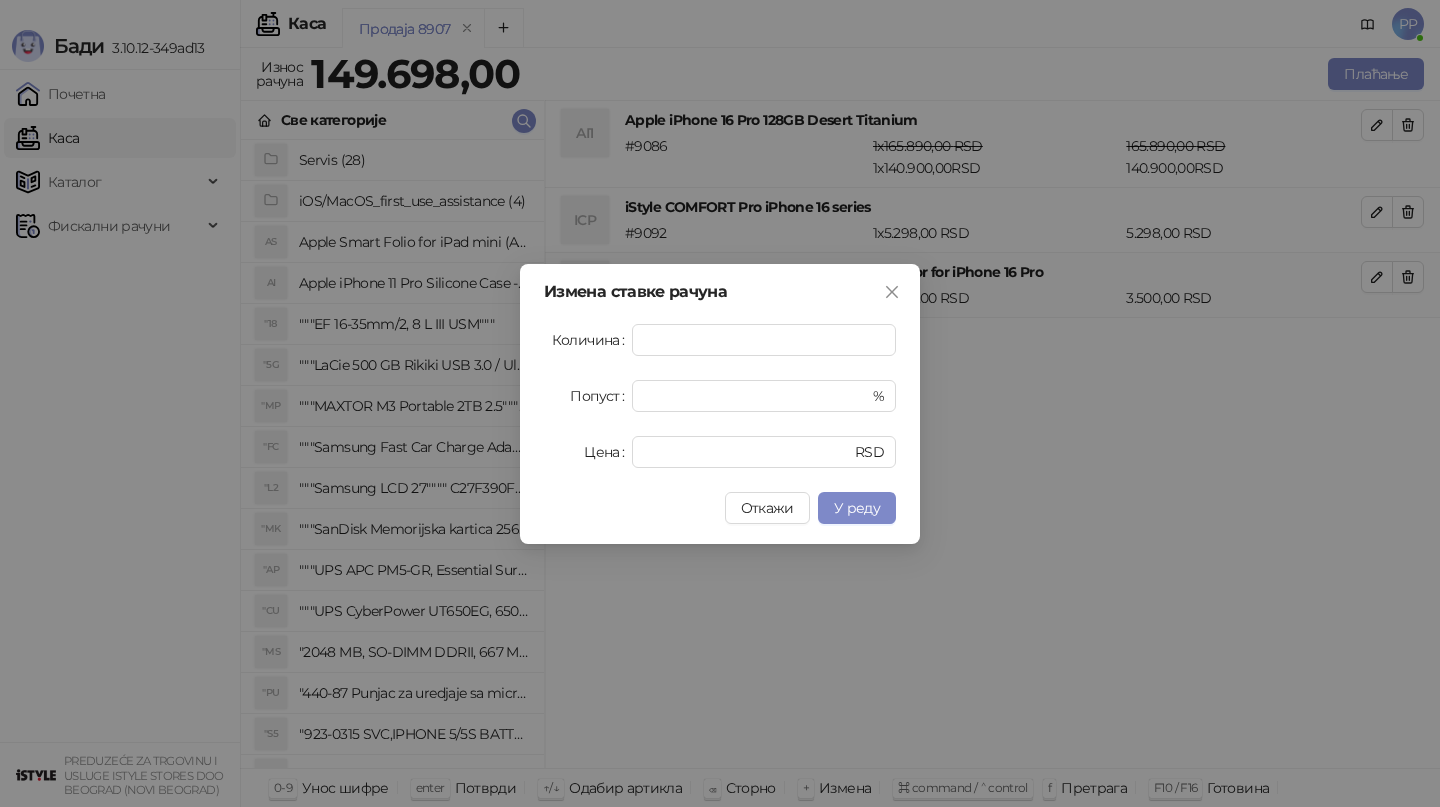 click on "У реду" at bounding box center [857, 508] 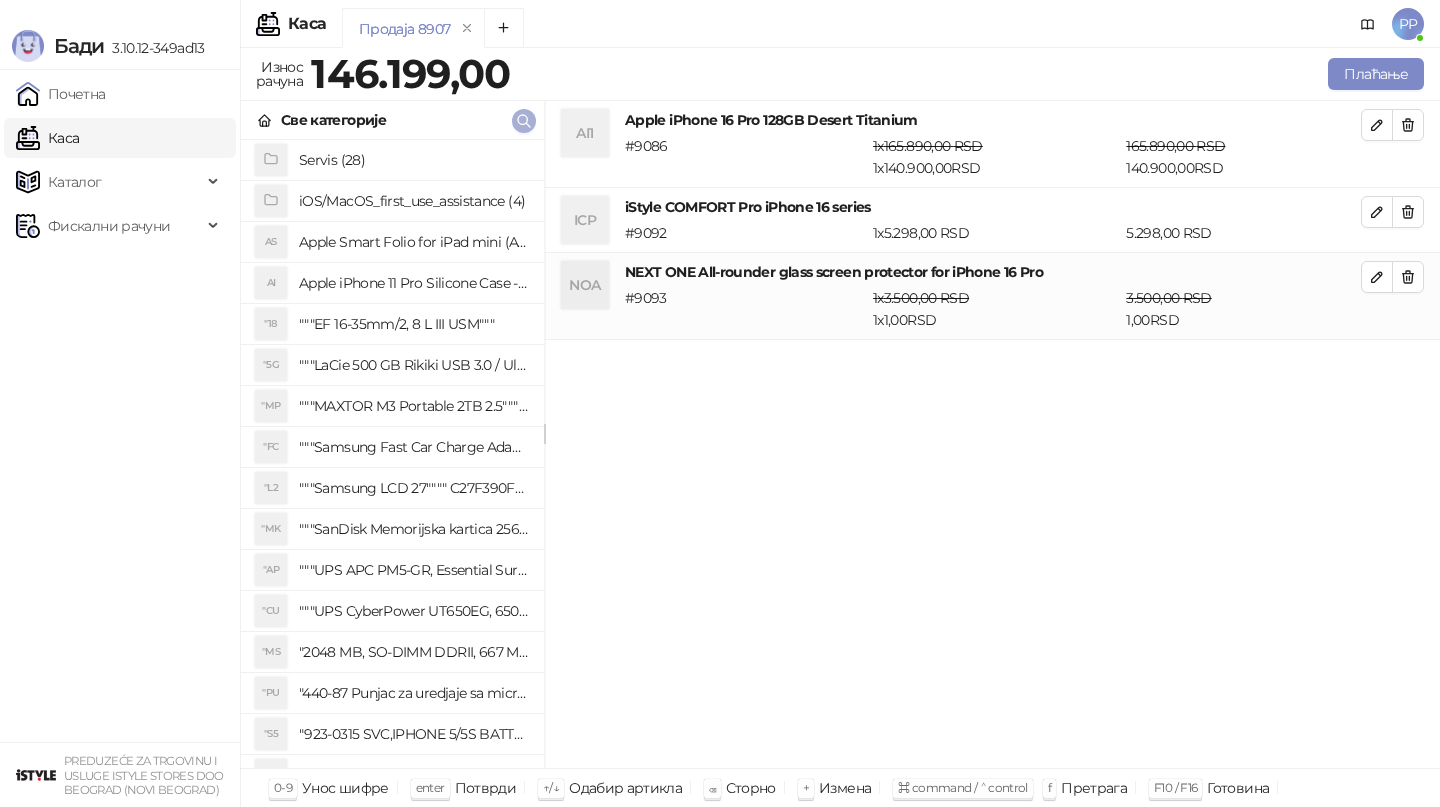 click 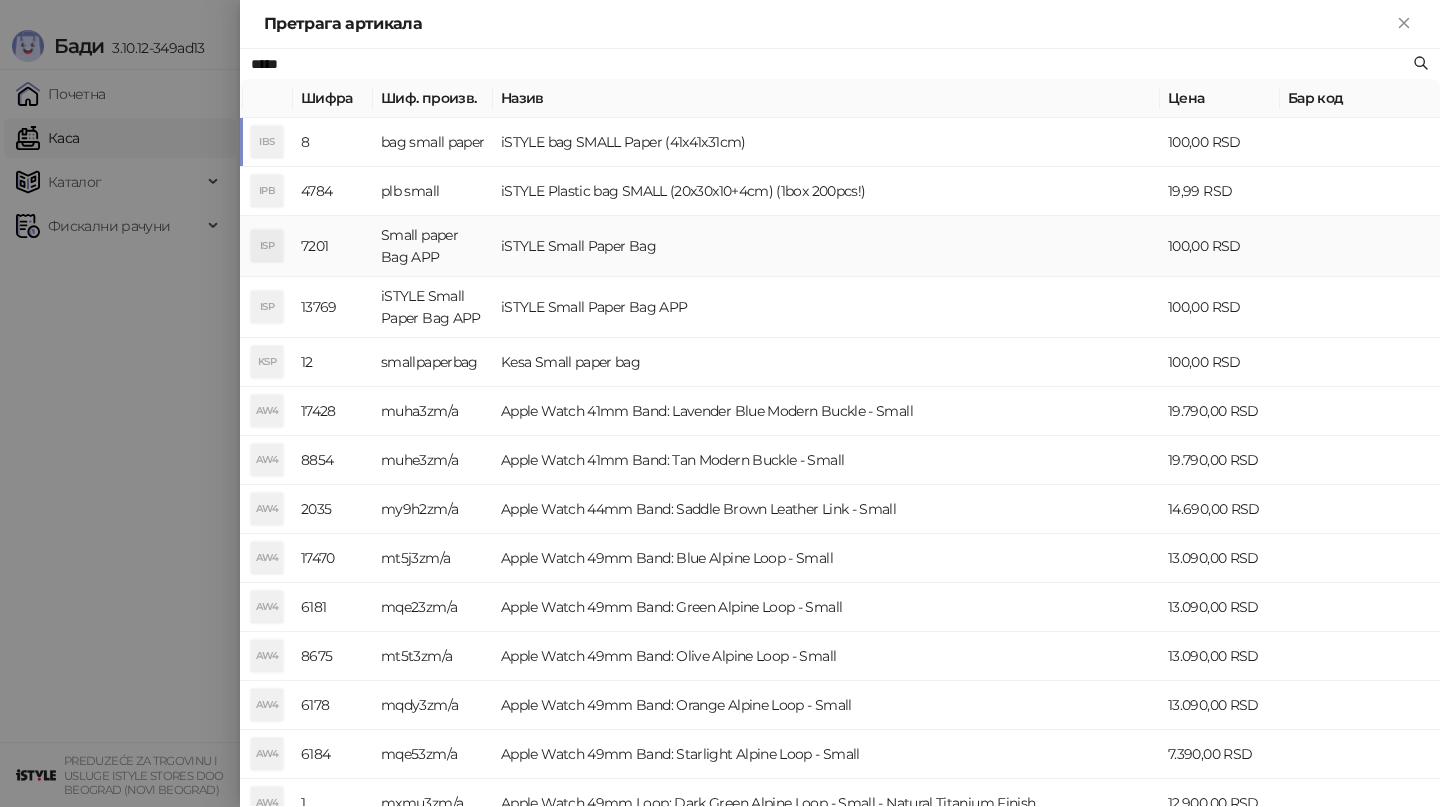 click on "iSTYLE Small Paper Bag" at bounding box center [826, 246] 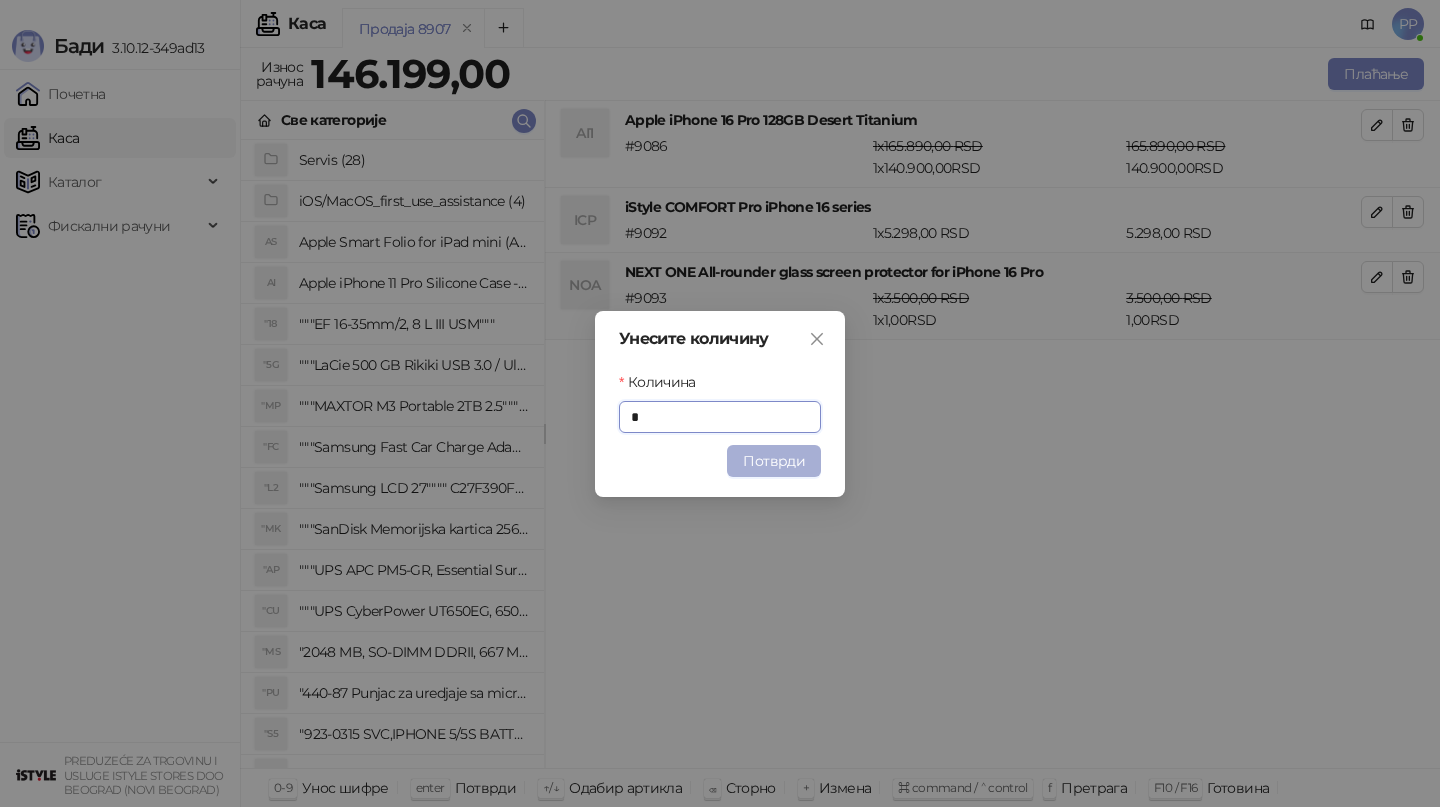 click on "Потврди" at bounding box center [774, 461] 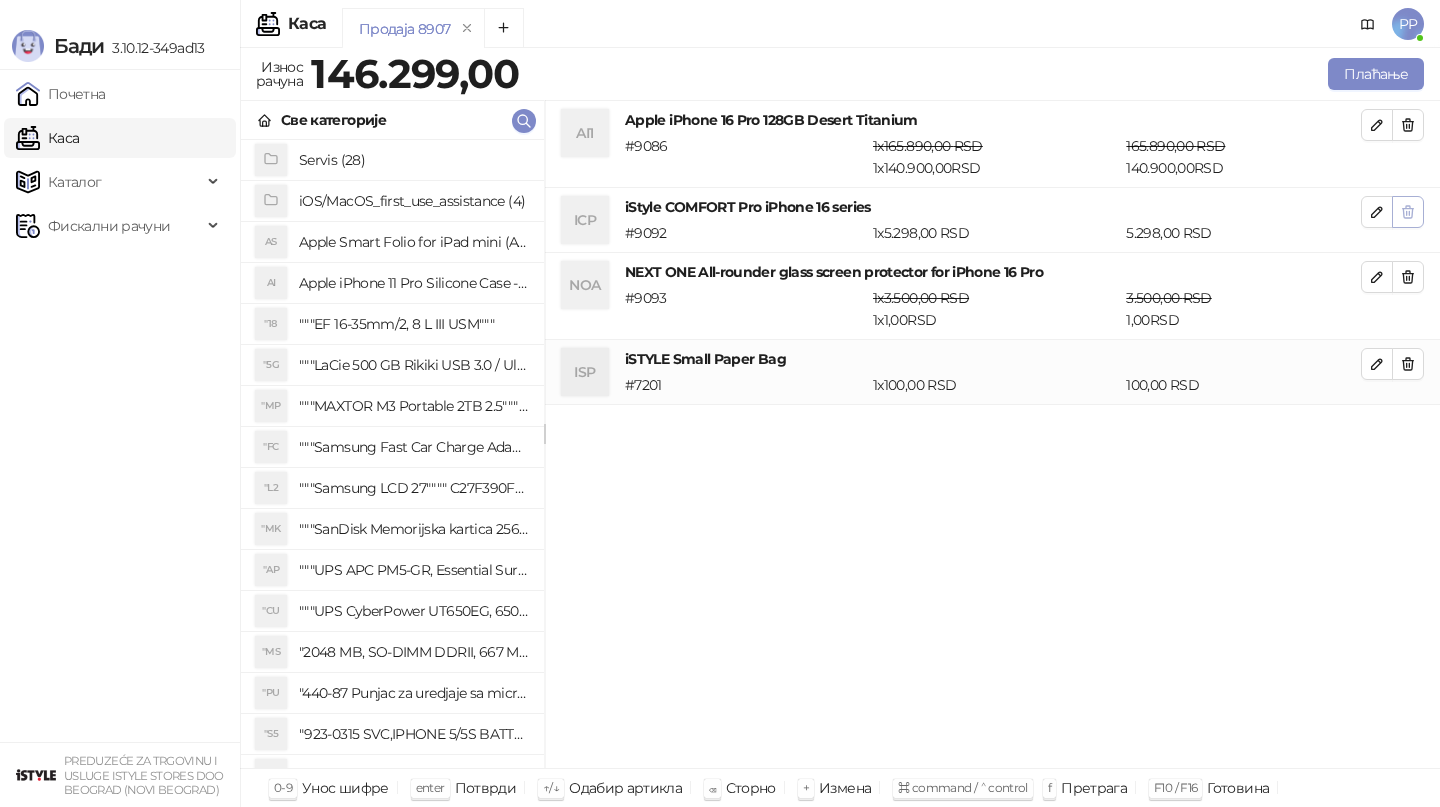 click at bounding box center [1408, 125] 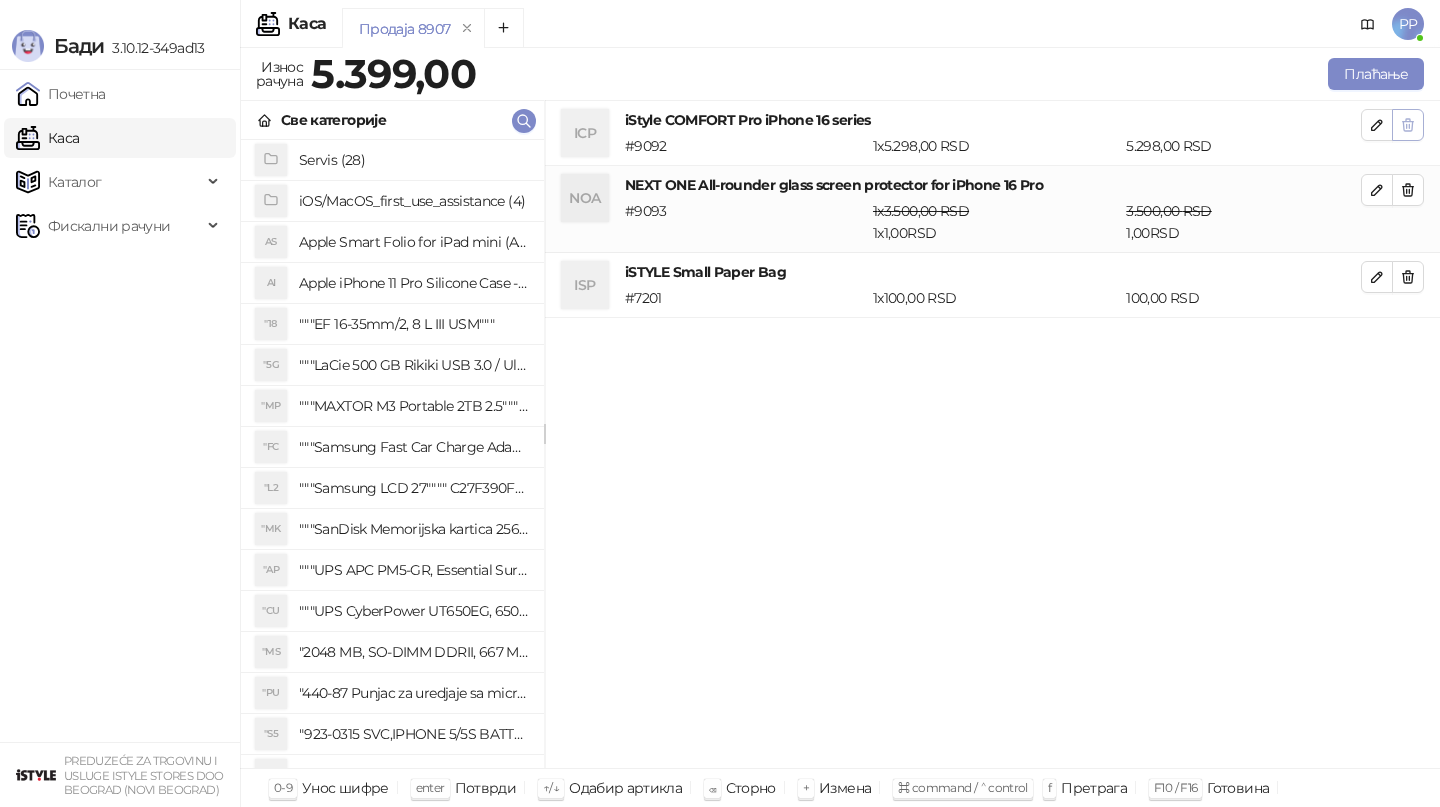 click at bounding box center [1408, 125] 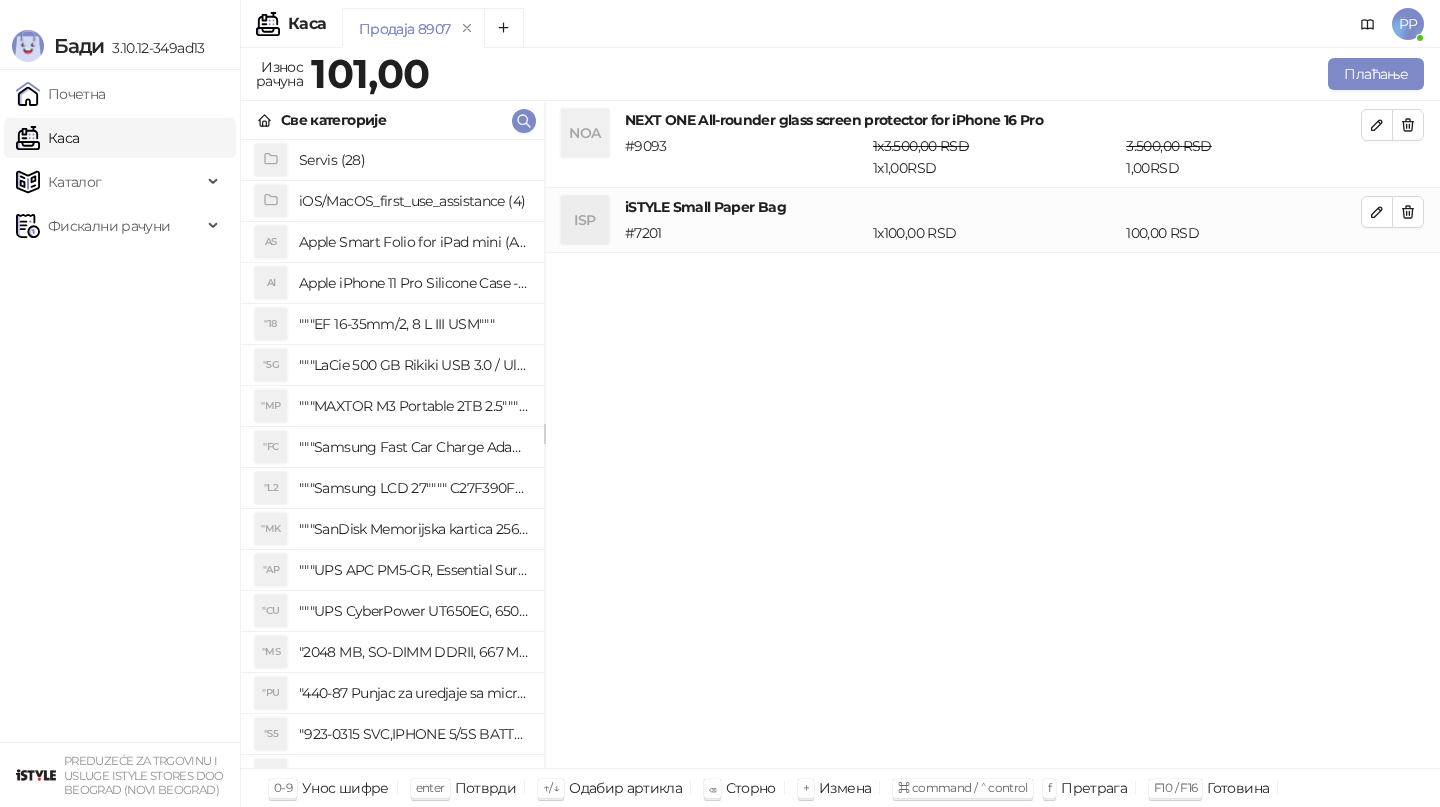 click at bounding box center (1408, 125) 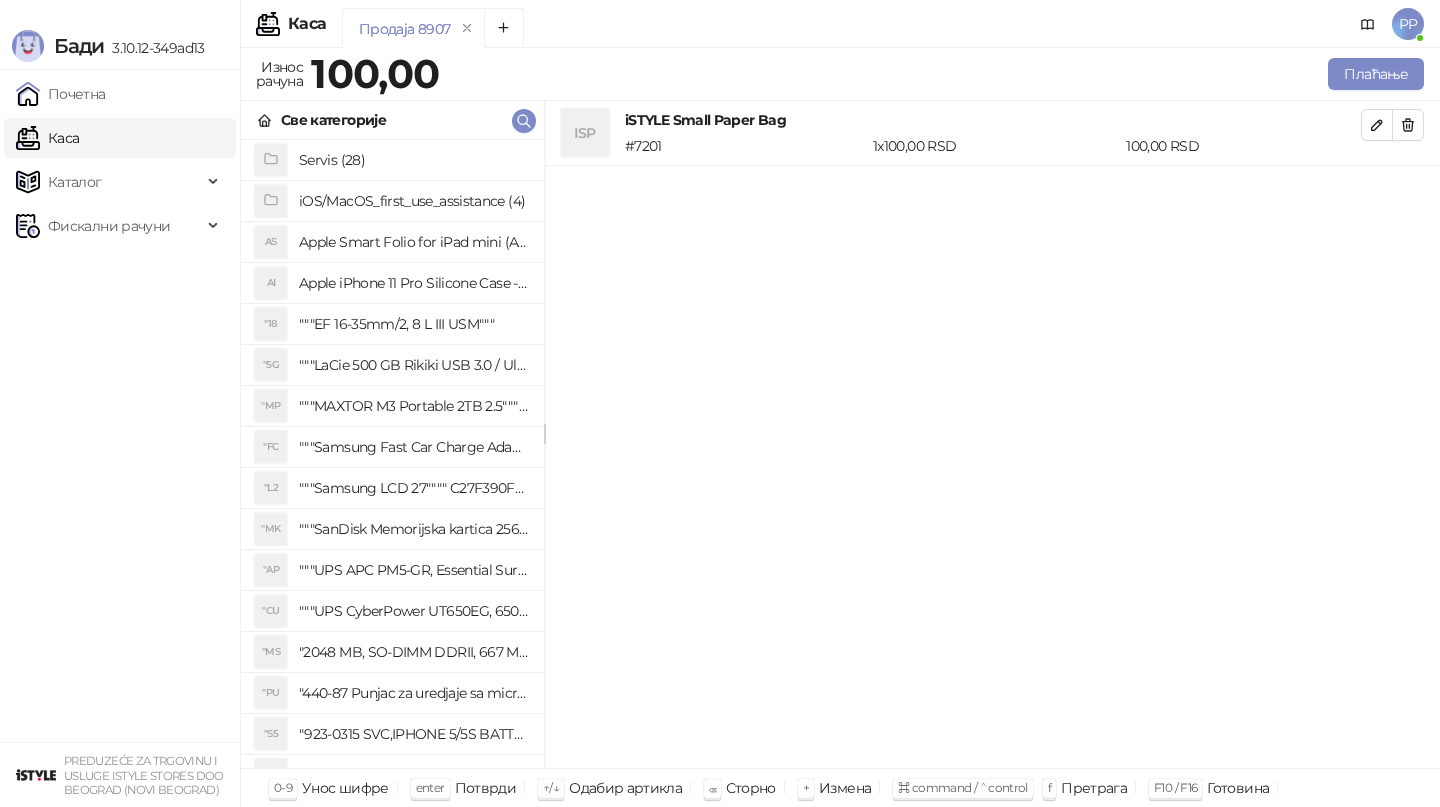 click at bounding box center [1408, 125] 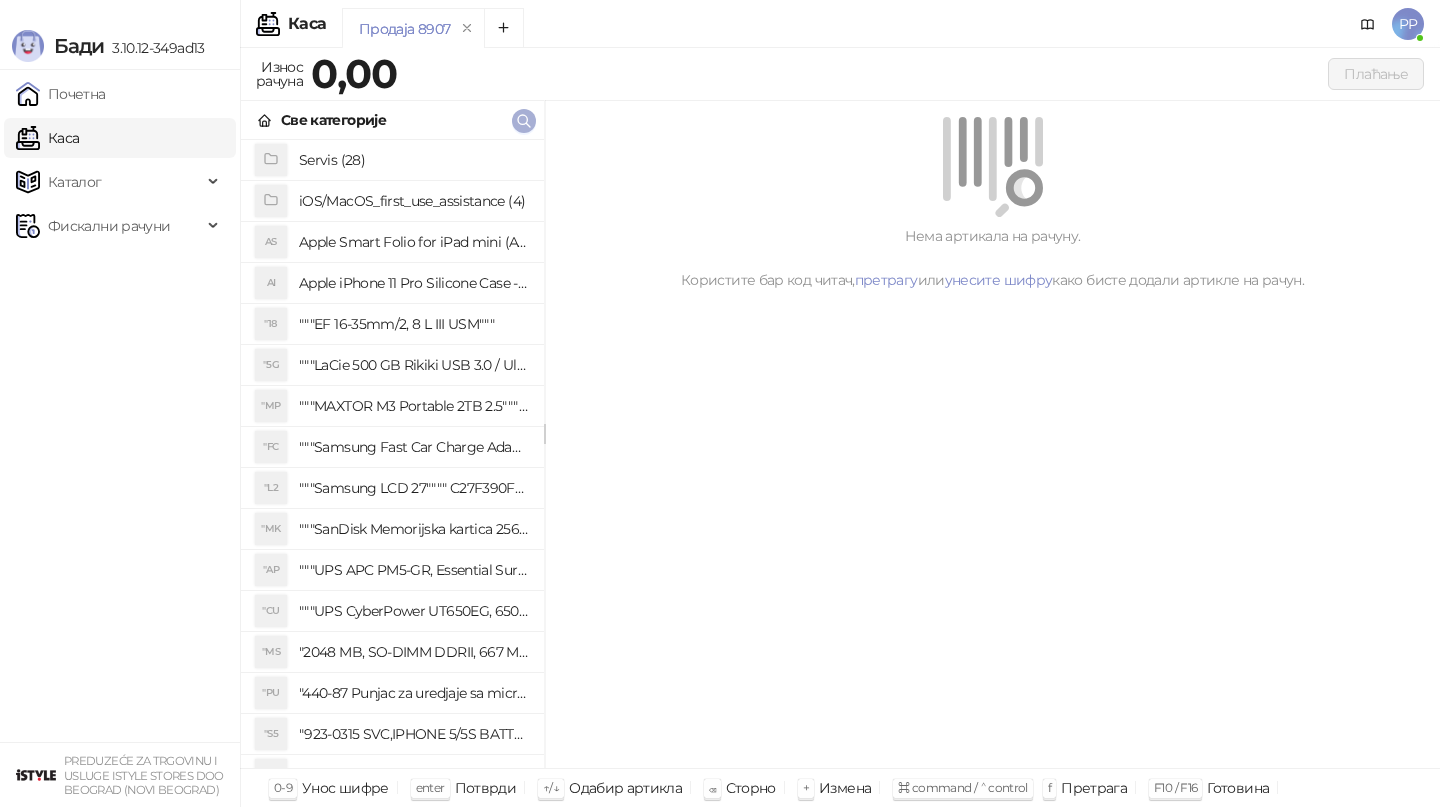 click 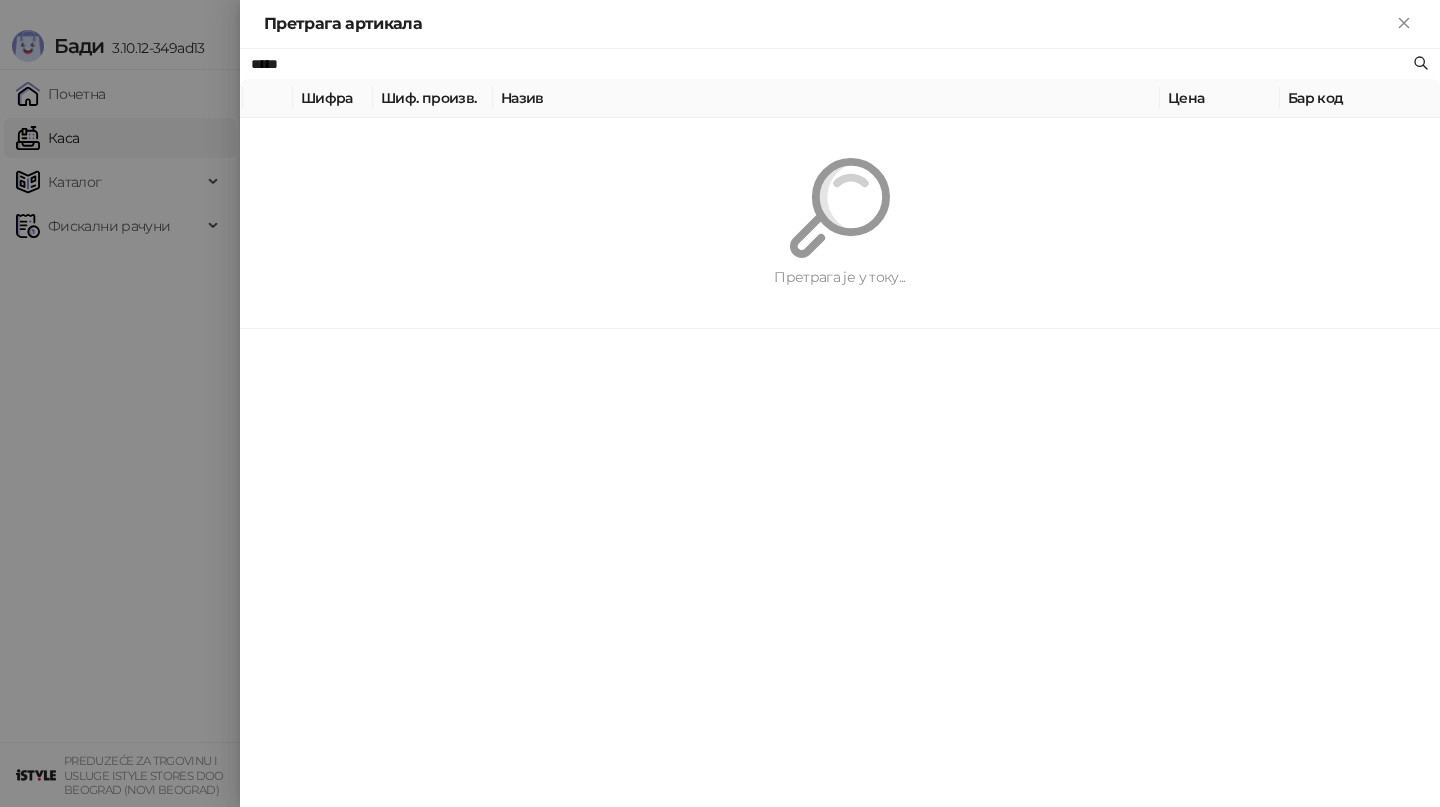 paste on "****" 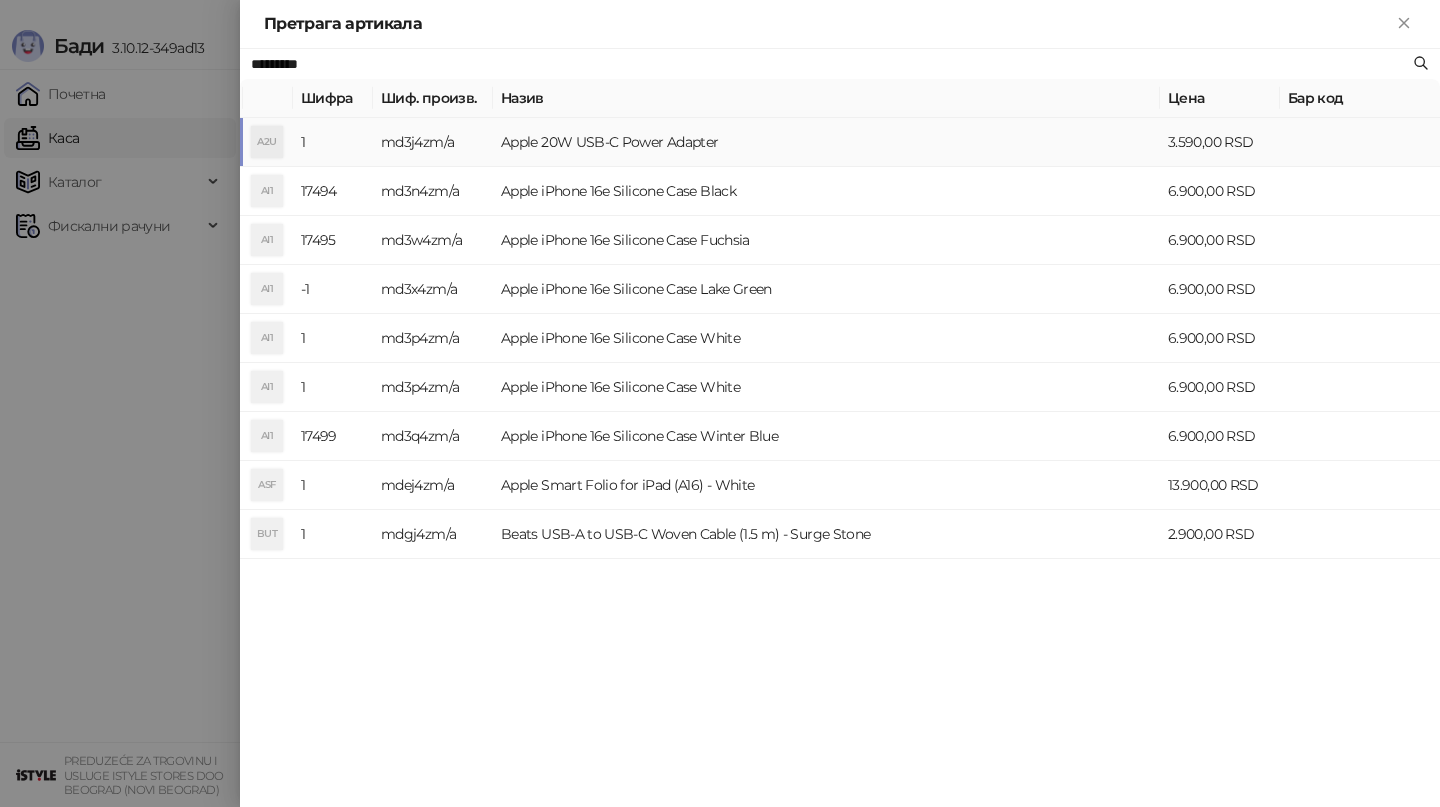 type on "*********" 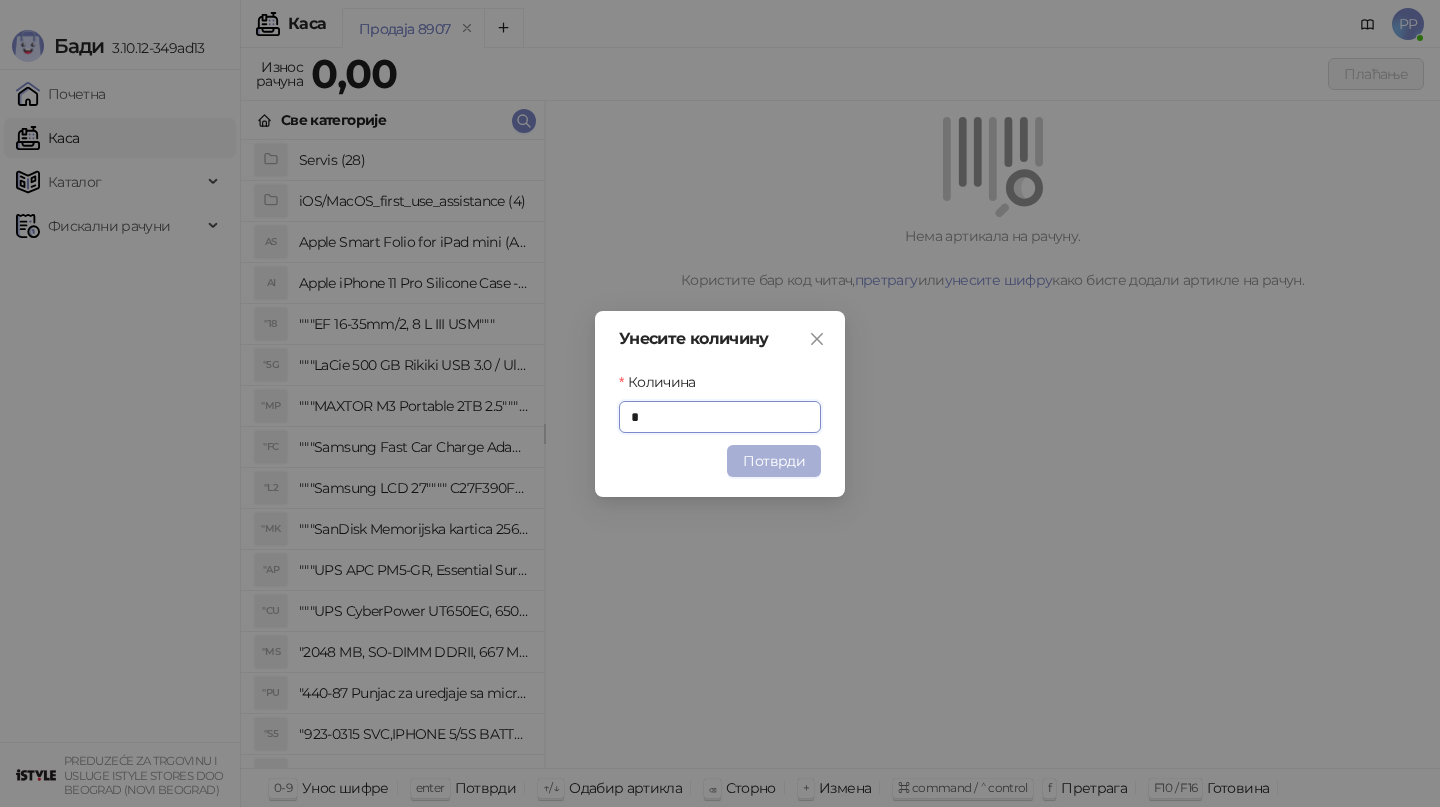 click on "Потврди" at bounding box center [774, 461] 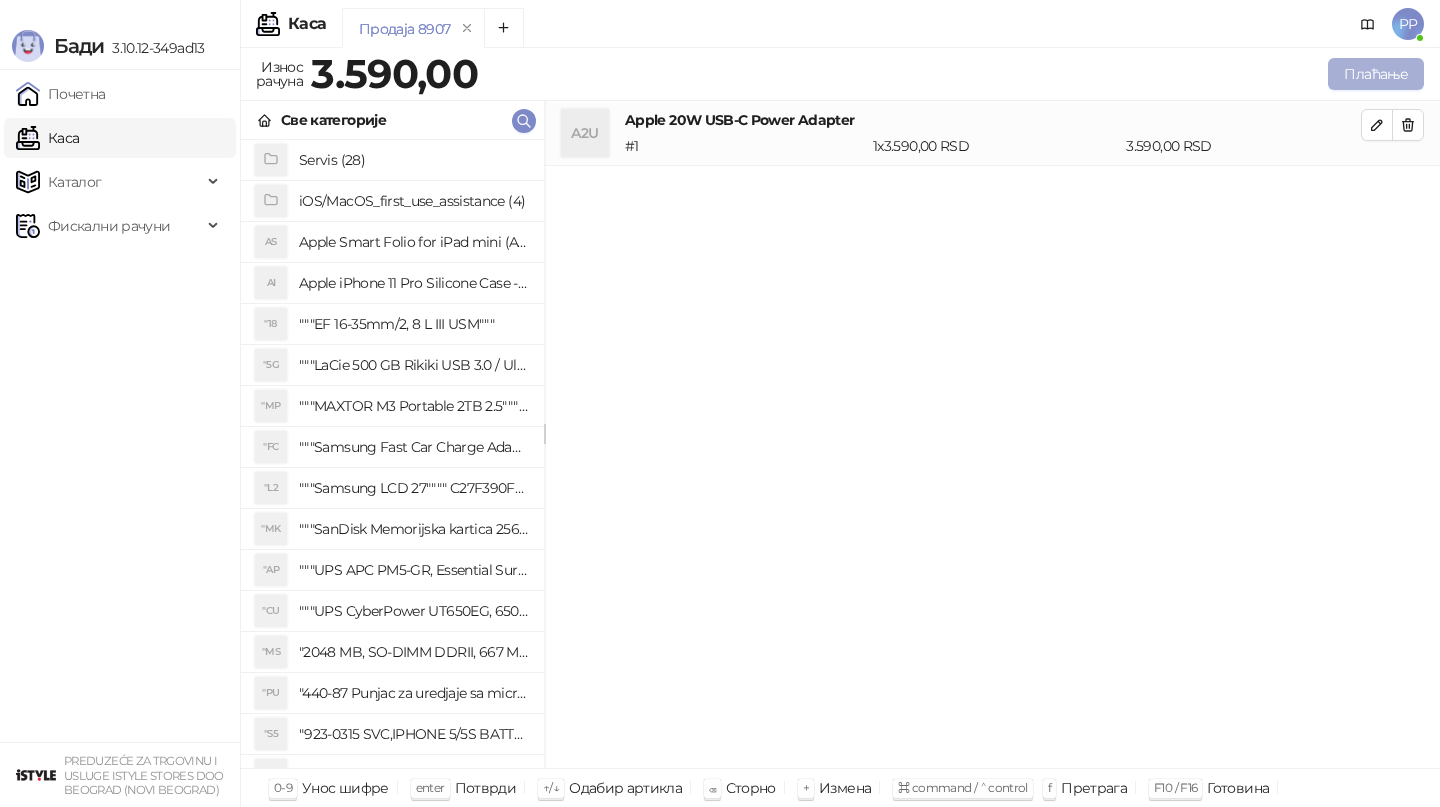 click on "Плаћање" at bounding box center [1376, 74] 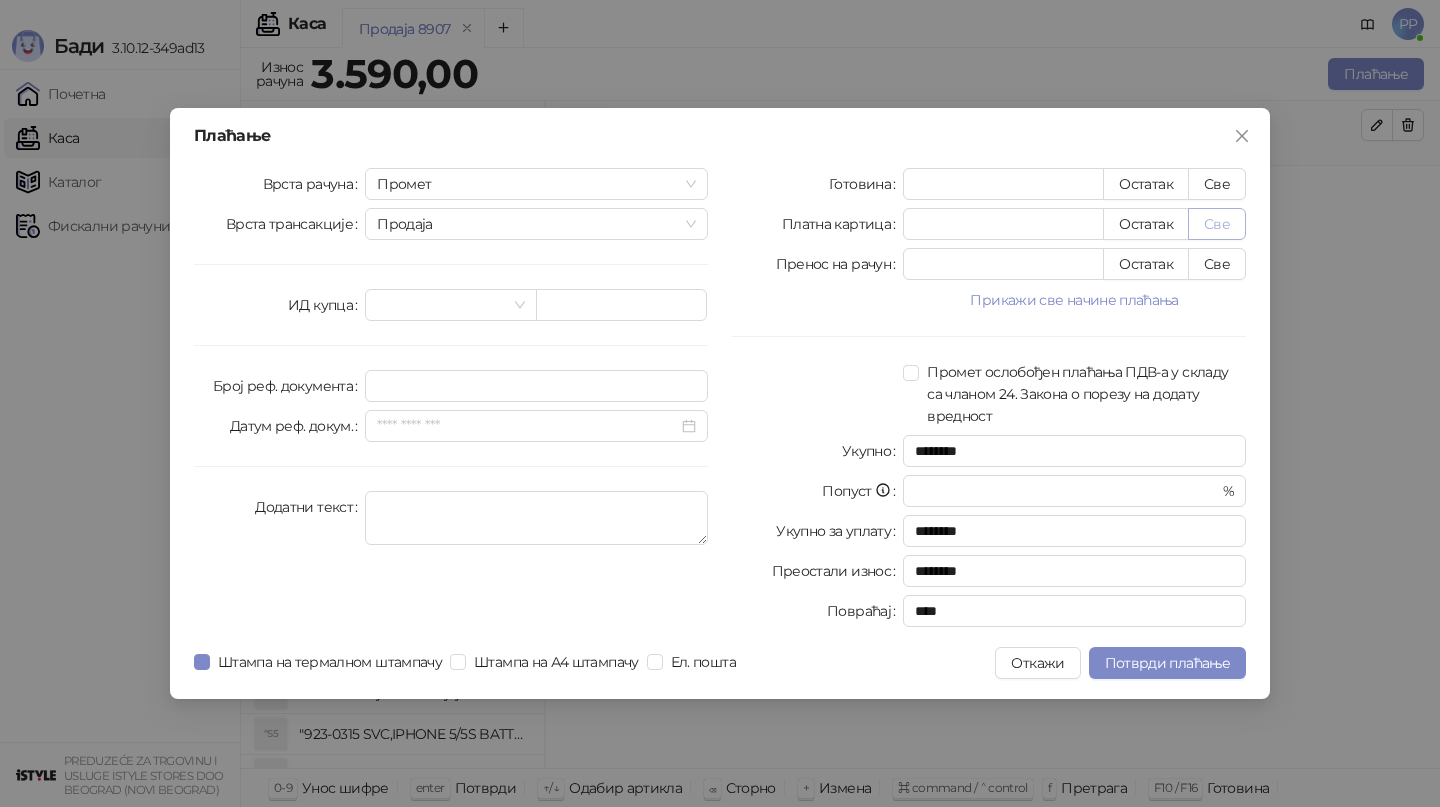 click on "Све" at bounding box center (1217, 224) 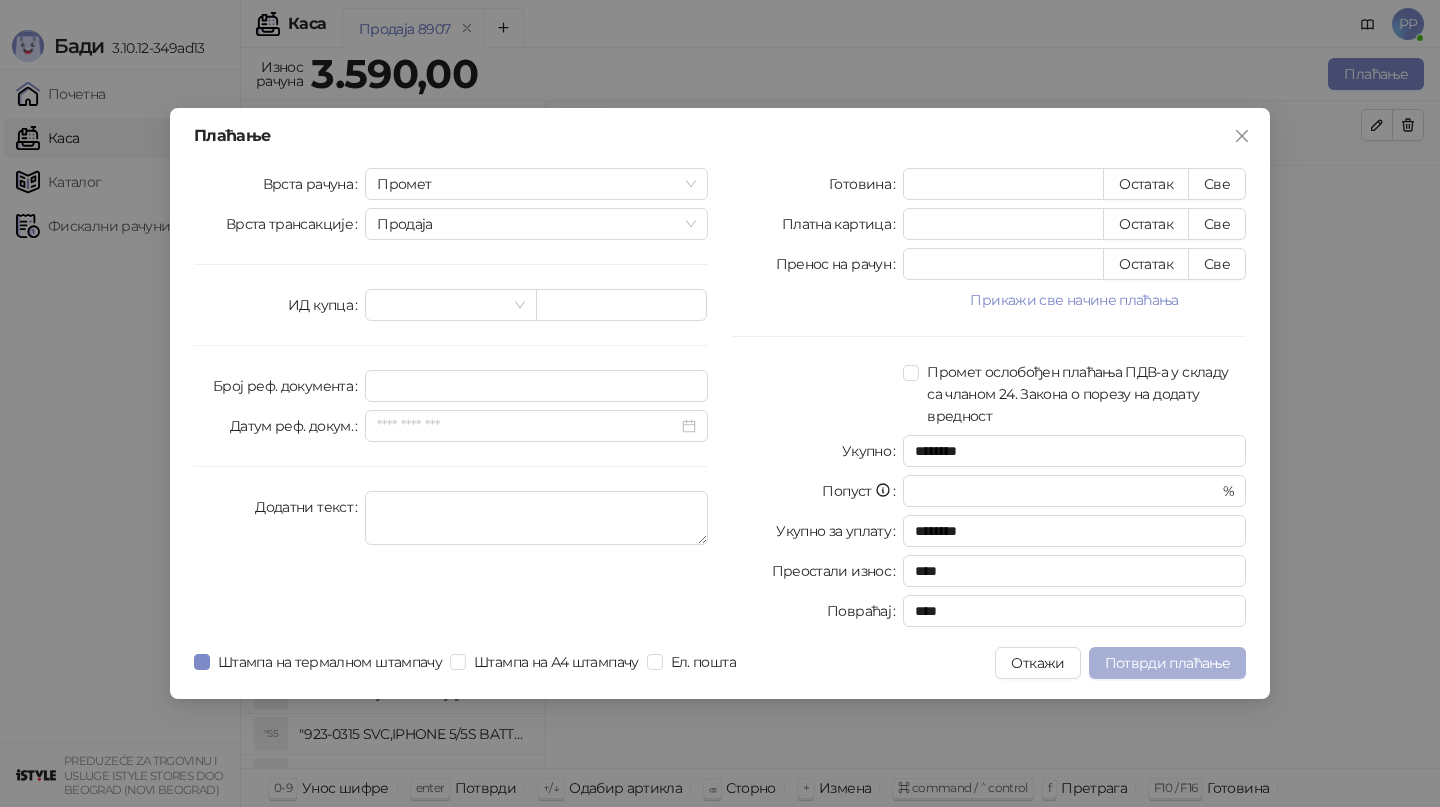 click on "Потврди плаћање" at bounding box center (1167, 663) 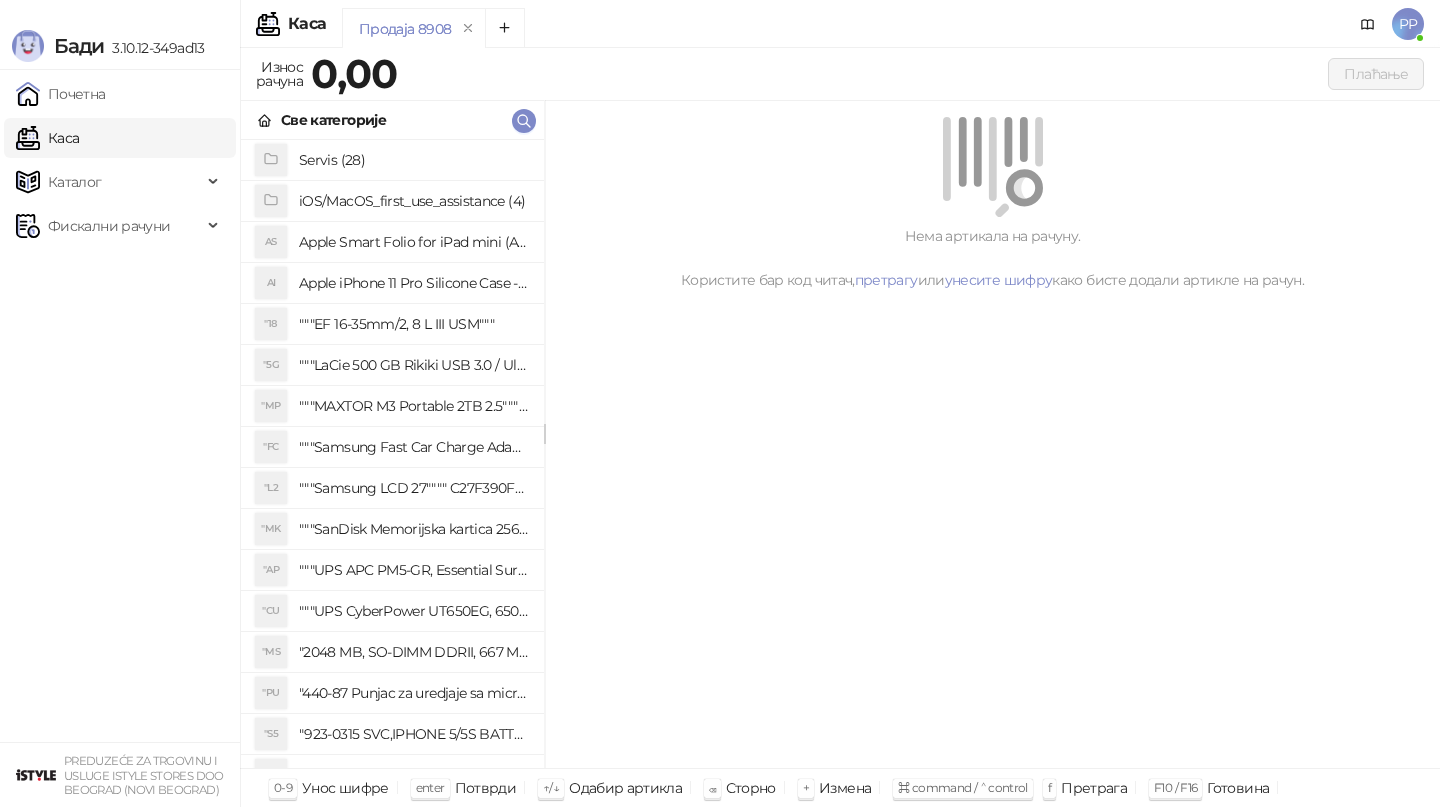 drag, startPoint x: 596, startPoint y: 22, endPoint x: 571, endPoint y: 89, distance: 71.51224 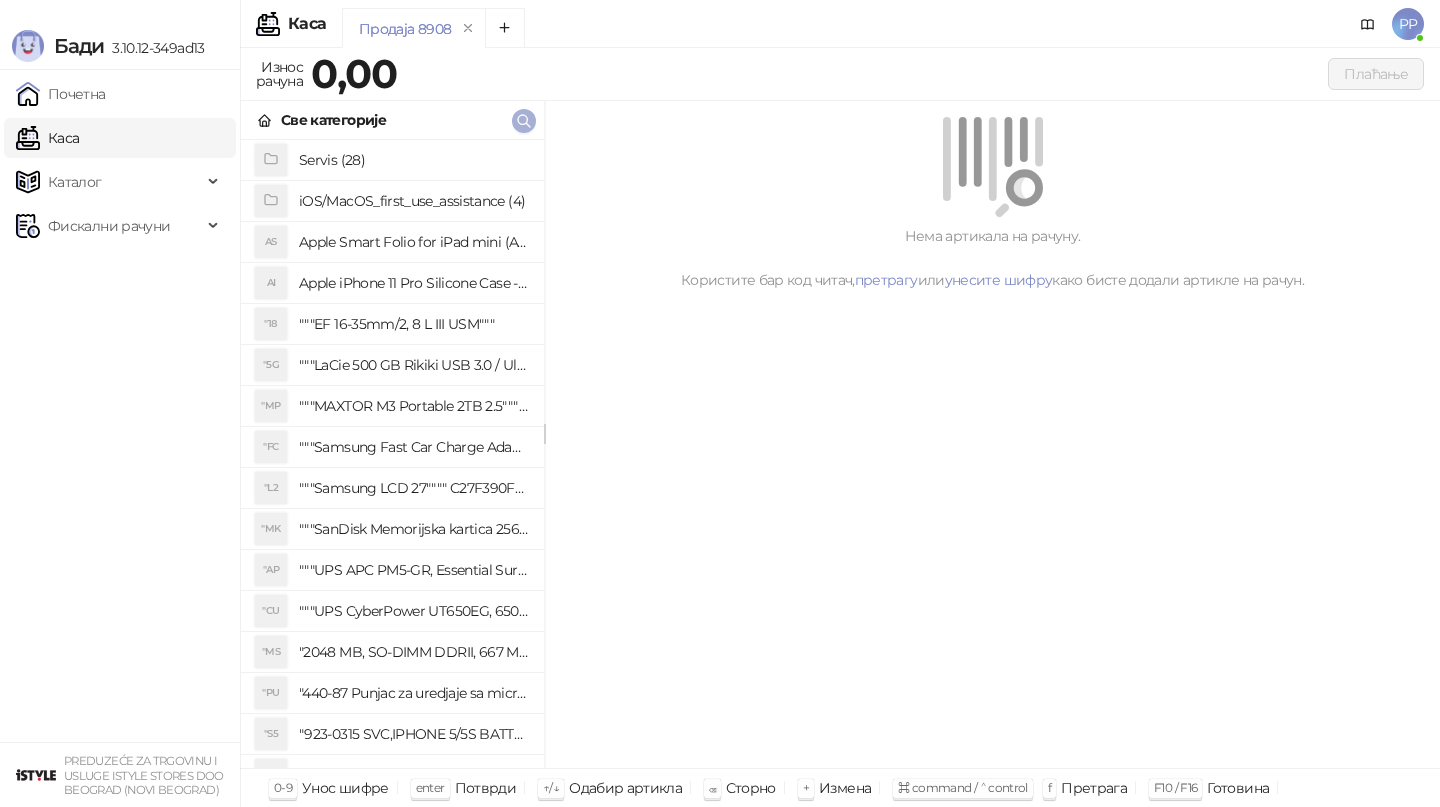 click 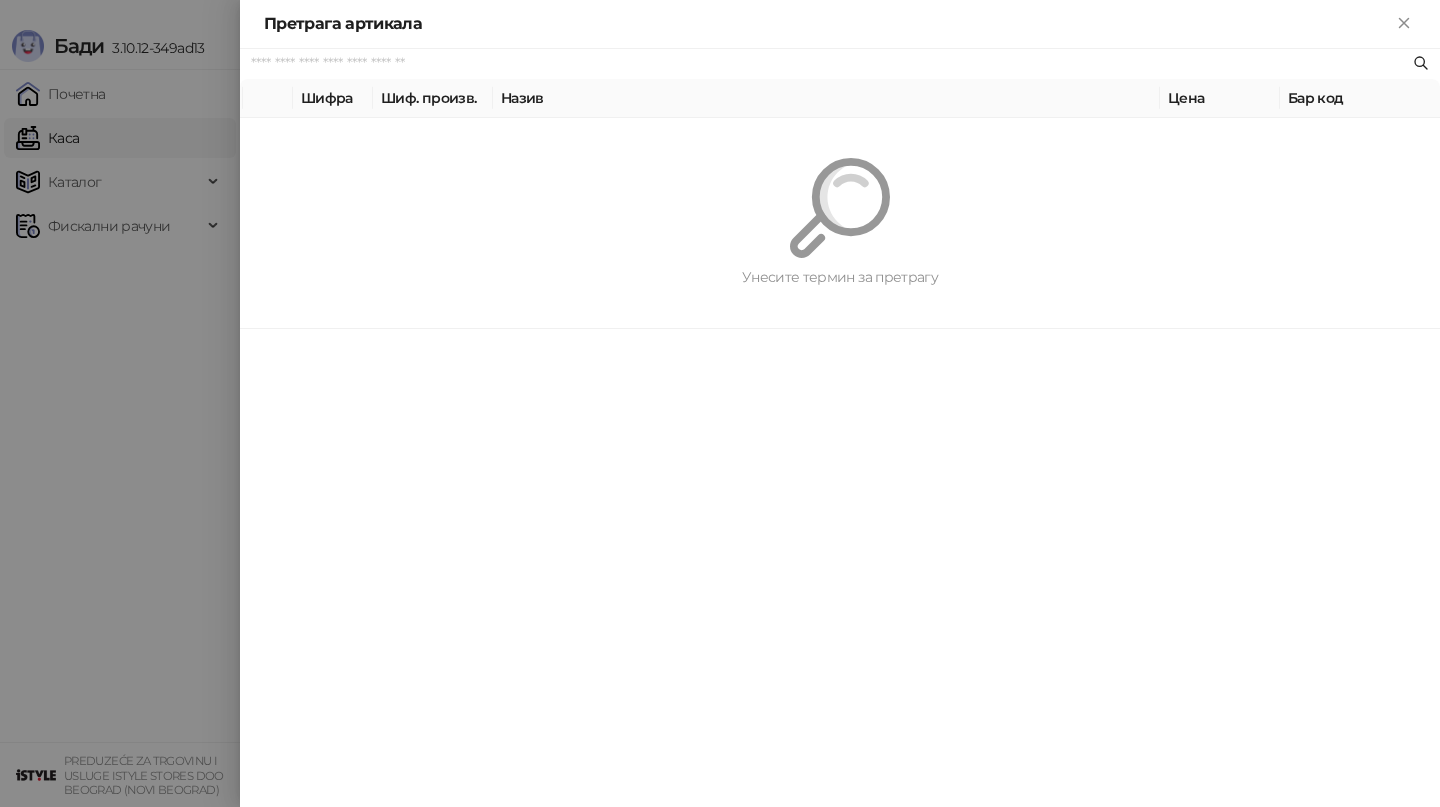paste on "*********" 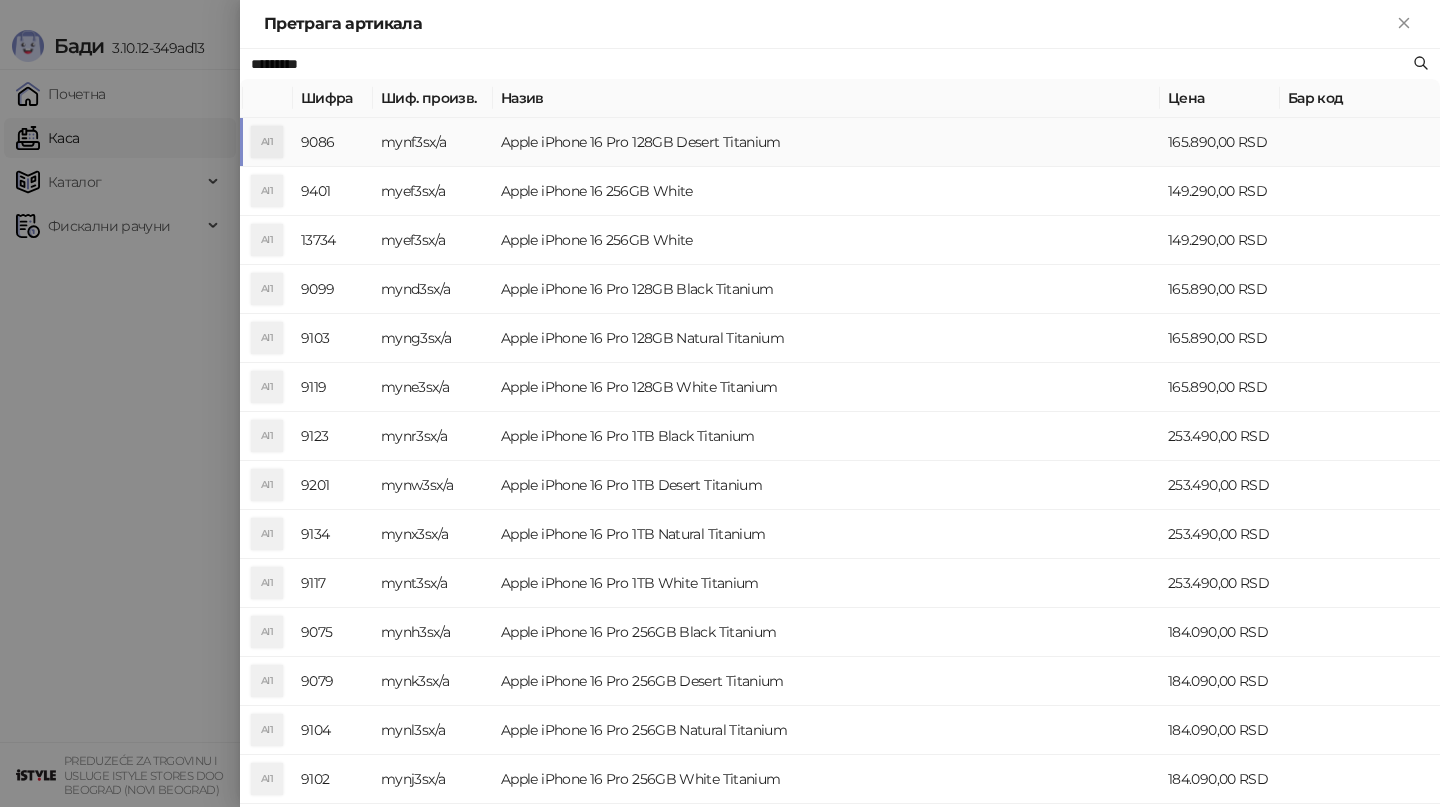 type on "*********" 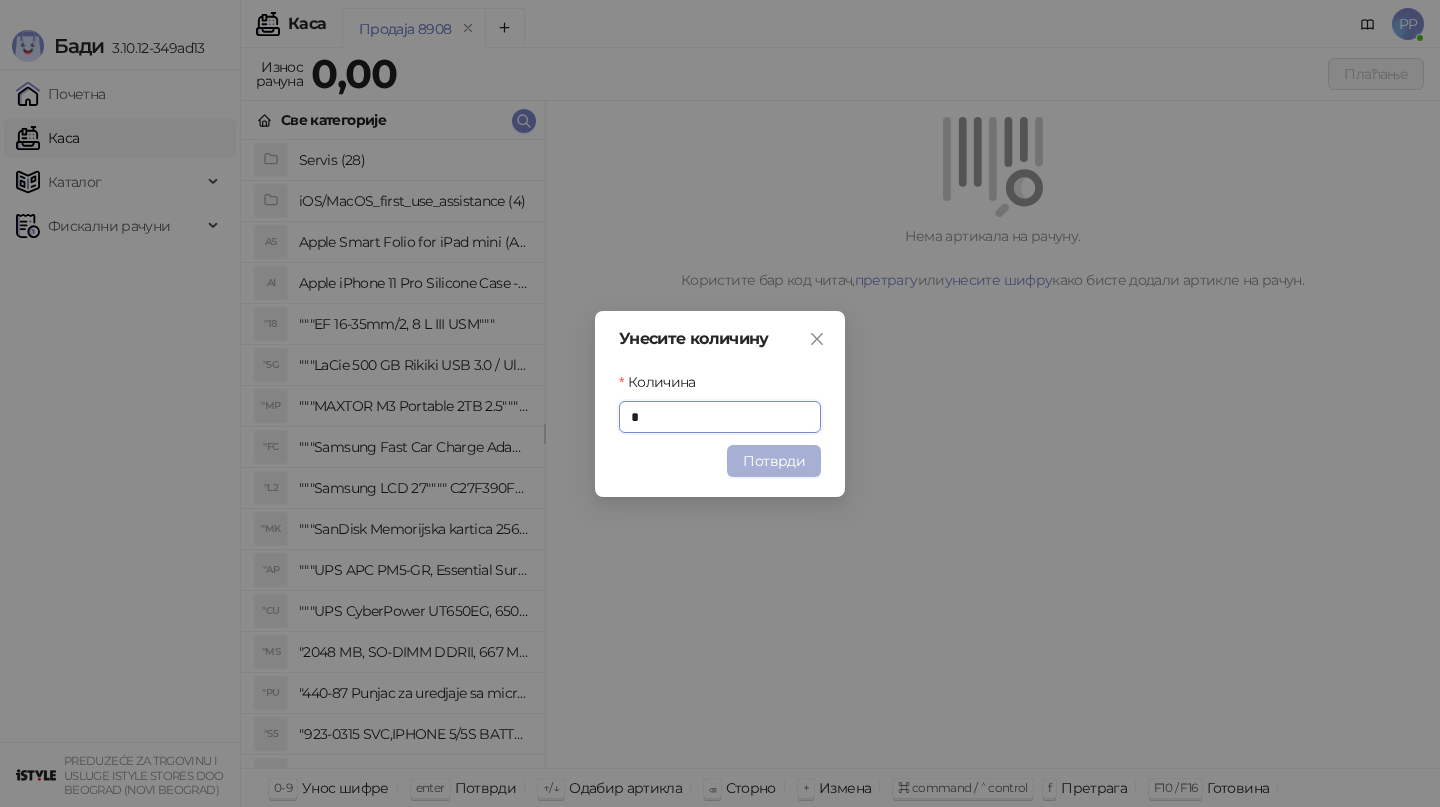 click on "Потврди" at bounding box center [774, 461] 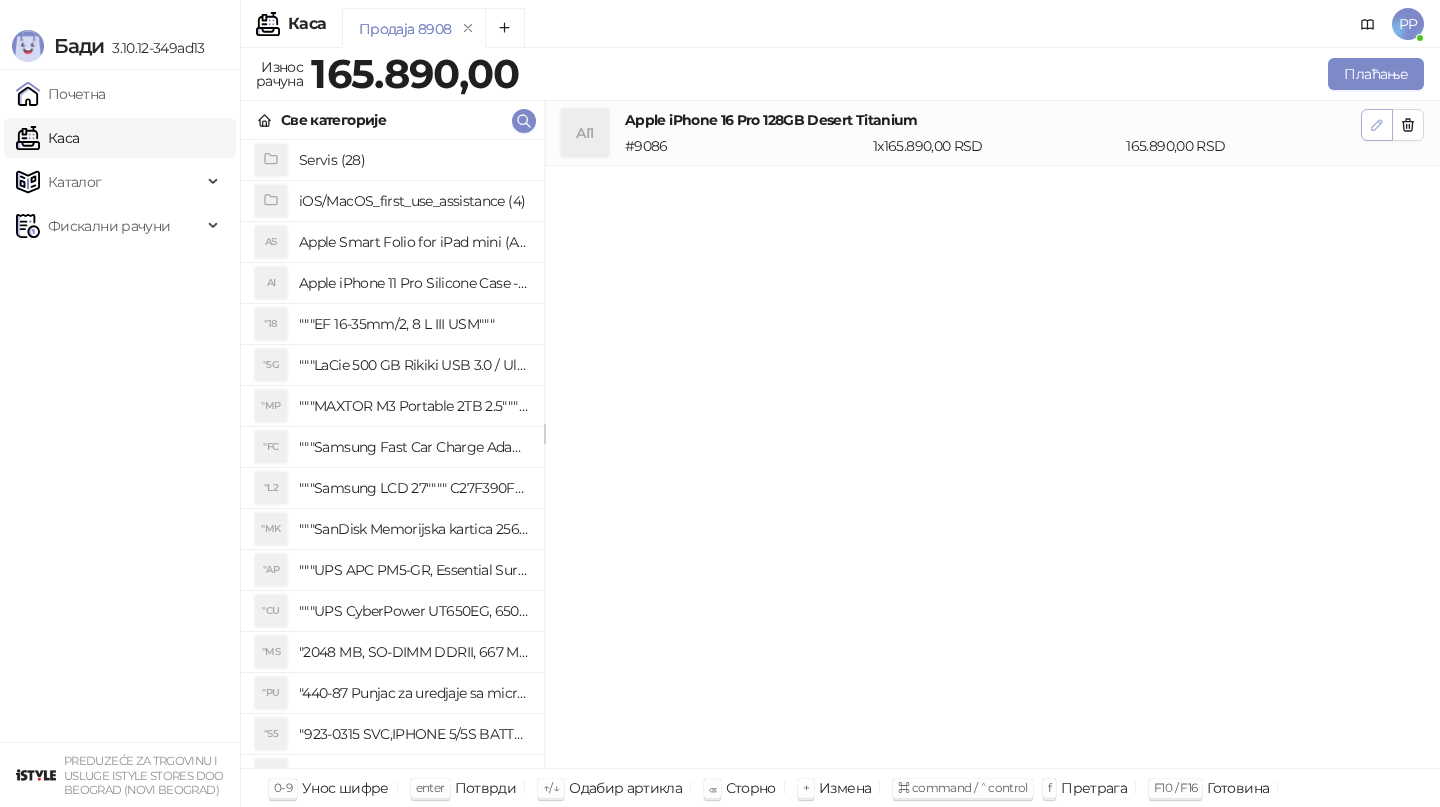 click 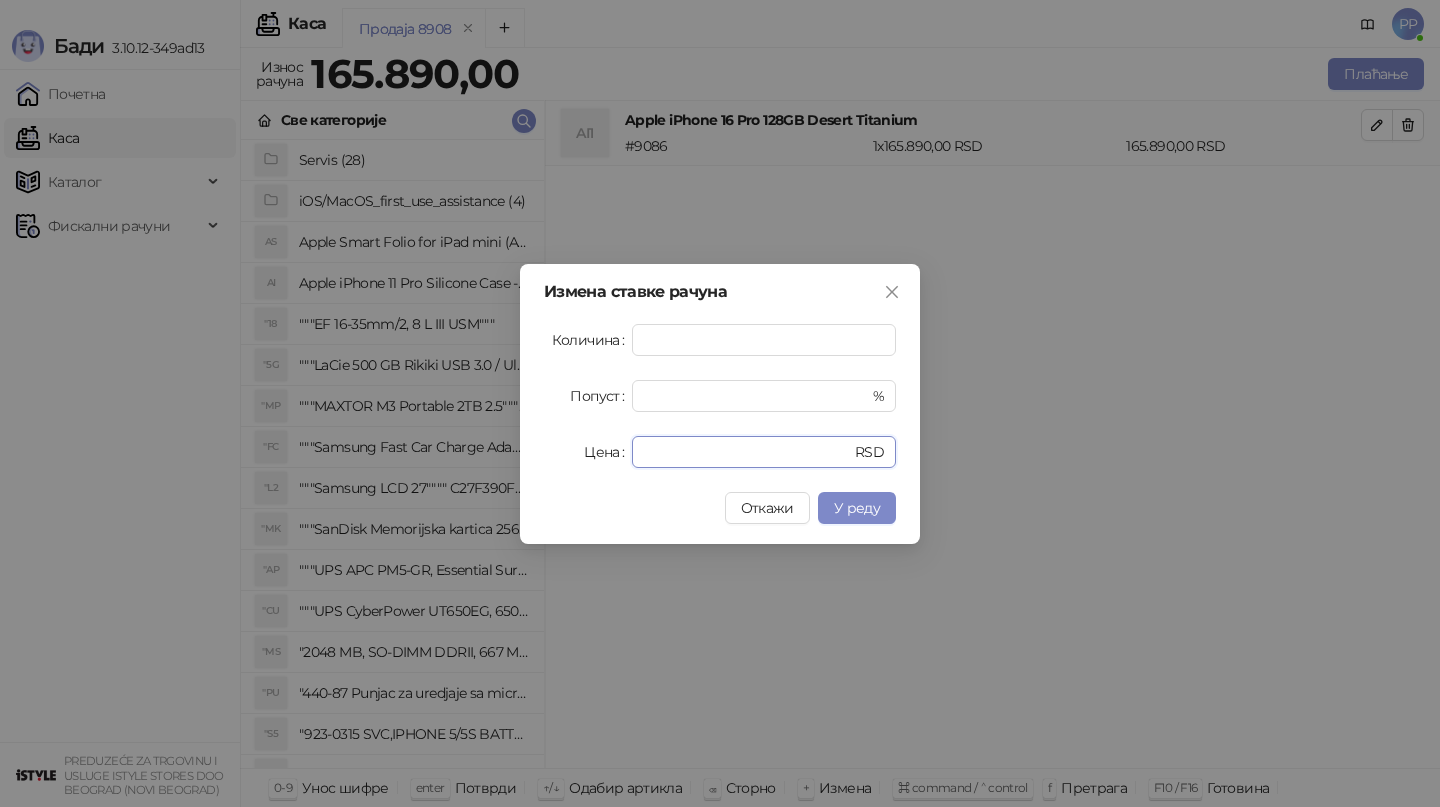 drag, startPoint x: 739, startPoint y: 451, endPoint x: 531, endPoint y: 450, distance: 208.00241 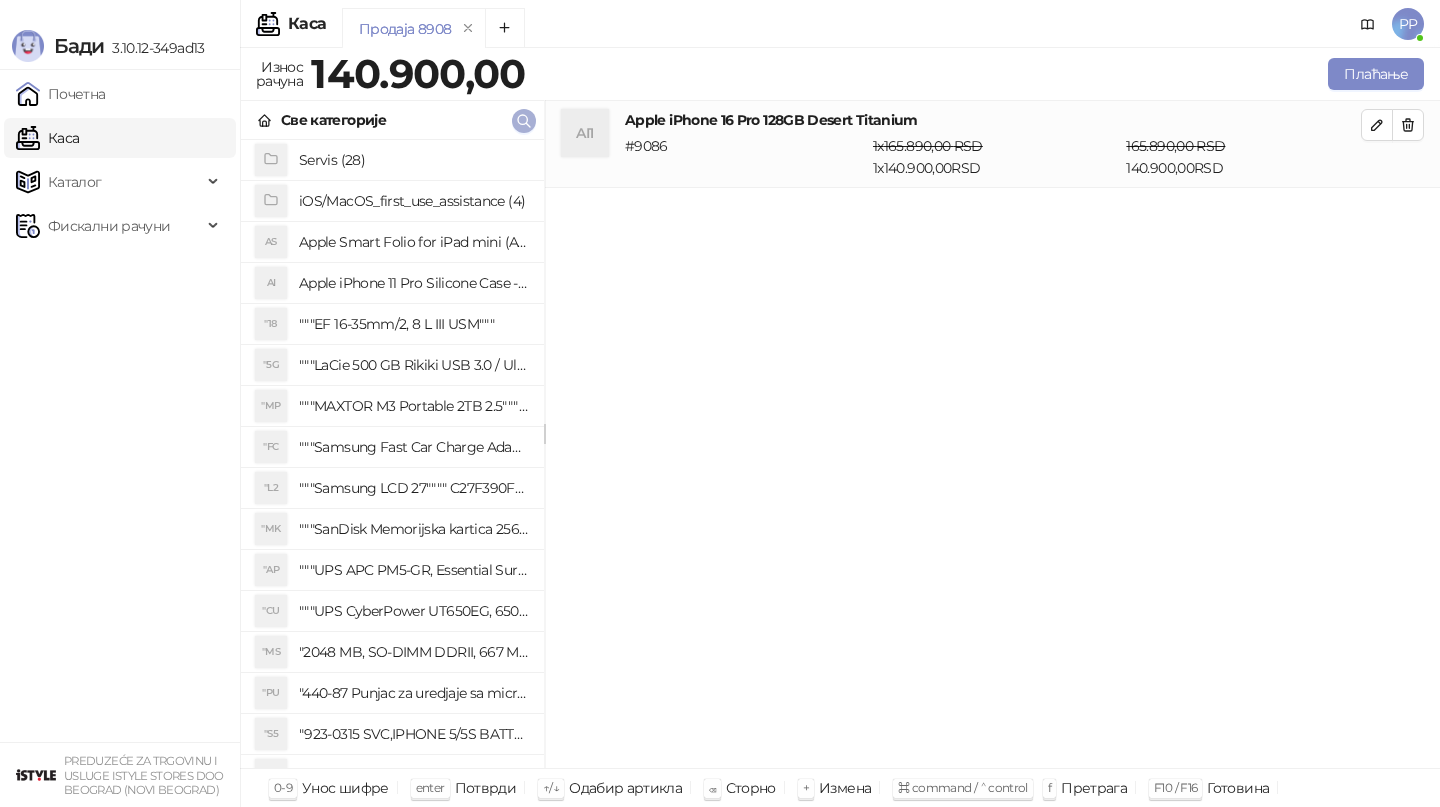 click 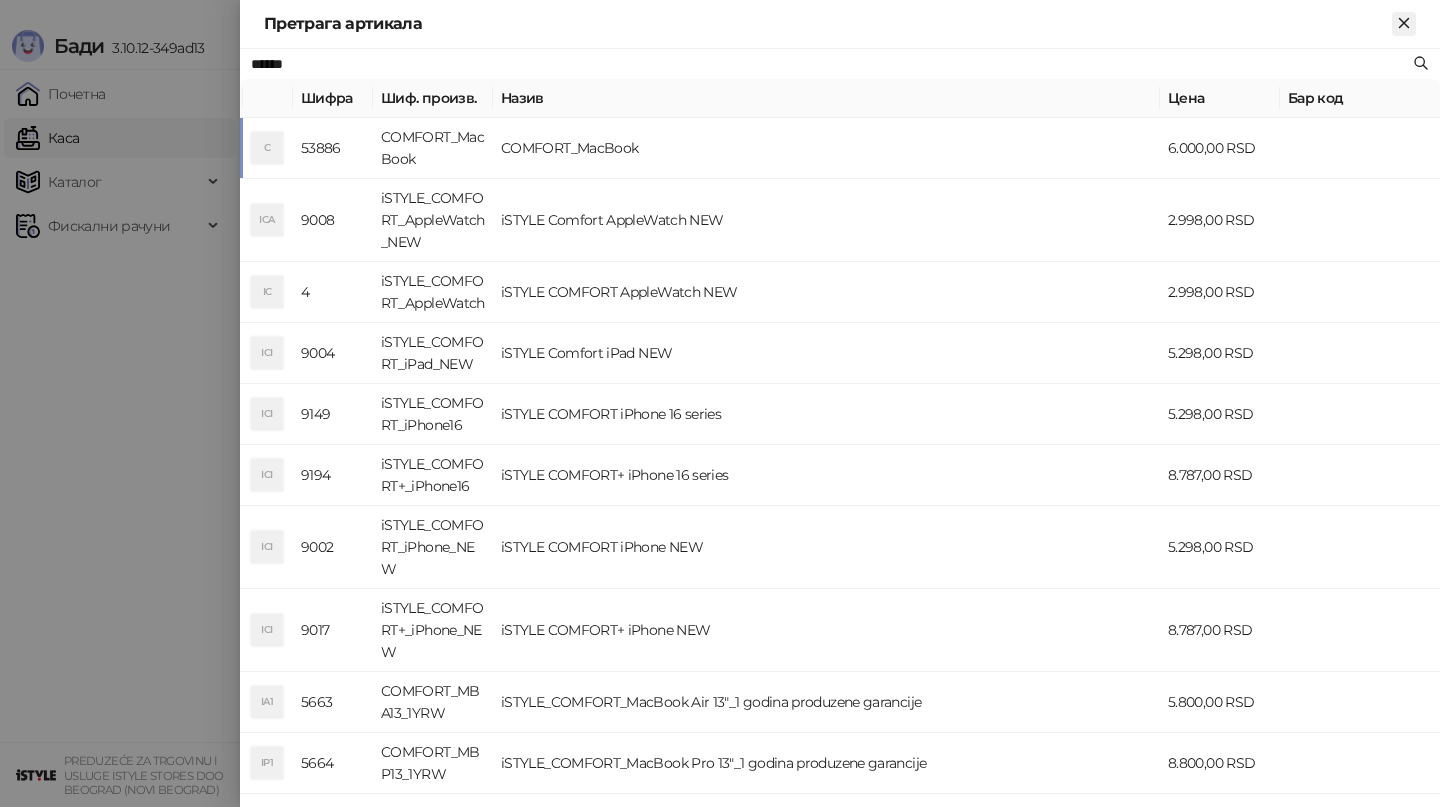 click 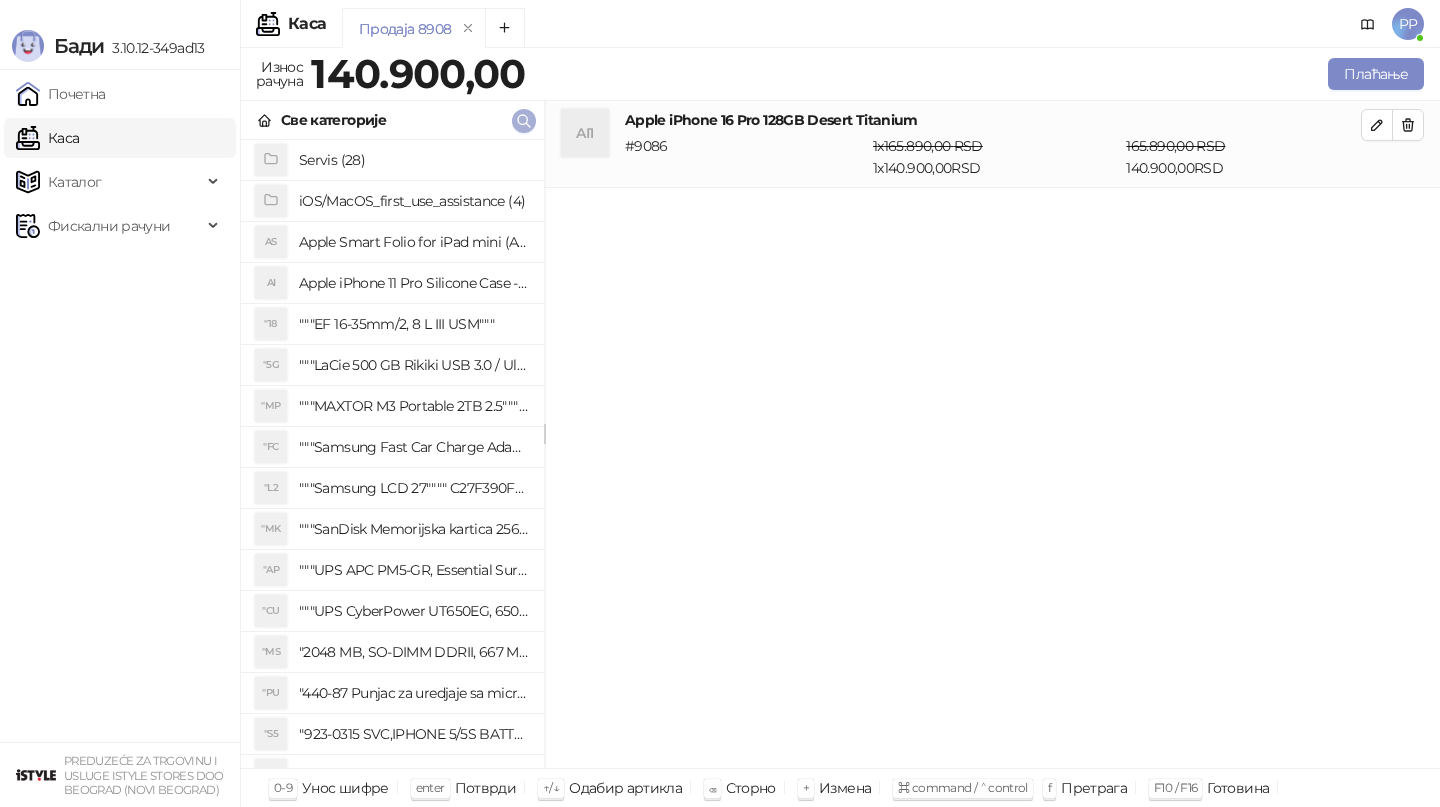 click 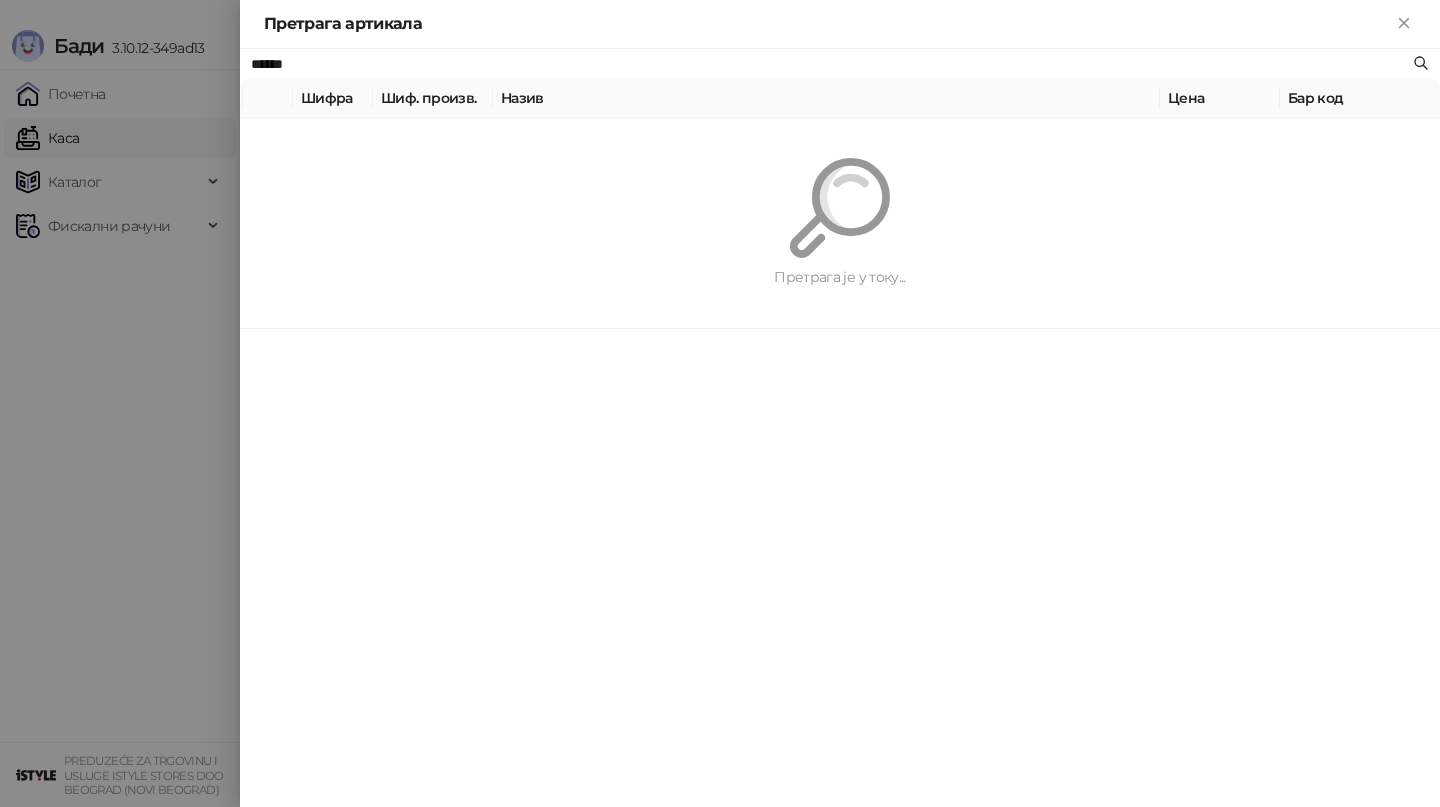 paste on "**********" 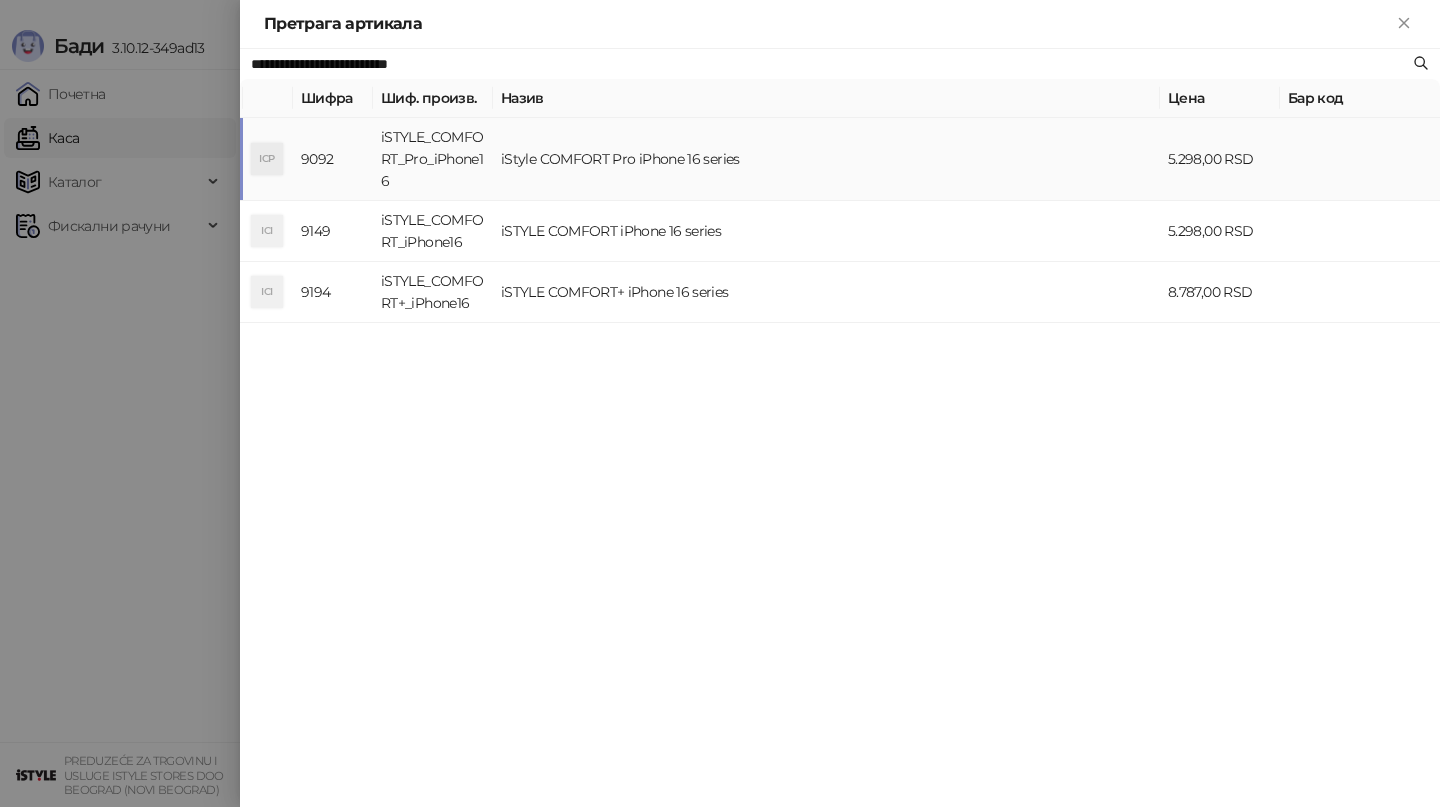 click on "iStyle COMFORT Pro iPhone 16 series" at bounding box center (826, 159) 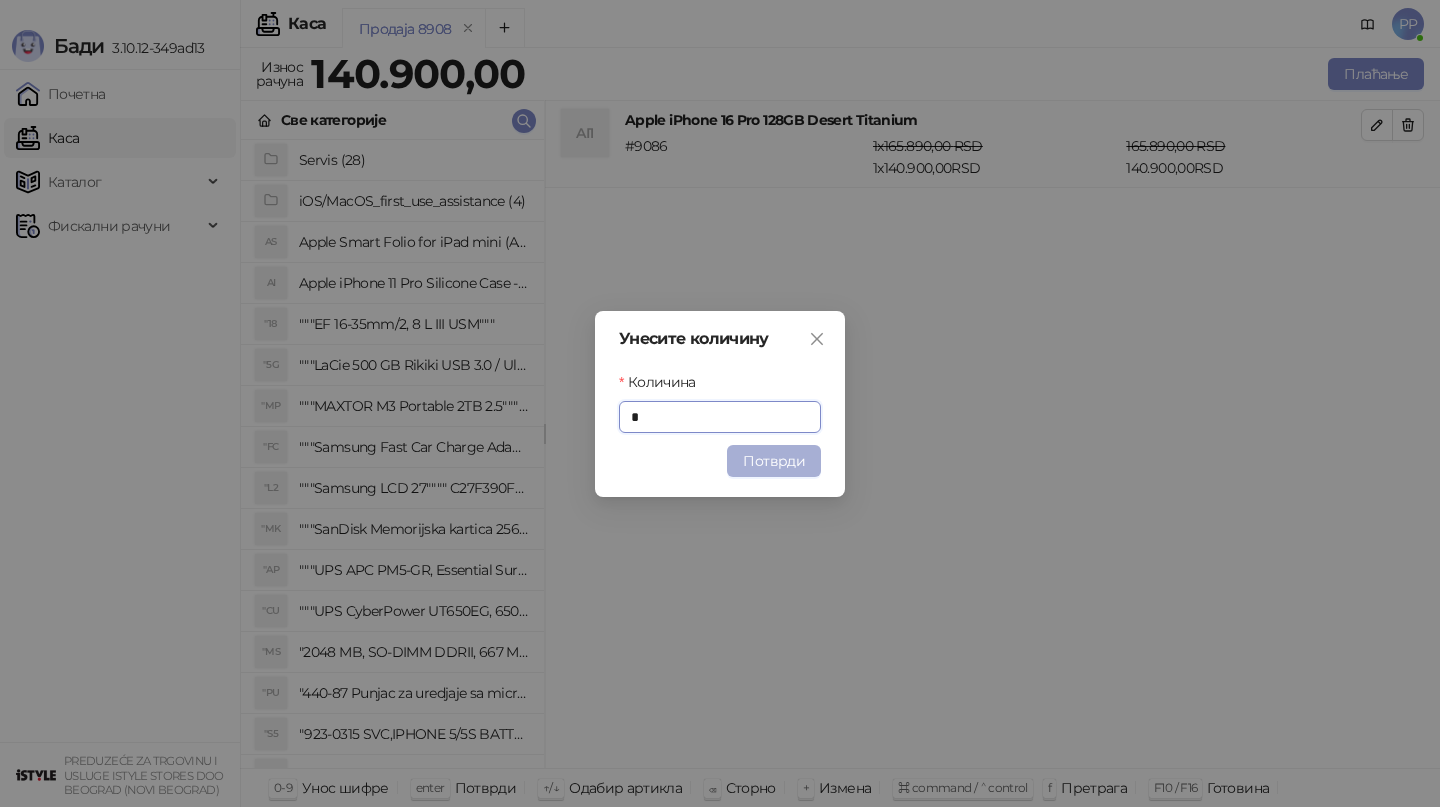 click on "Потврди" at bounding box center (774, 461) 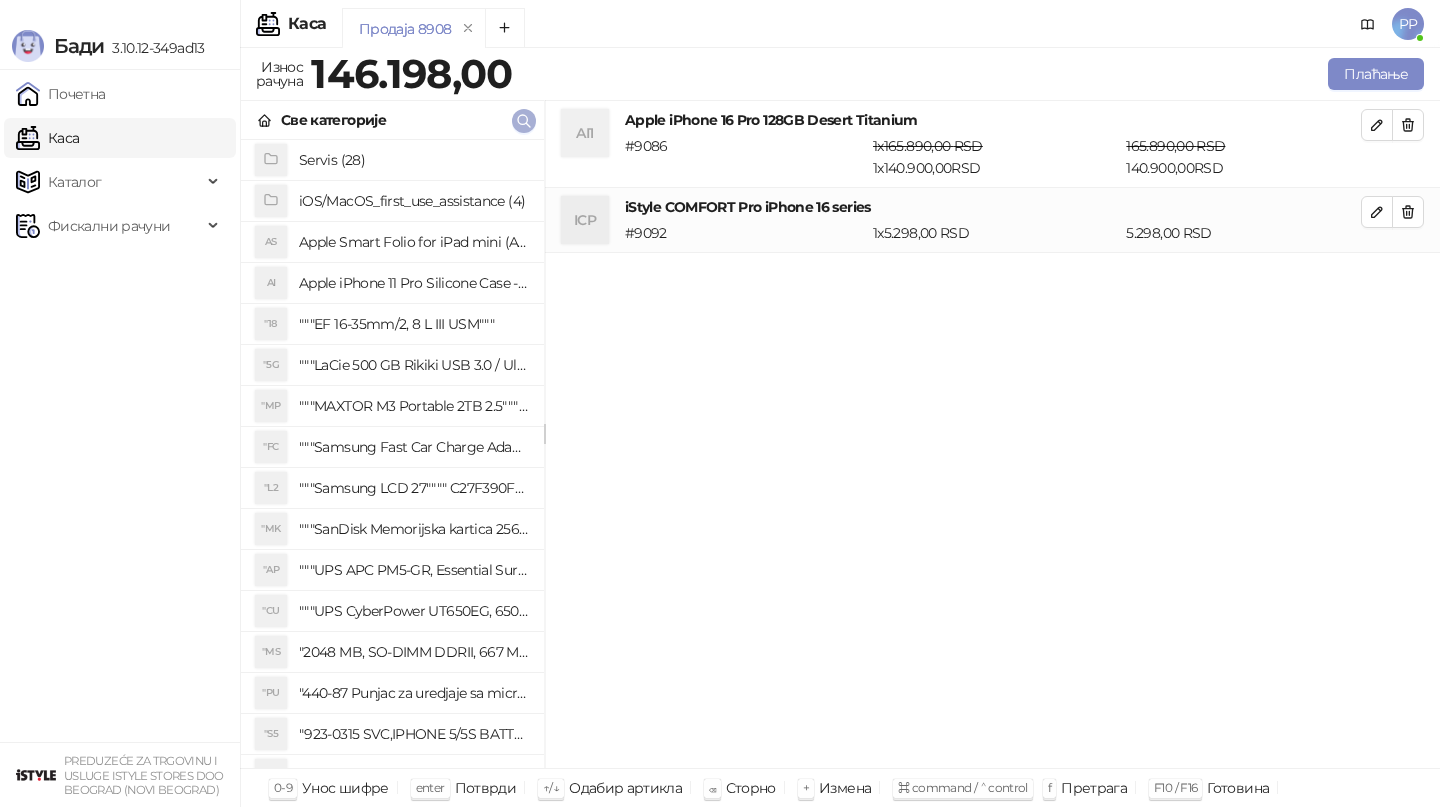 click 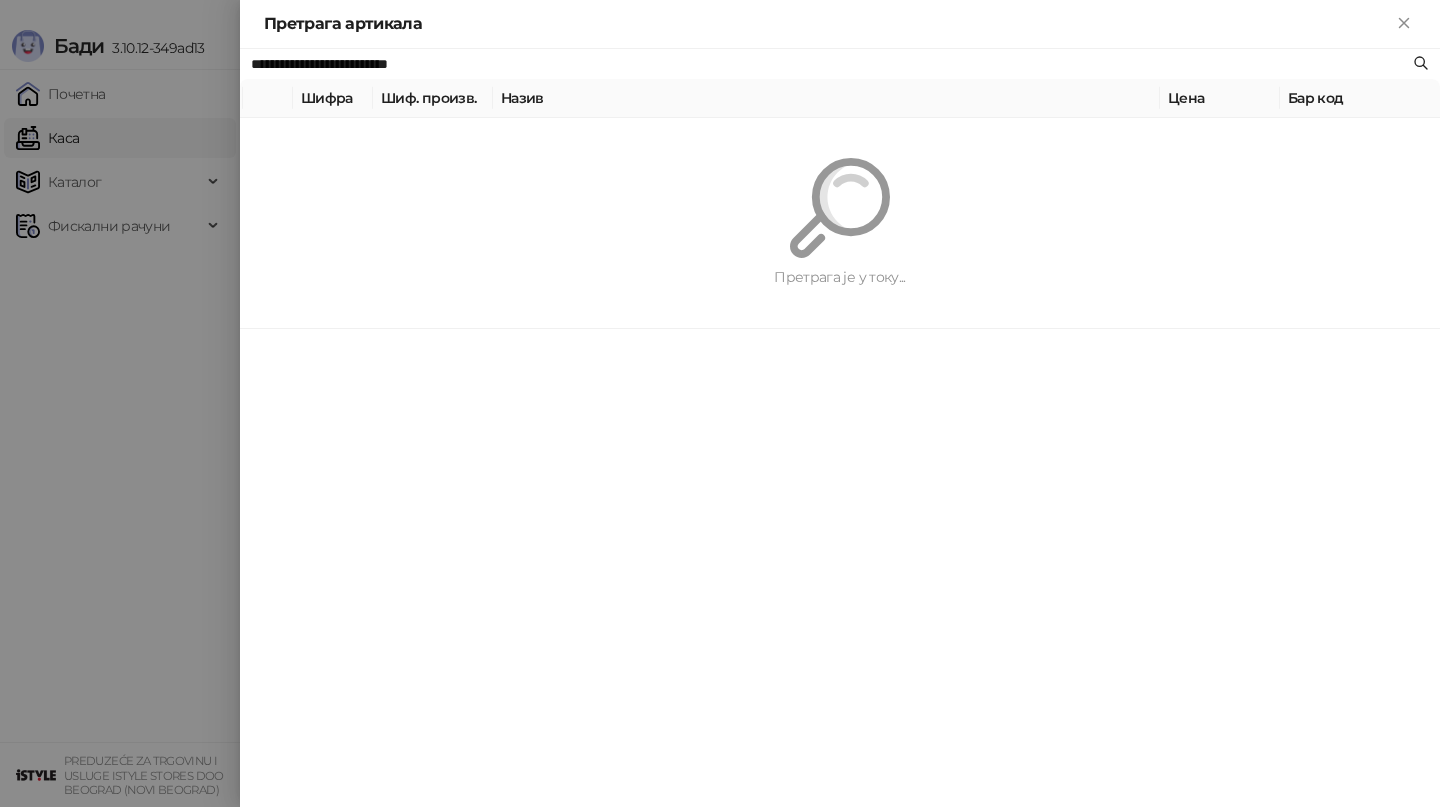 paste 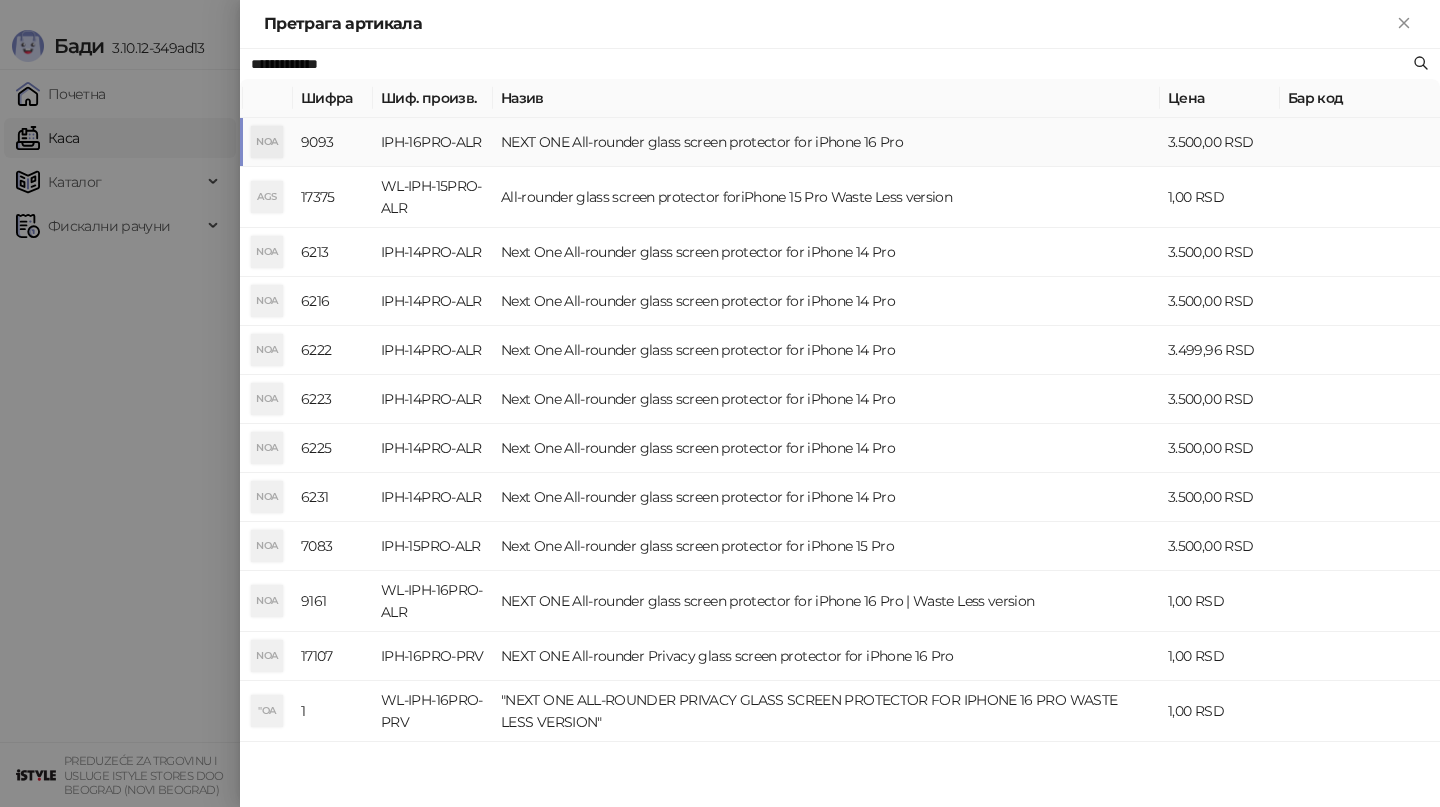 type on "**********" 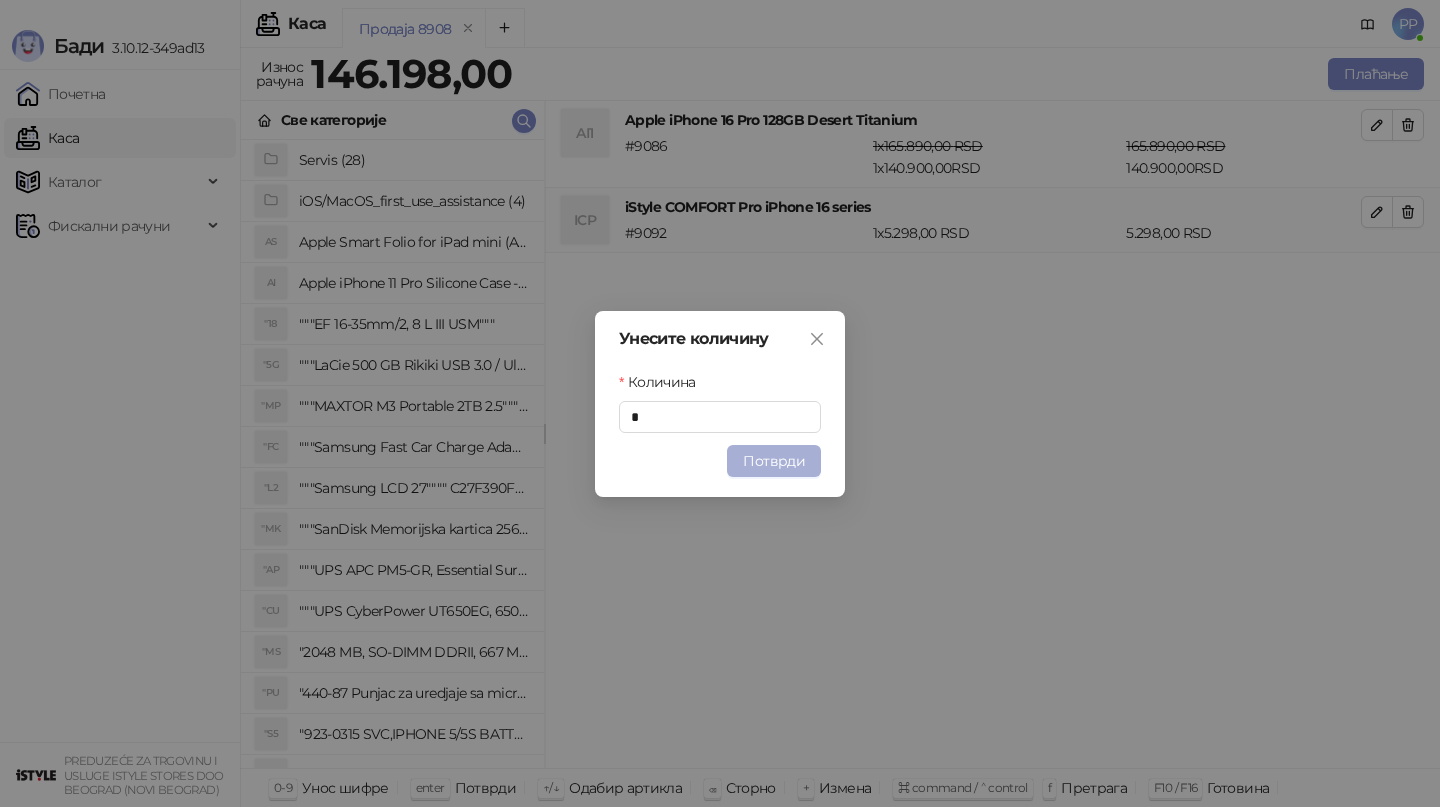 click on "Потврди" at bounding box center [774, 461] 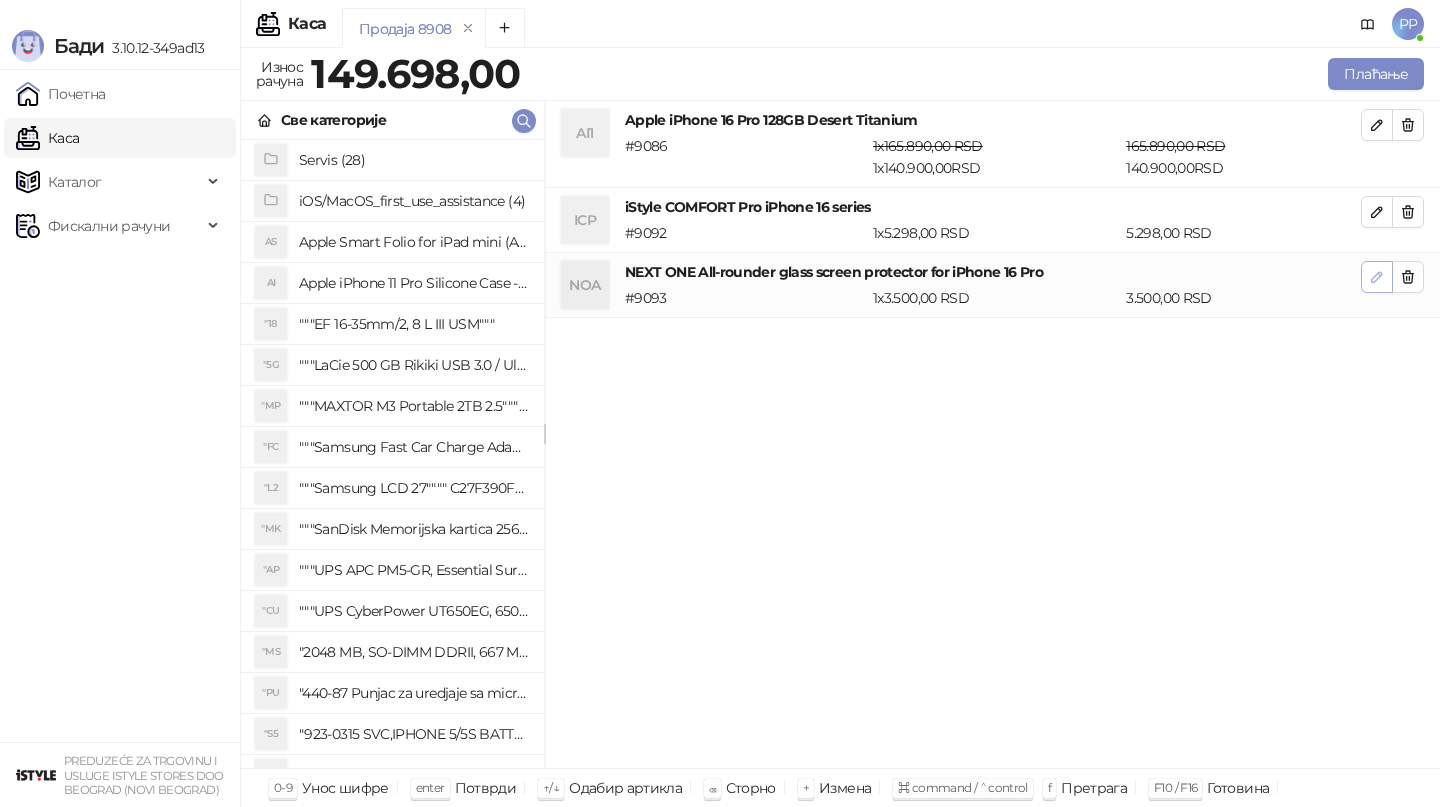 click 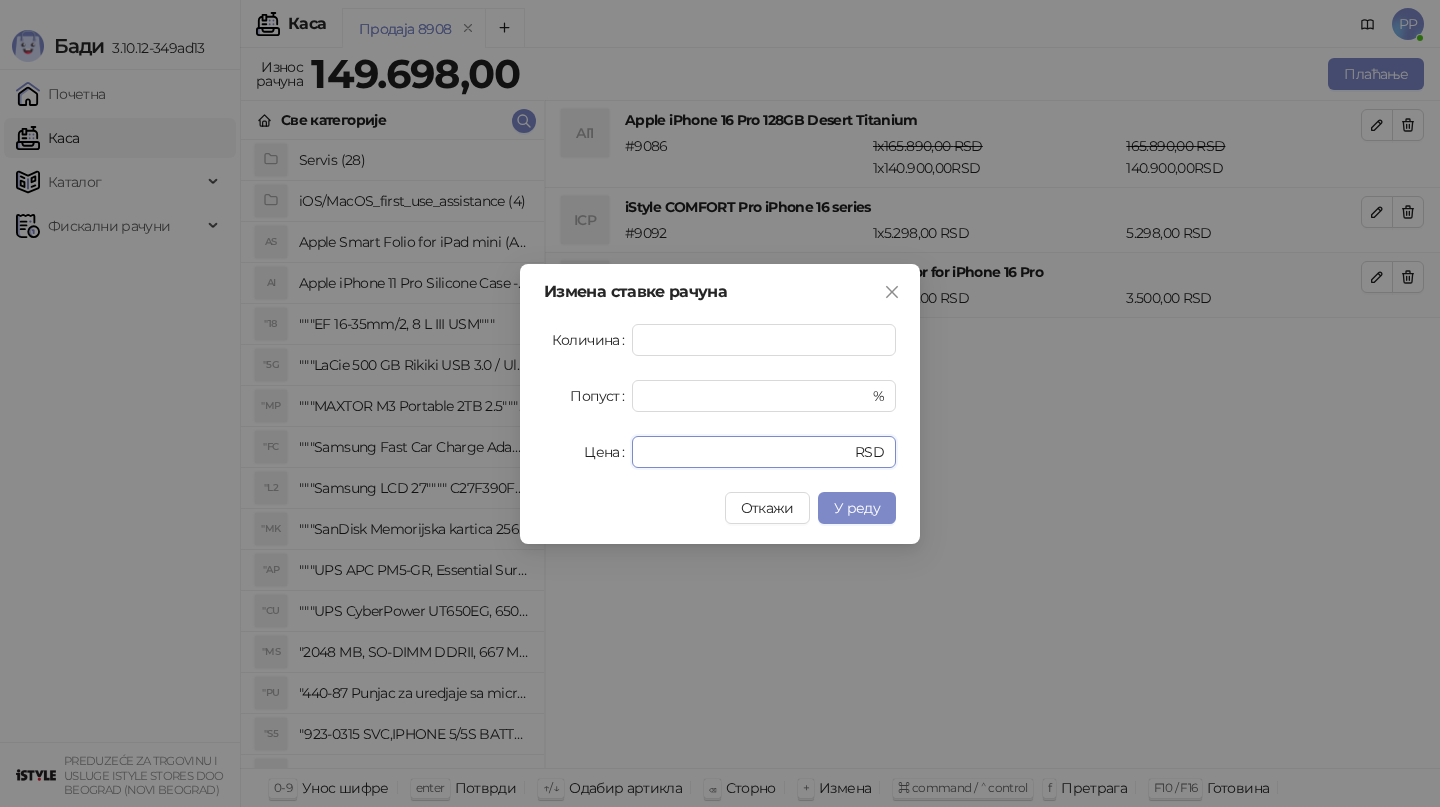 drag, startPoint x: 747, startPoint y: 461, endPoint x: 526, endPoint y: 424, distance: 224.07588 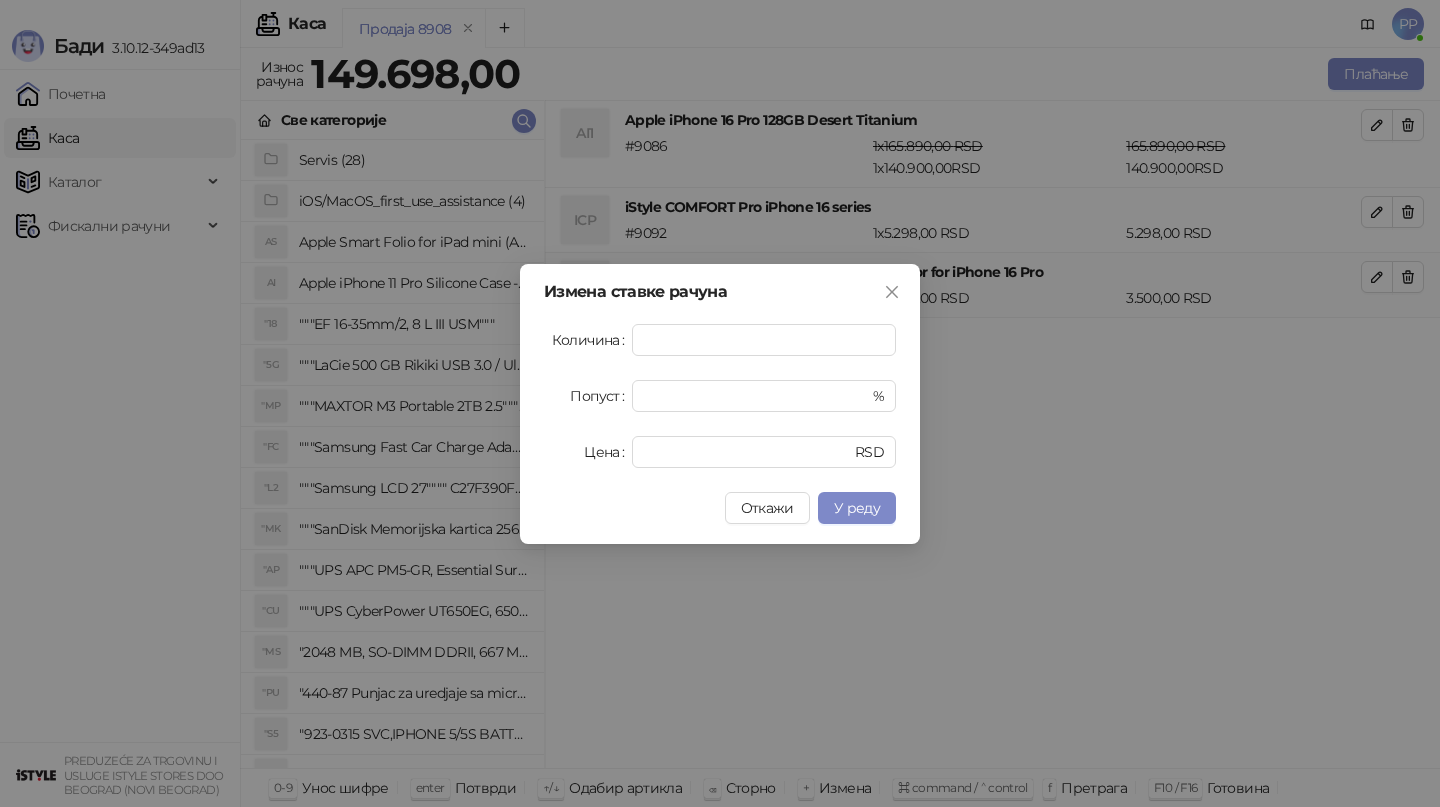 click on "У реду" at bounding box center (857, 508) 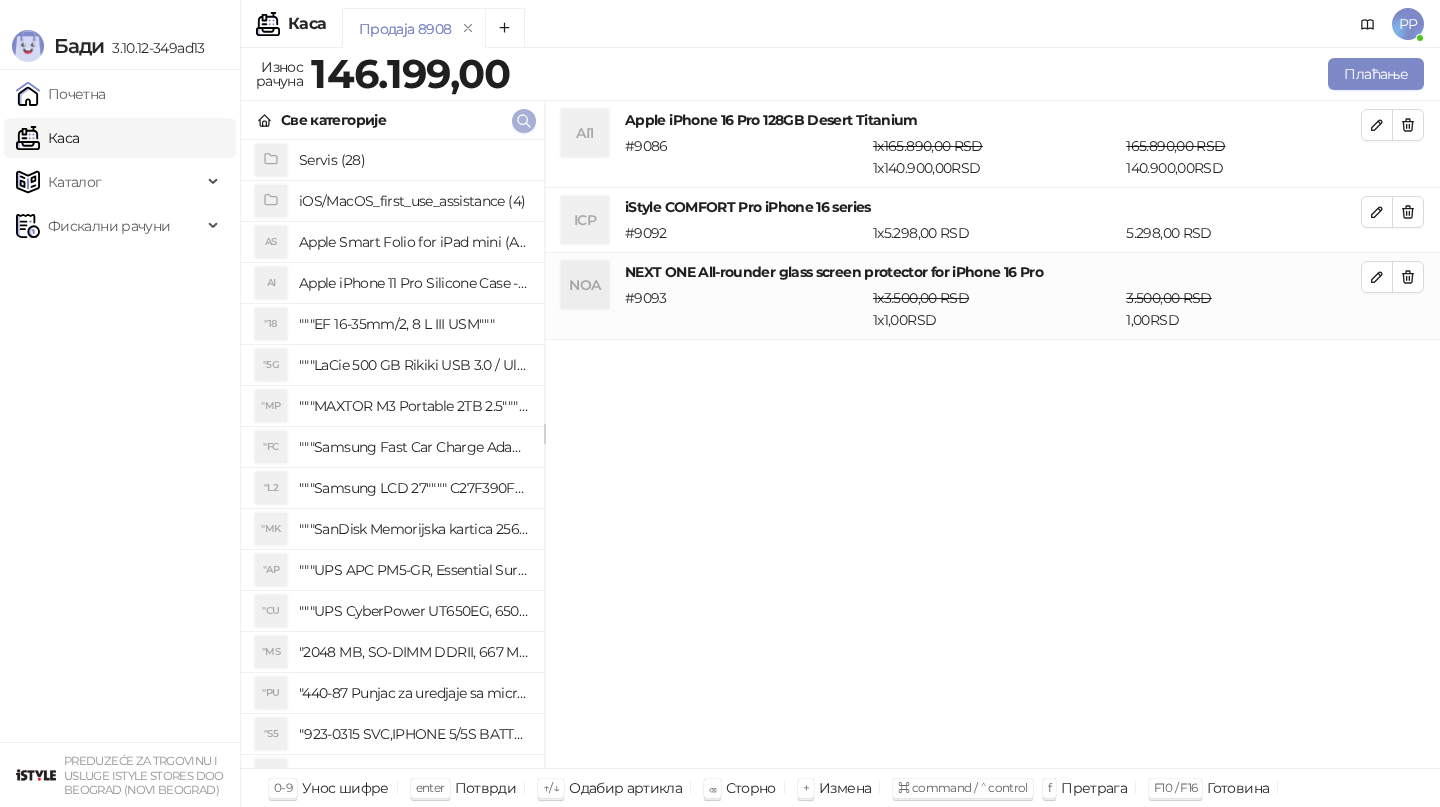 click 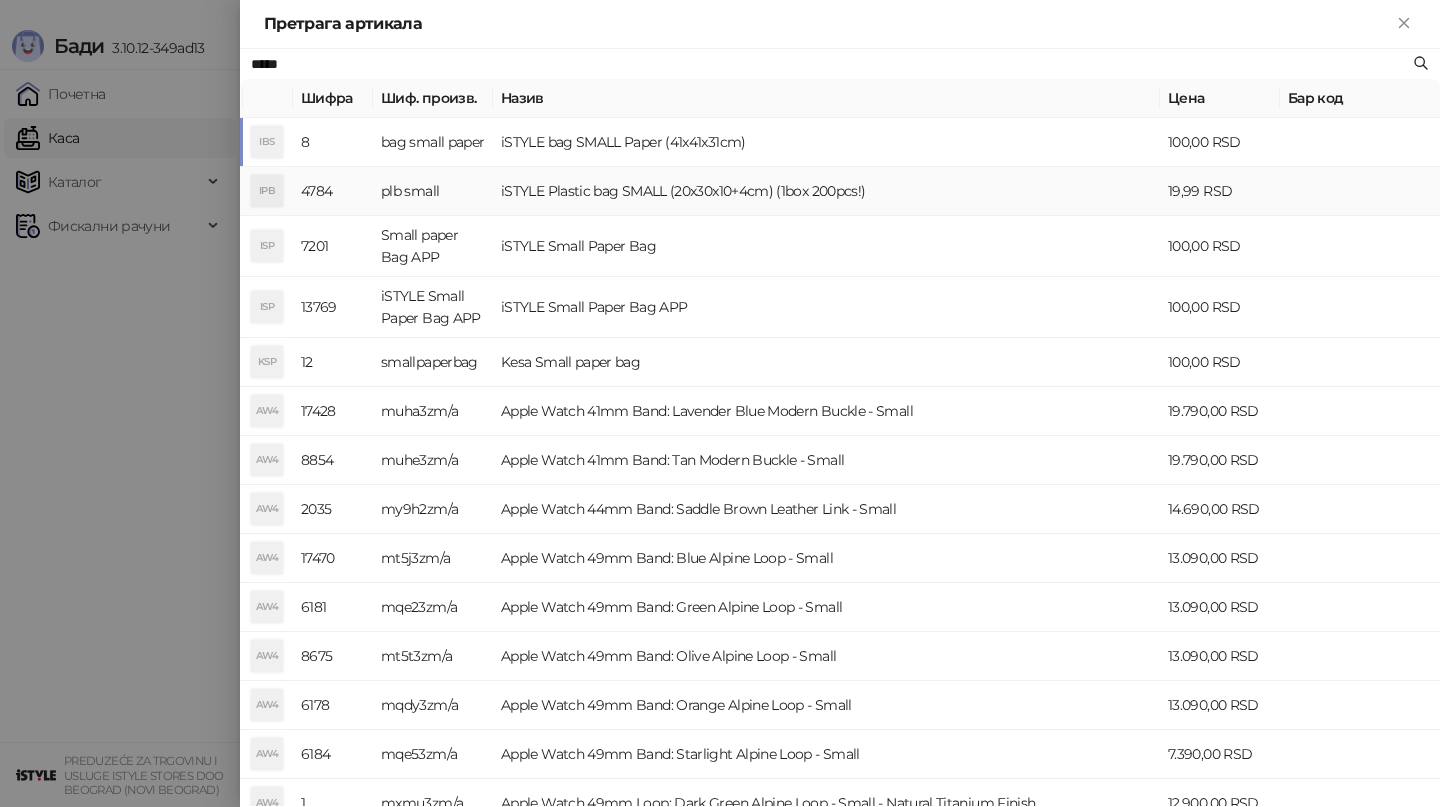 type on "*****" 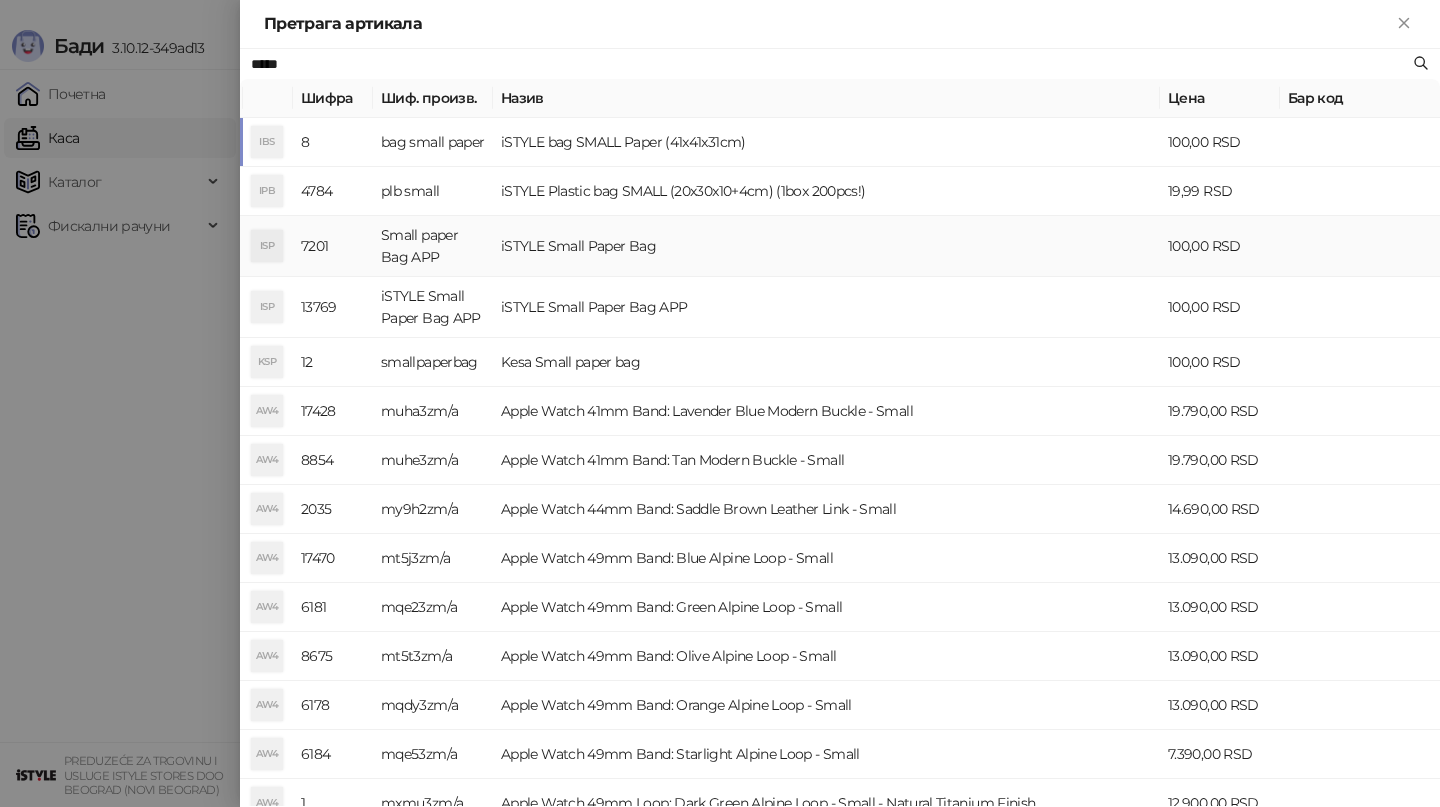 click on "iSTYLE Small Paper Bag" at bounding box center [826, 246] 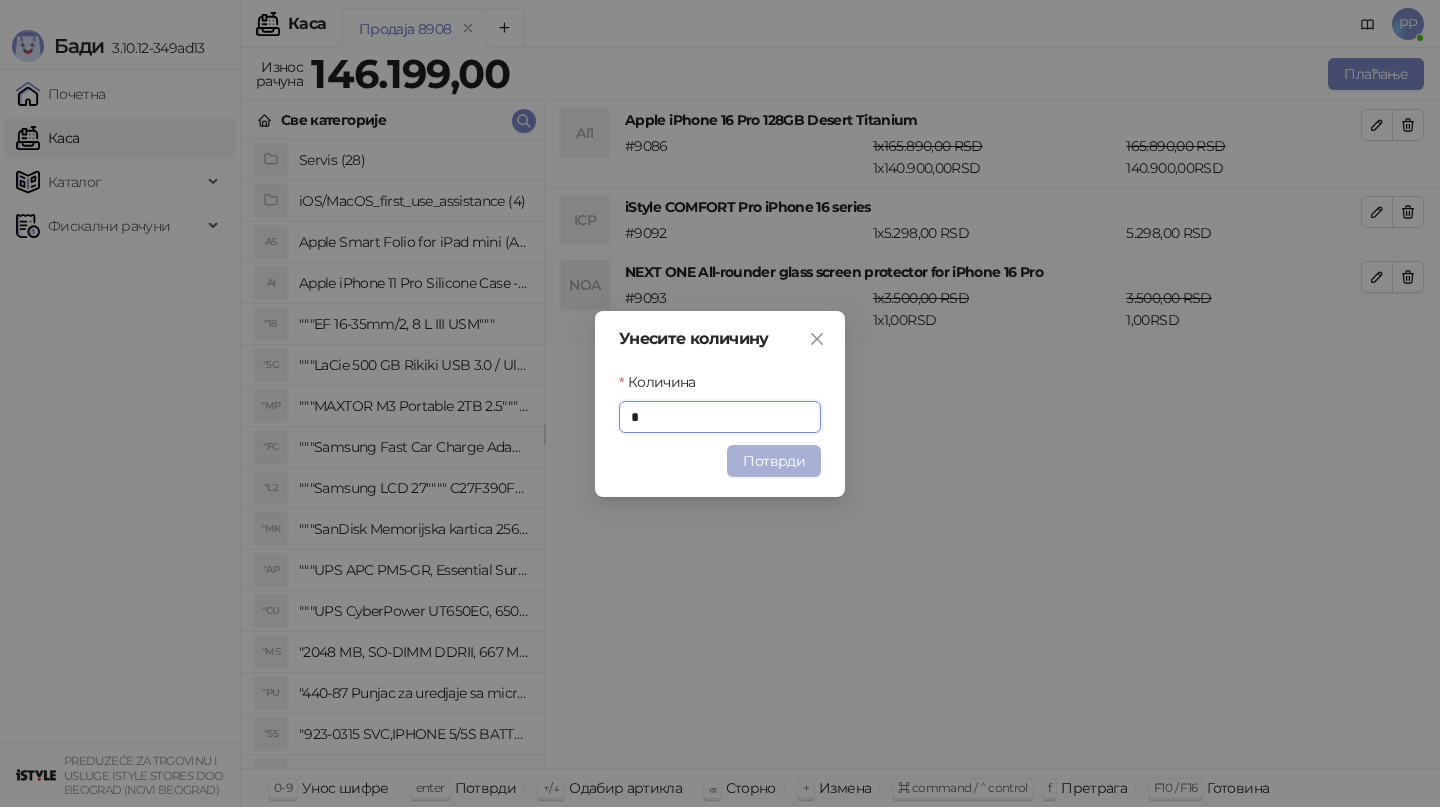 click on "Потврди" at bounding box center [774, 461] 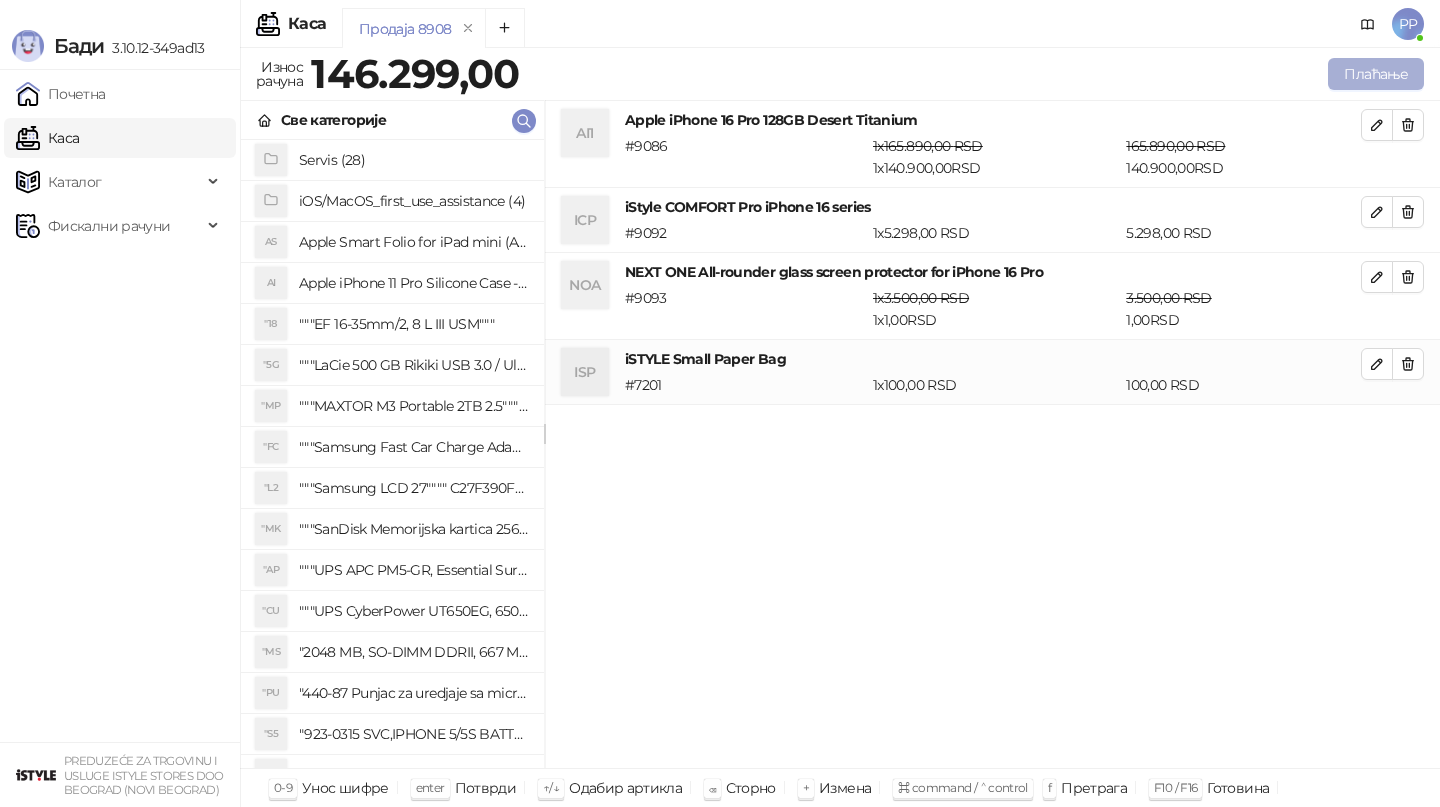 click on "Плаћање" at bounding box center (1376, 74) 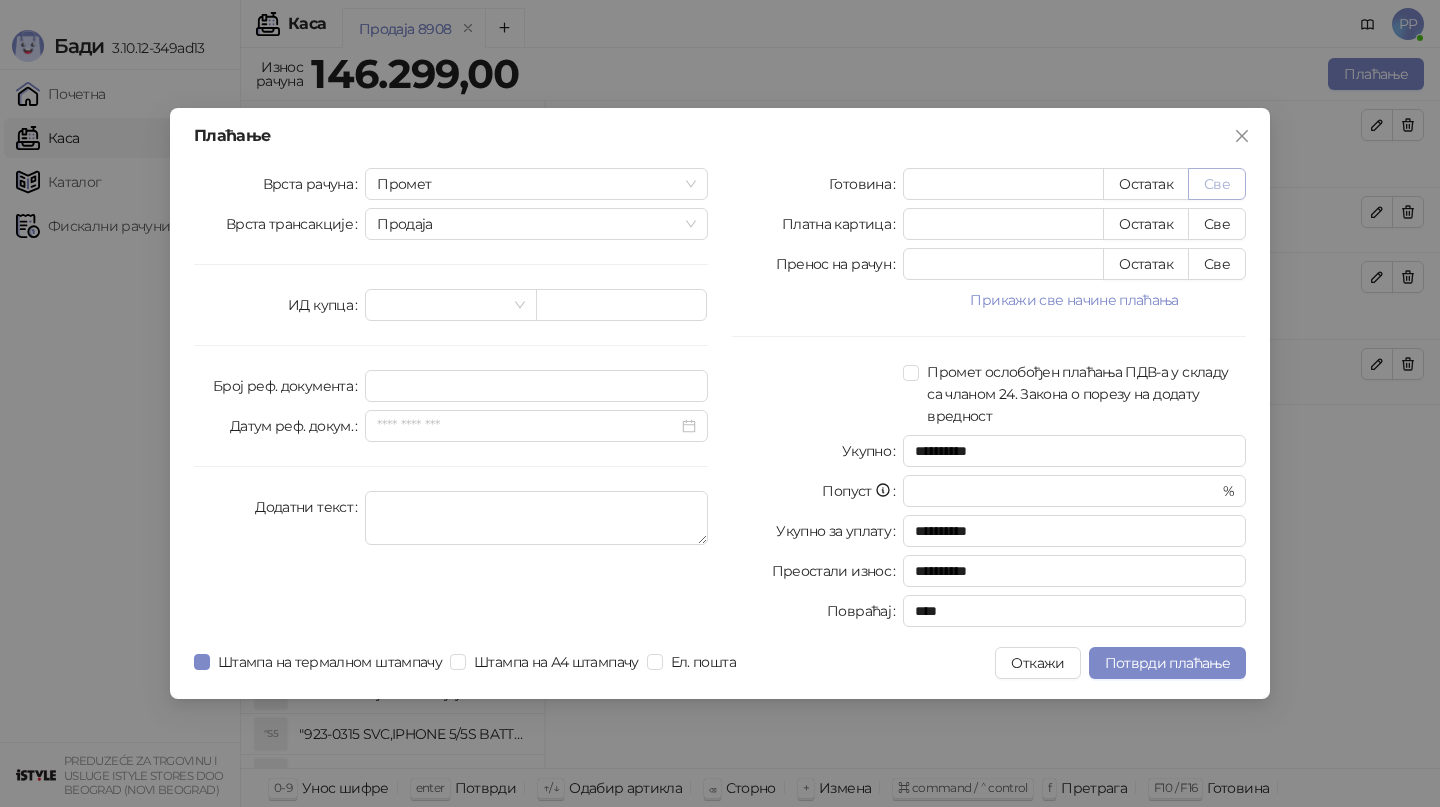click on "Све" at bounding box center (1217, 184) 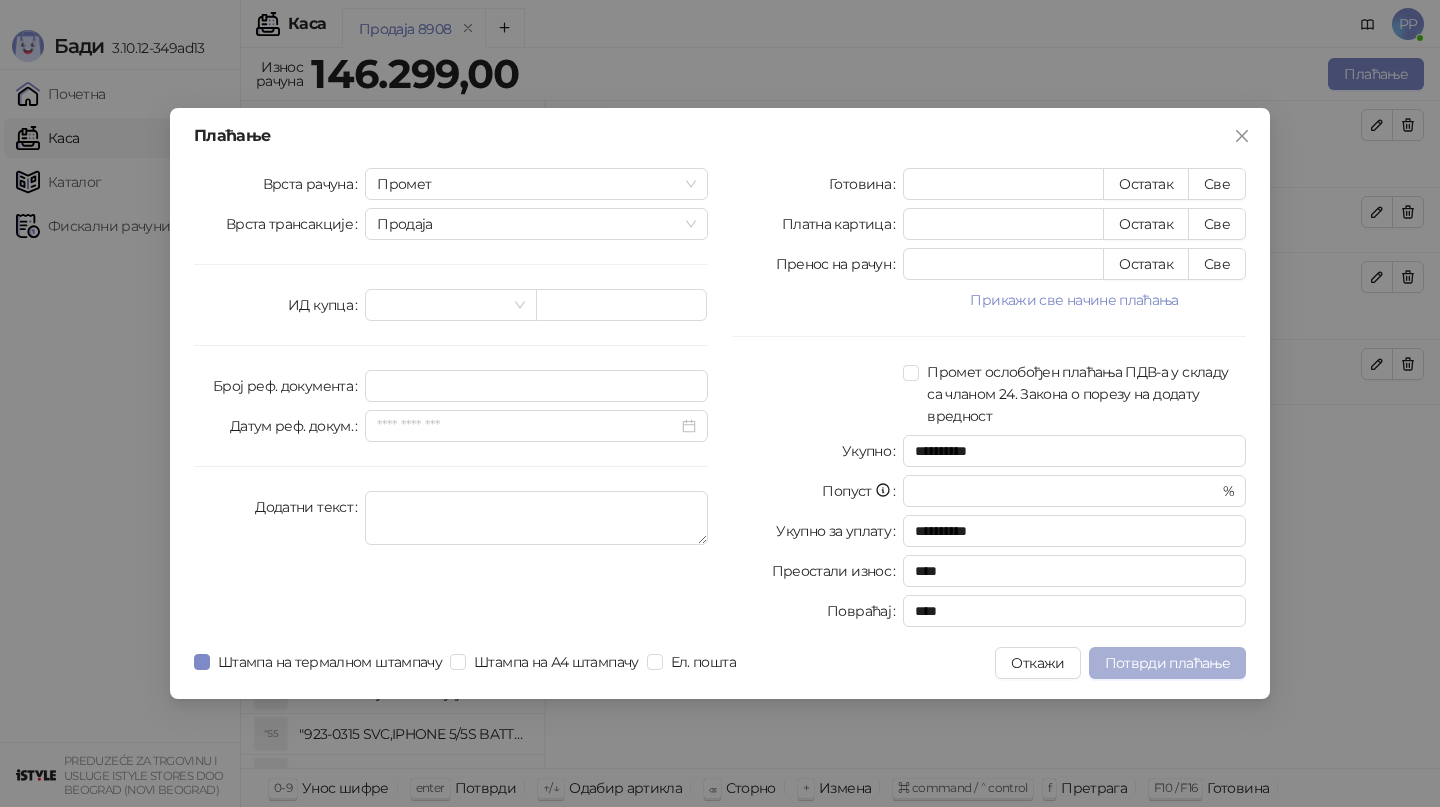 click on "Потврди плаћање" at bounding box center [1167, 663] 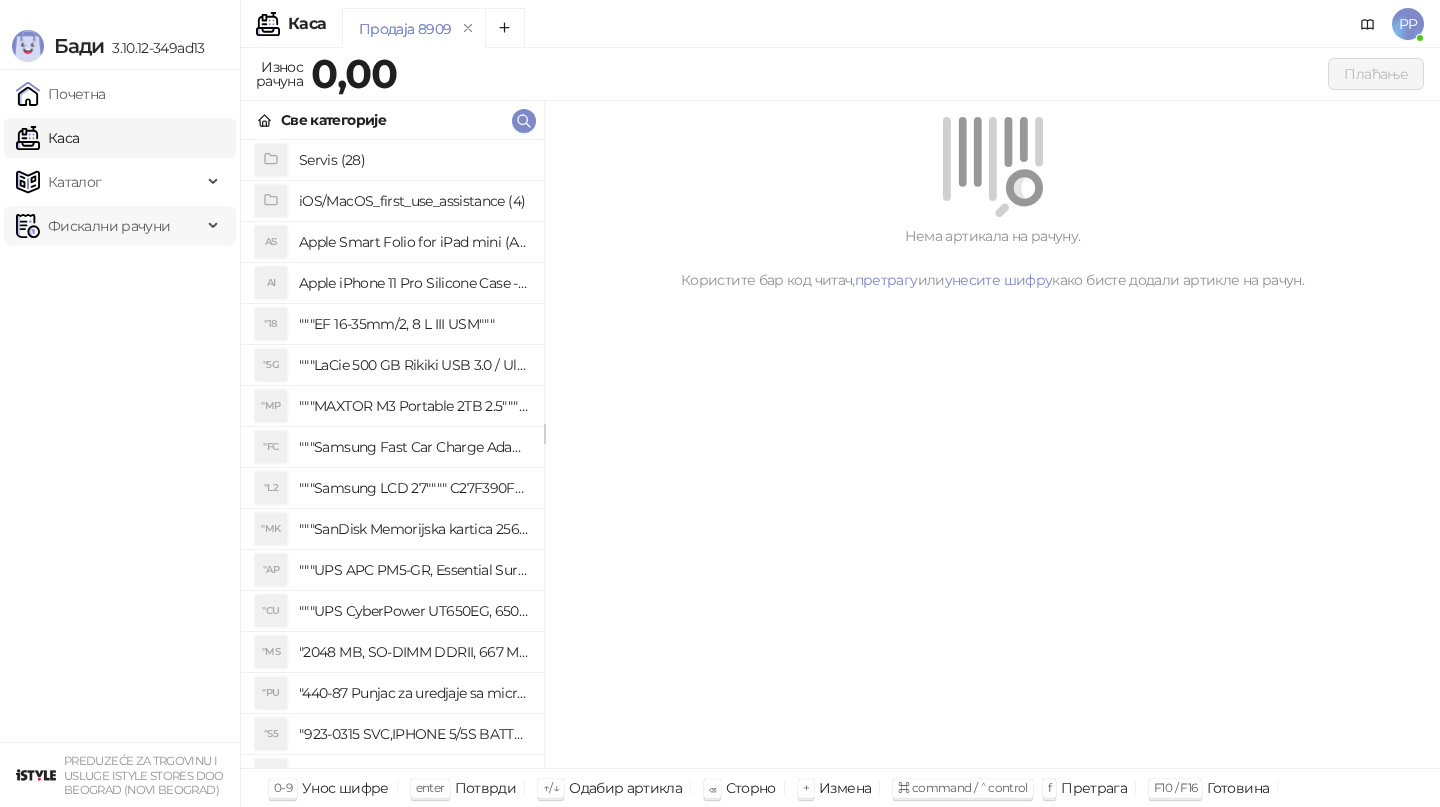 click on "Фискални рачуни" at bounding box center [109, 226] 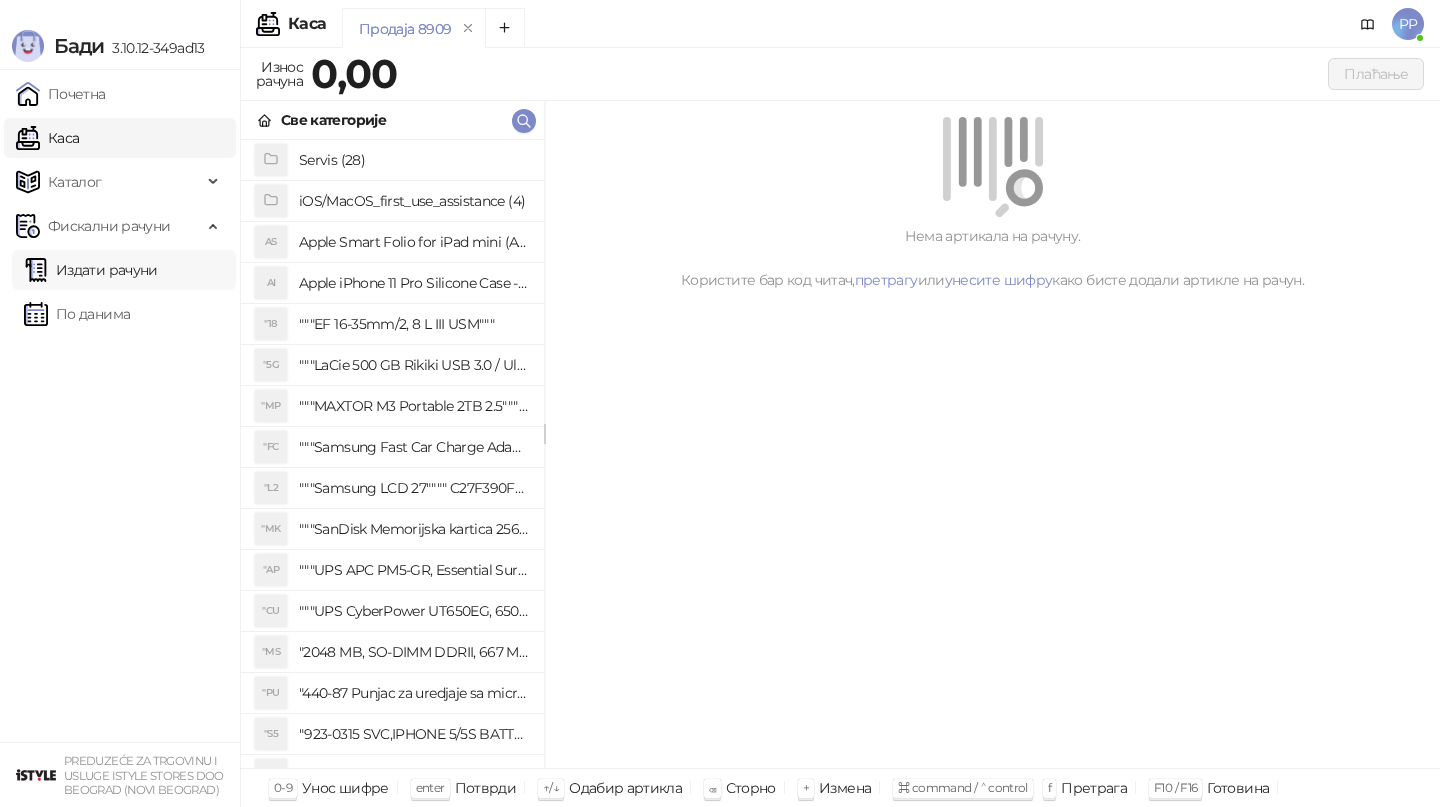 click on "Издати рачуни" at bounding box center [91, 270] 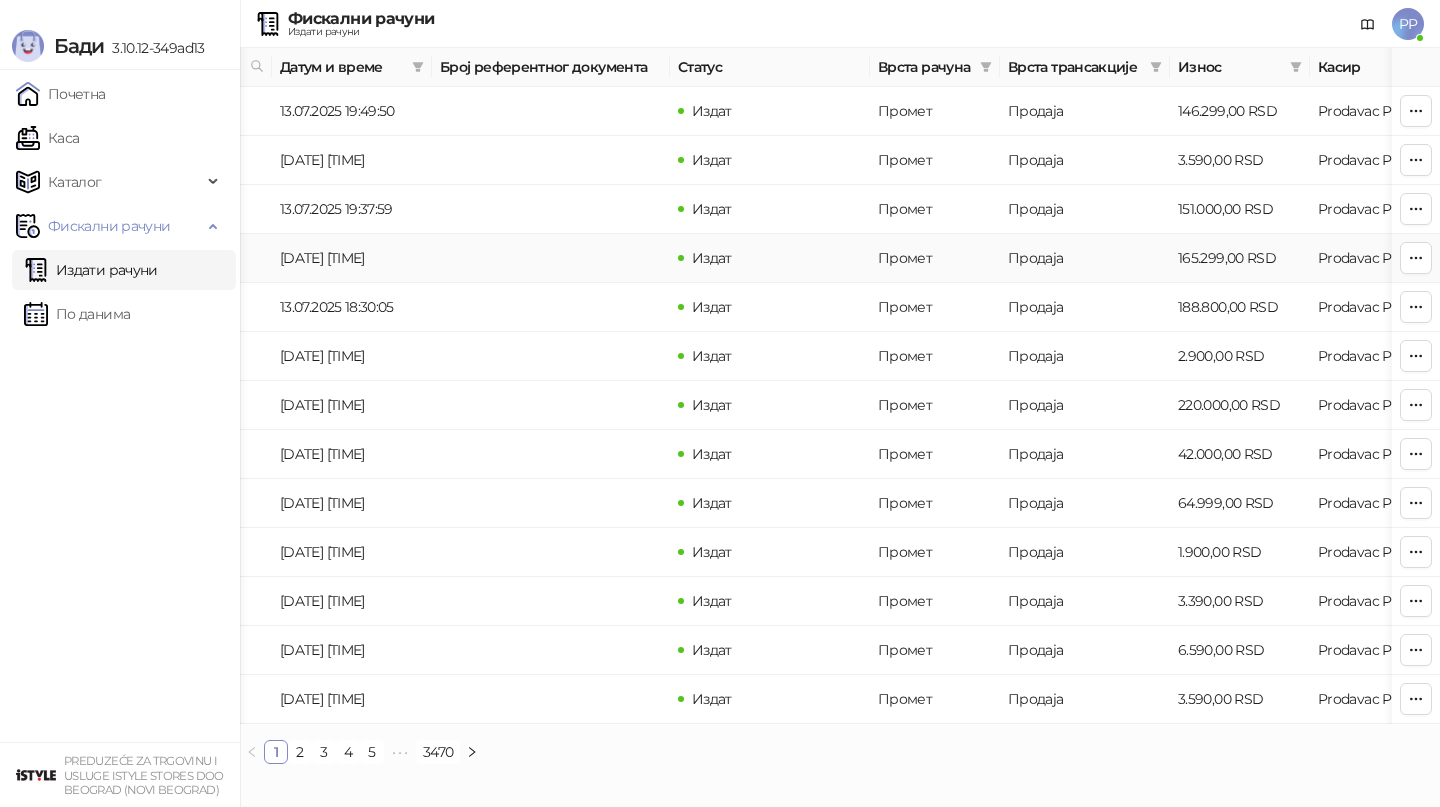 scroll, scrollTop: 0, scrollLeft: 230, axis: horizontal 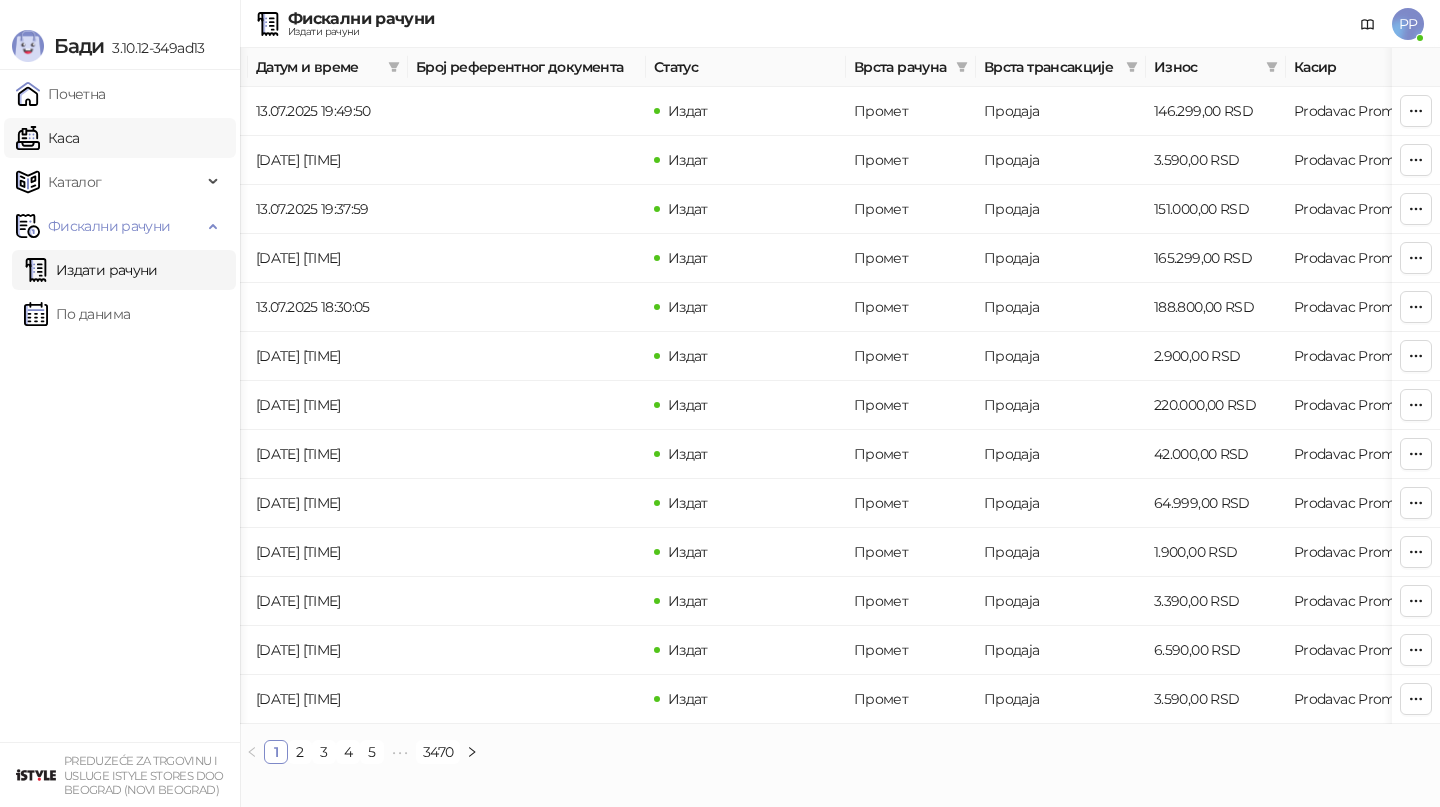 click on "Каса" at bounding box center (47, 138) 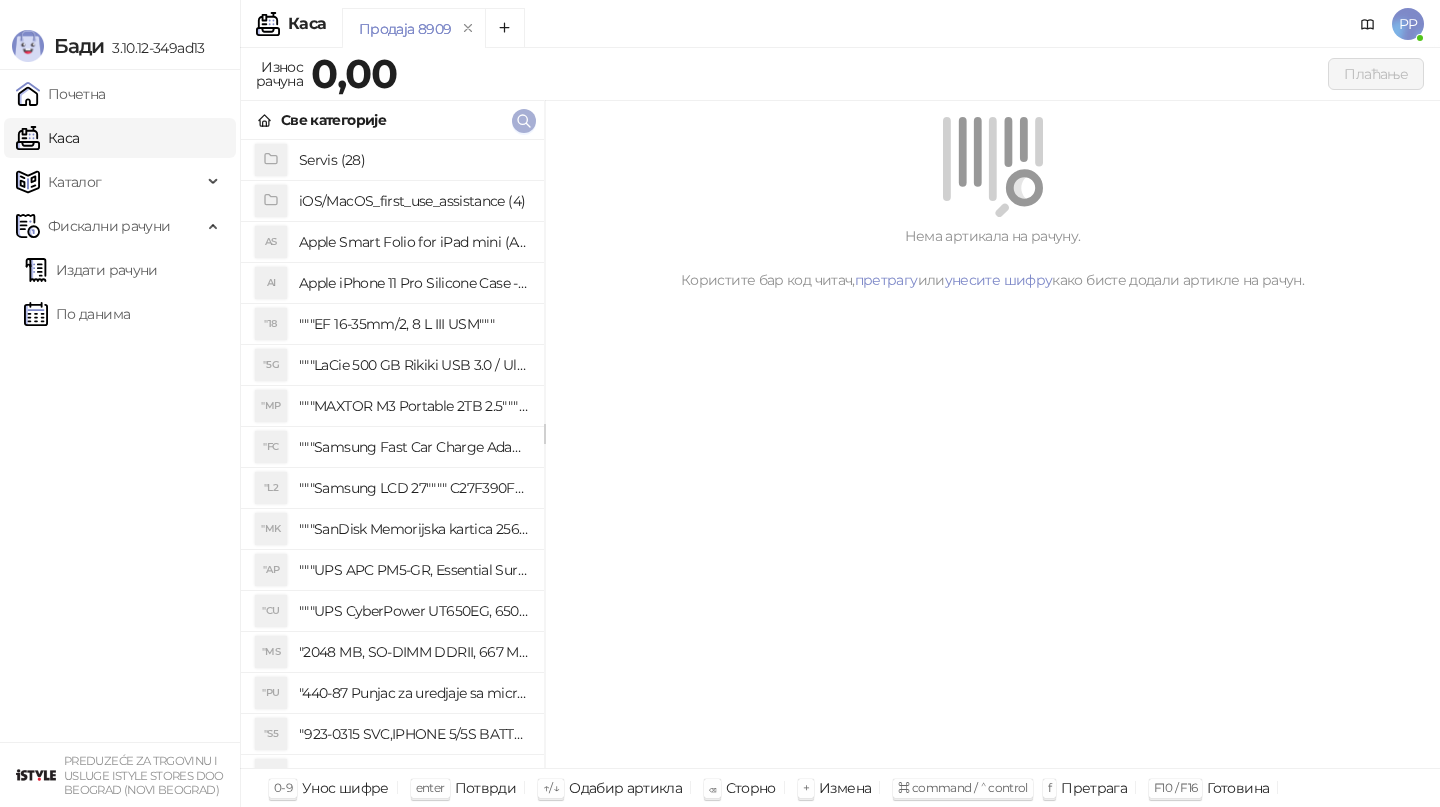 click 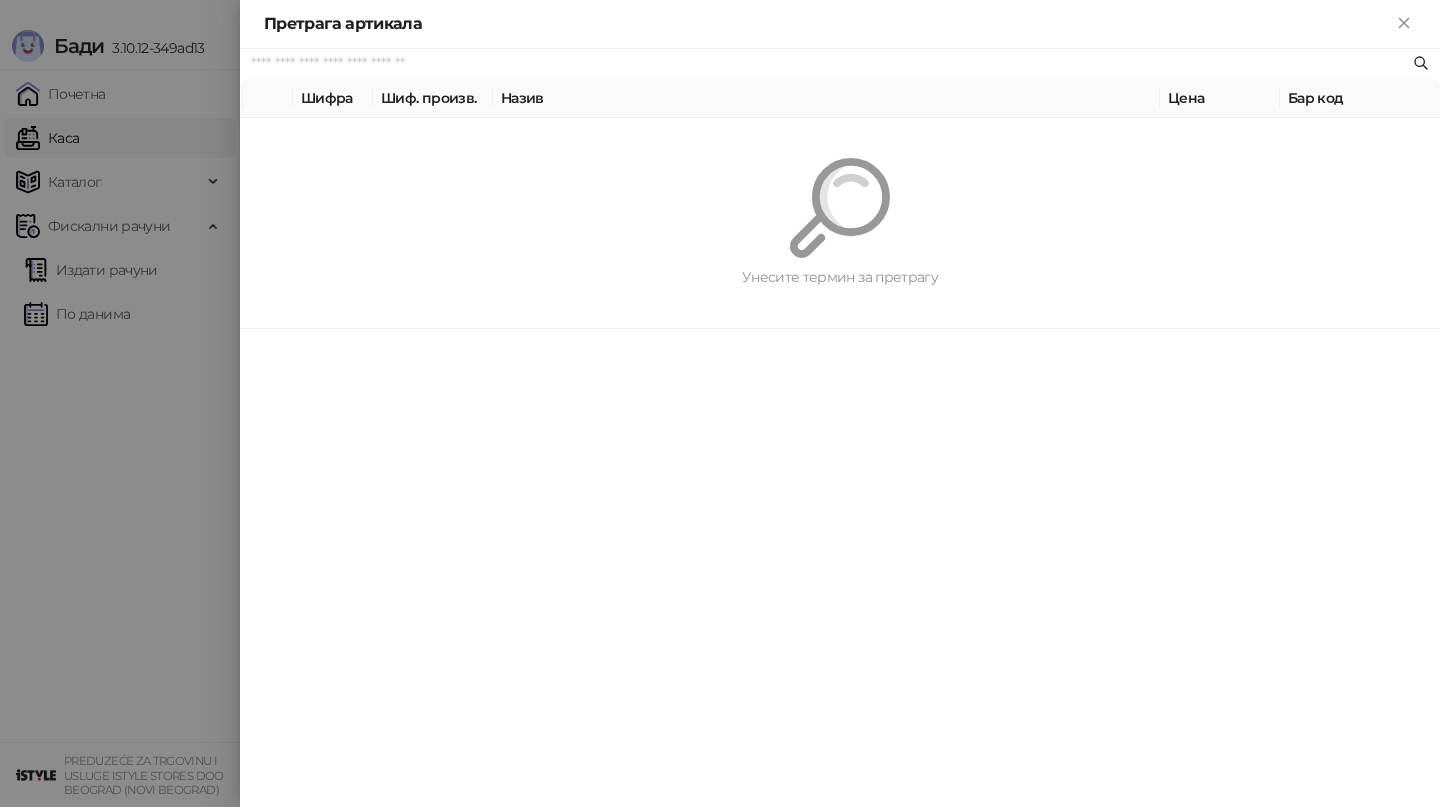 paste on "*********" 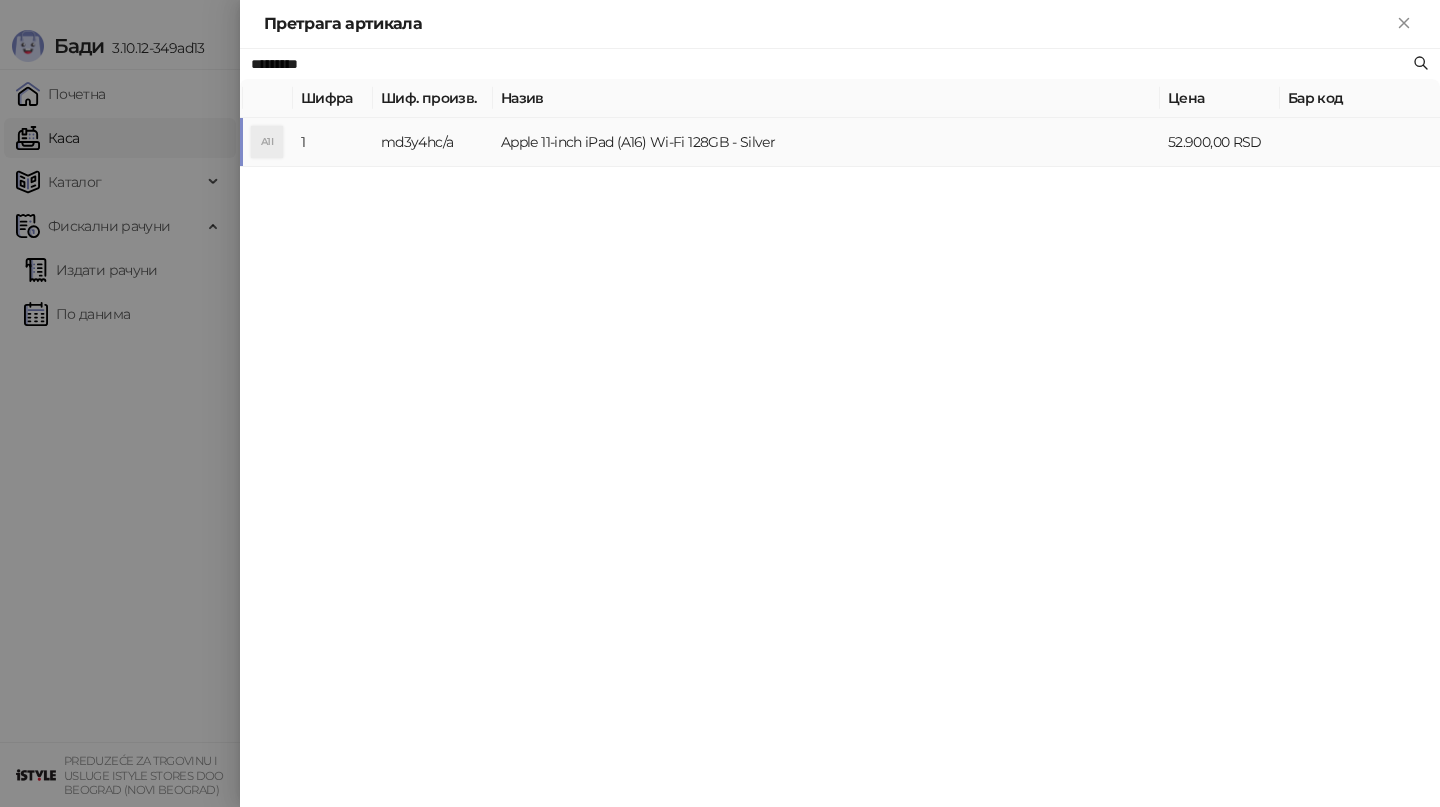 type on "*********" 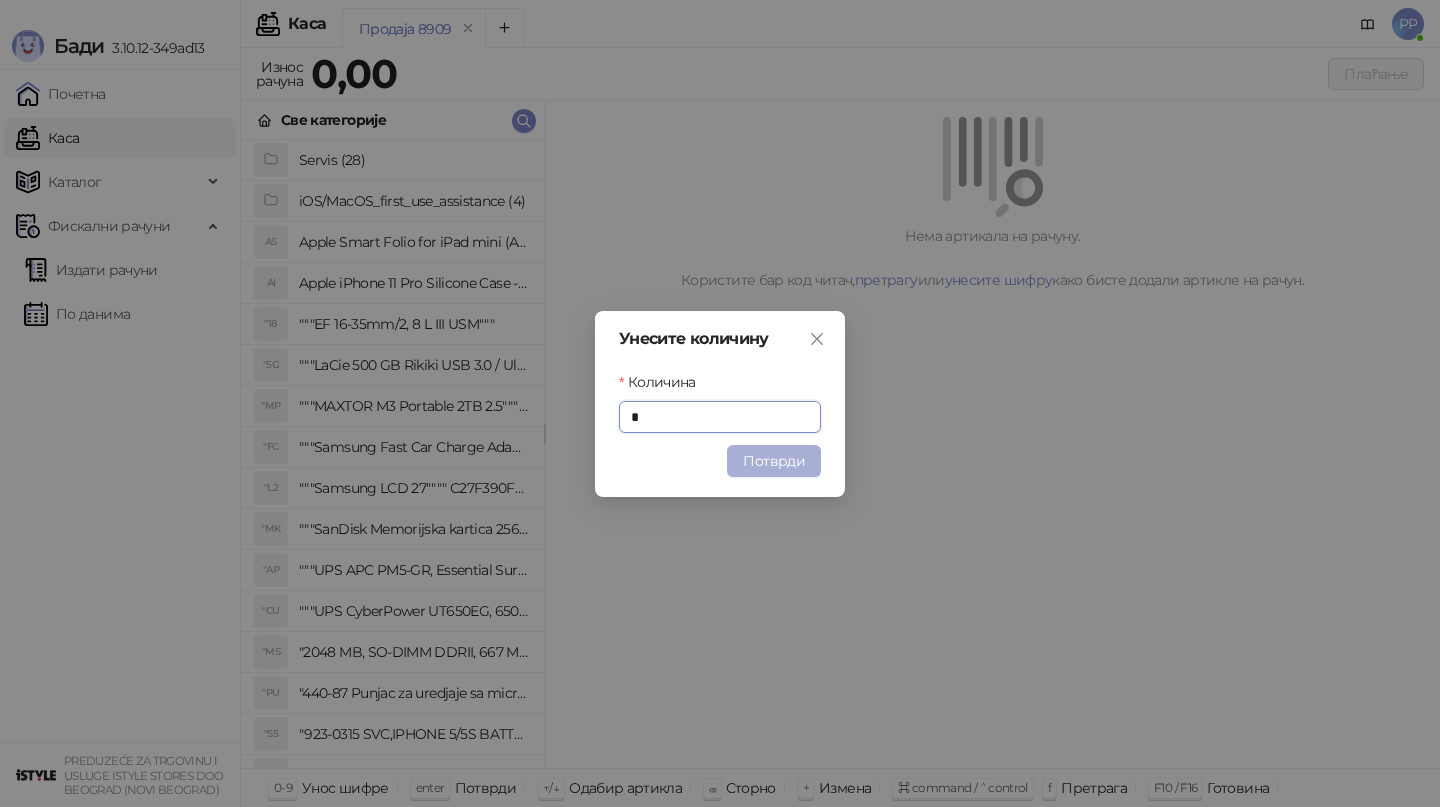 click on "Потврди" at bounding box center (774, 461) 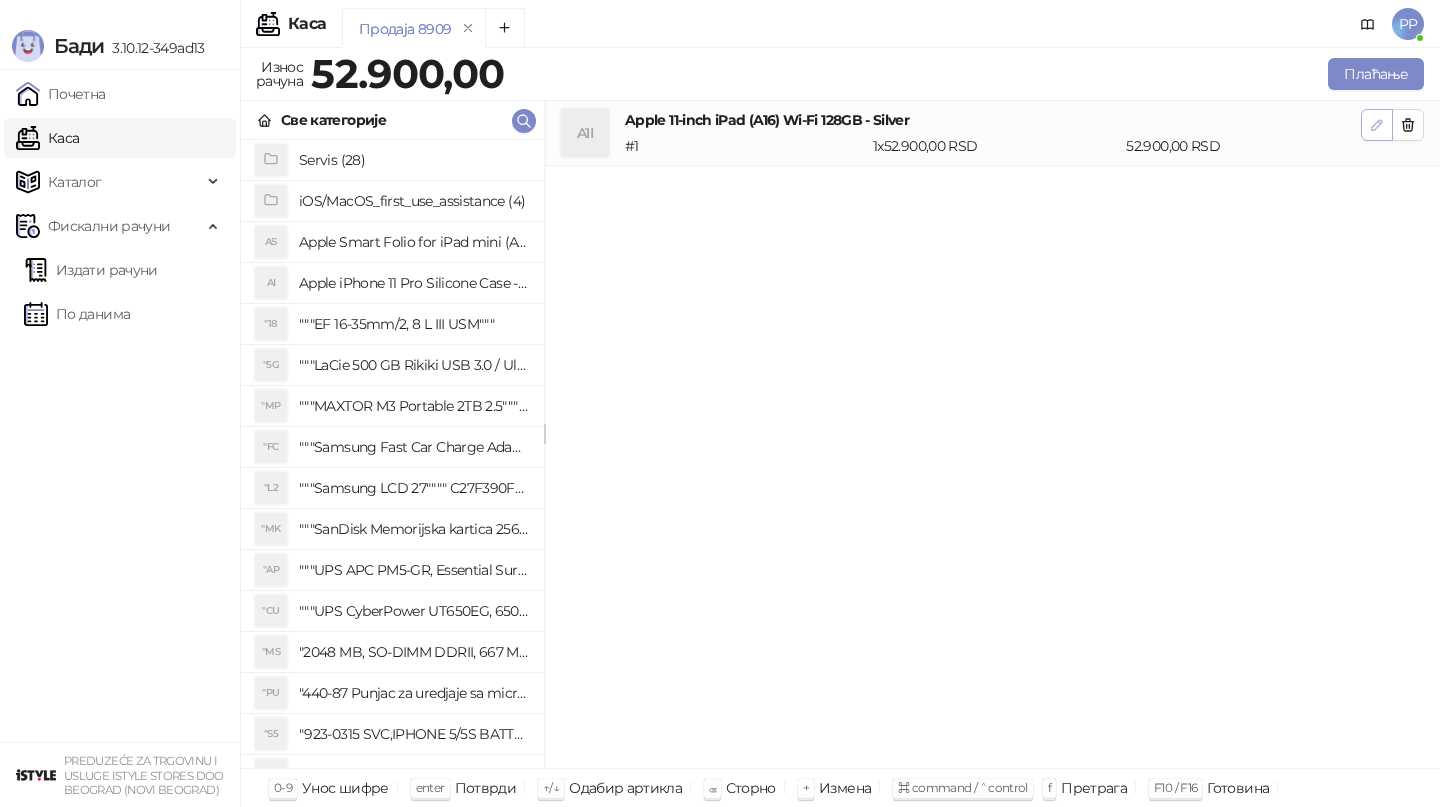 click at bounding box center [1377, 124] 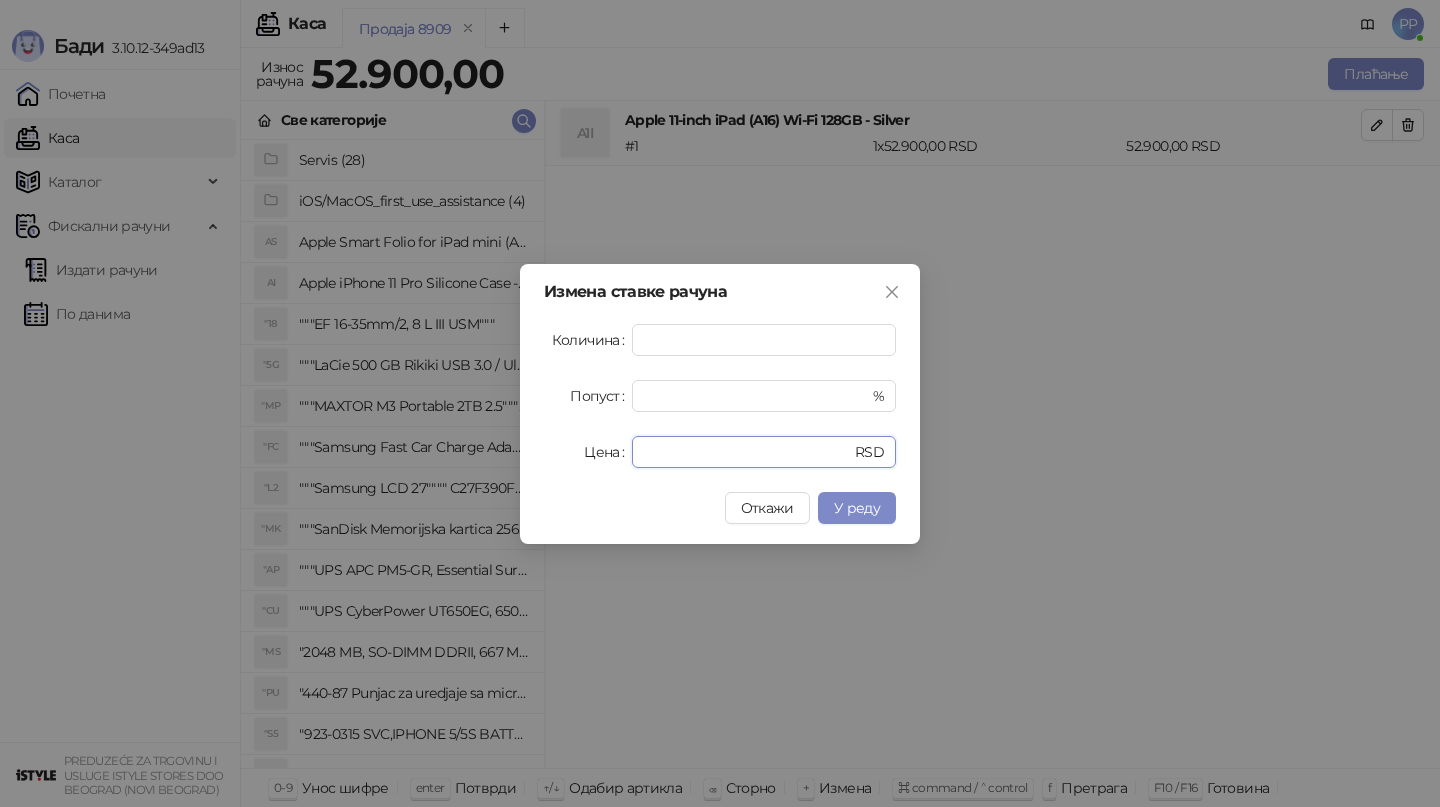drag, startPoint x: 722, startPoint y: 461, endPoint x: 564, endPoint y: 442, distance: 159.1383 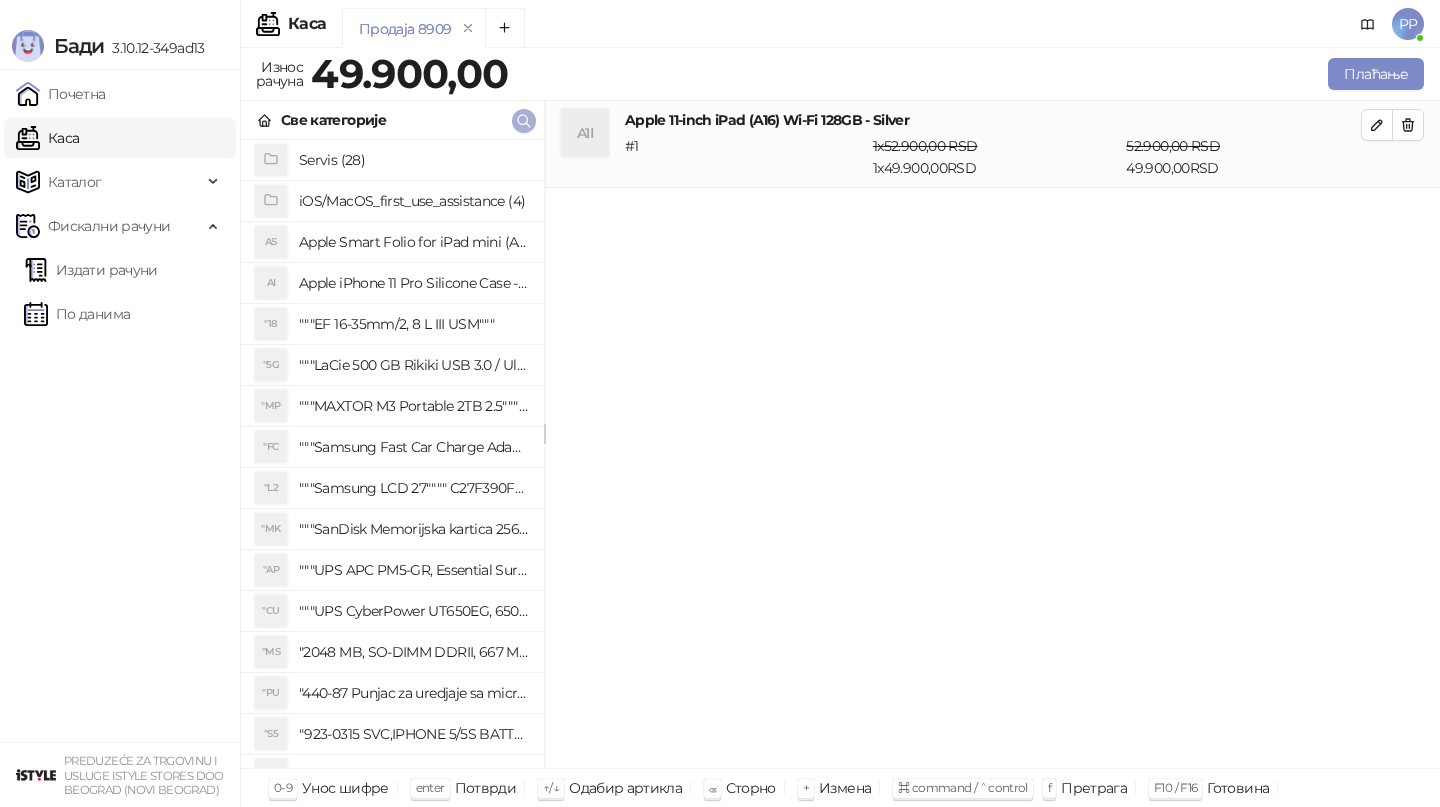click 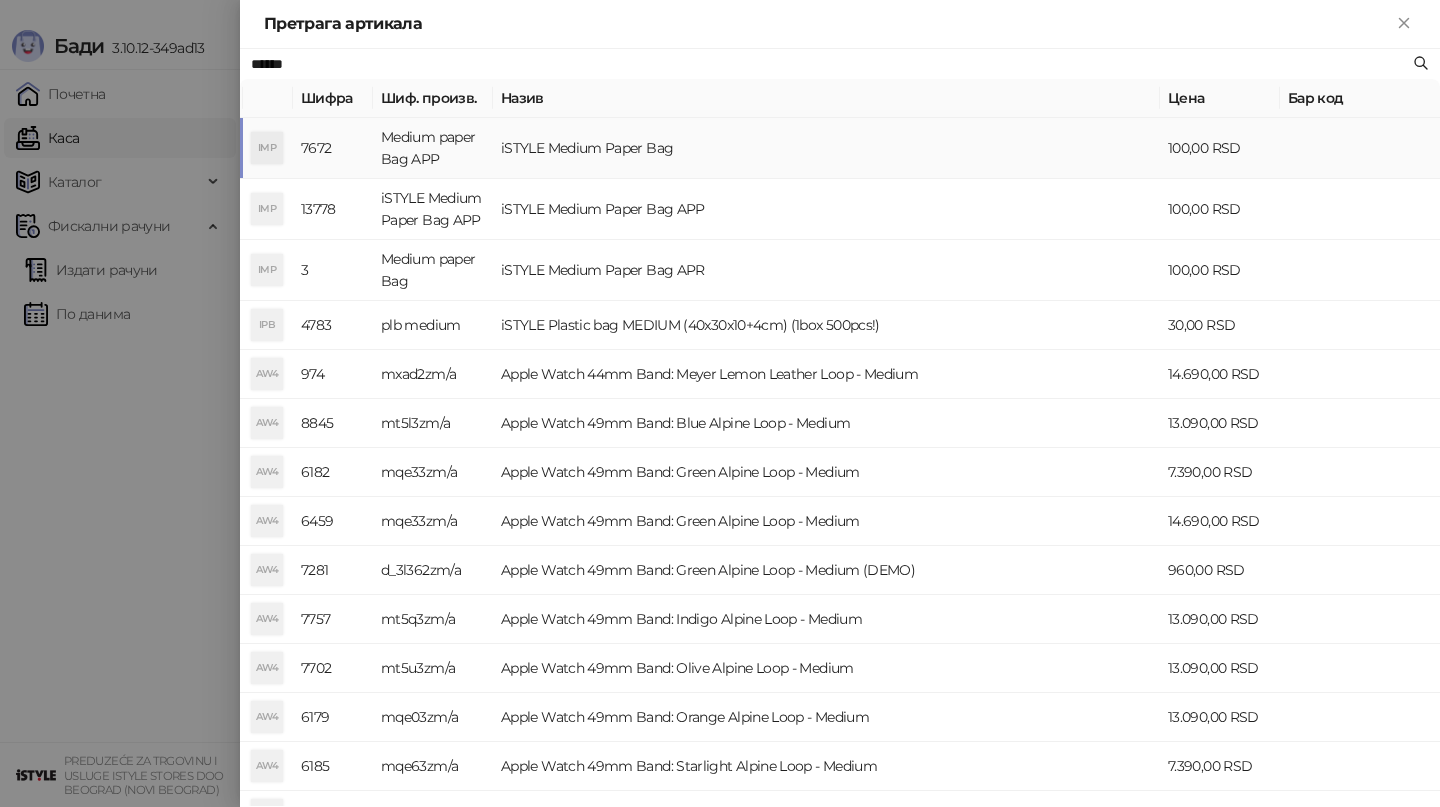 type on "******" 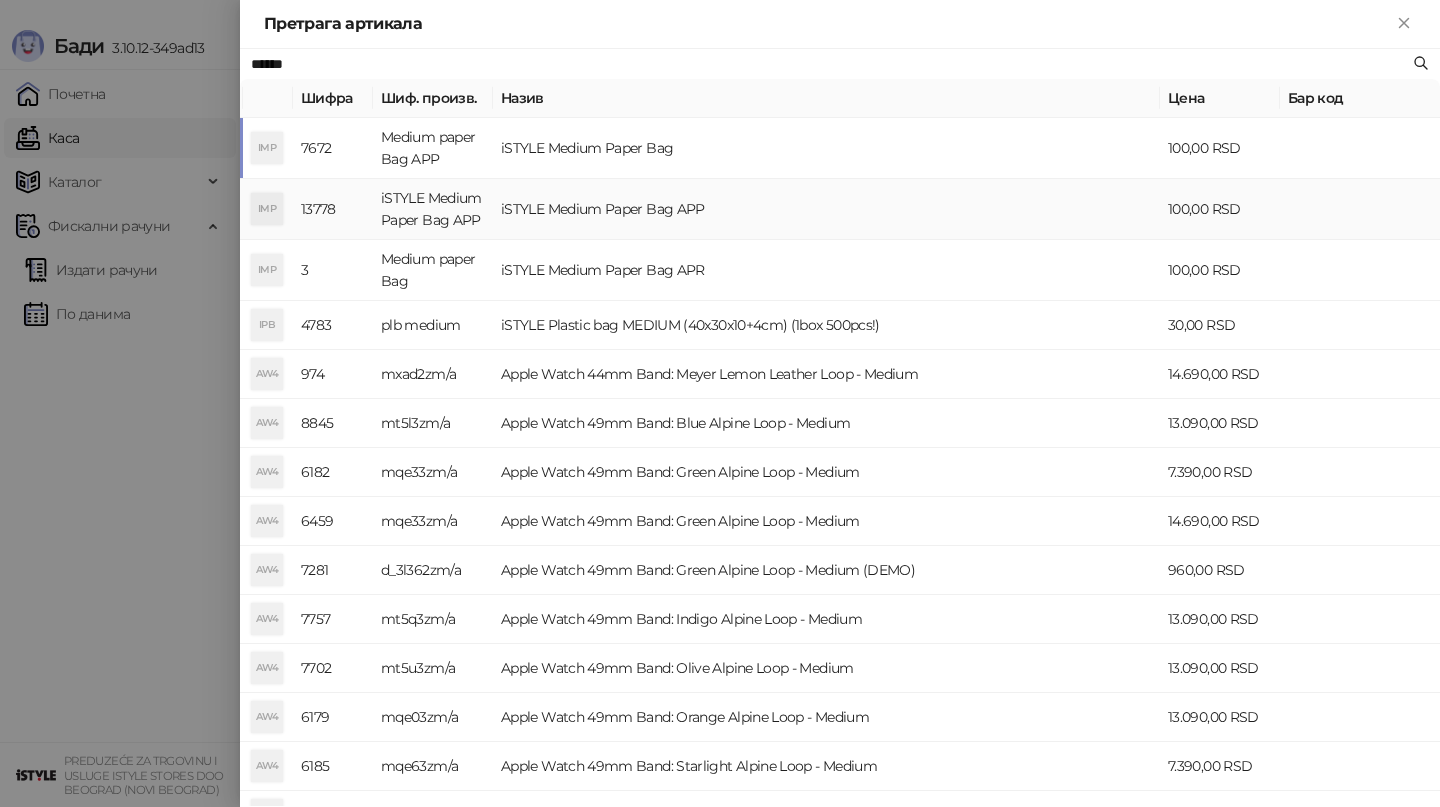 click on "iSTYLE Medium Paper Bag APP" at bounding box center [826, 209] 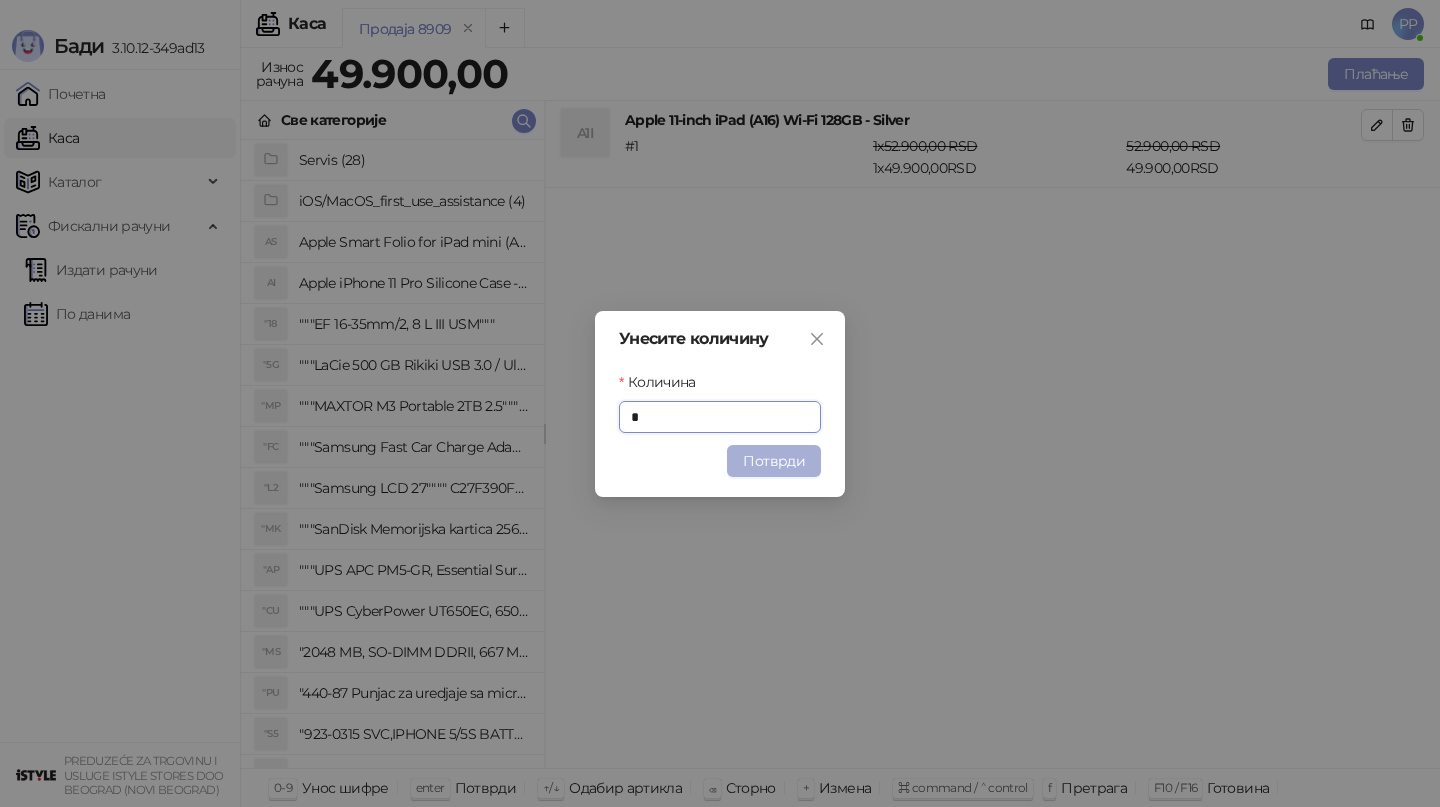 click on "Потврди" at bounding box center (774, 461) 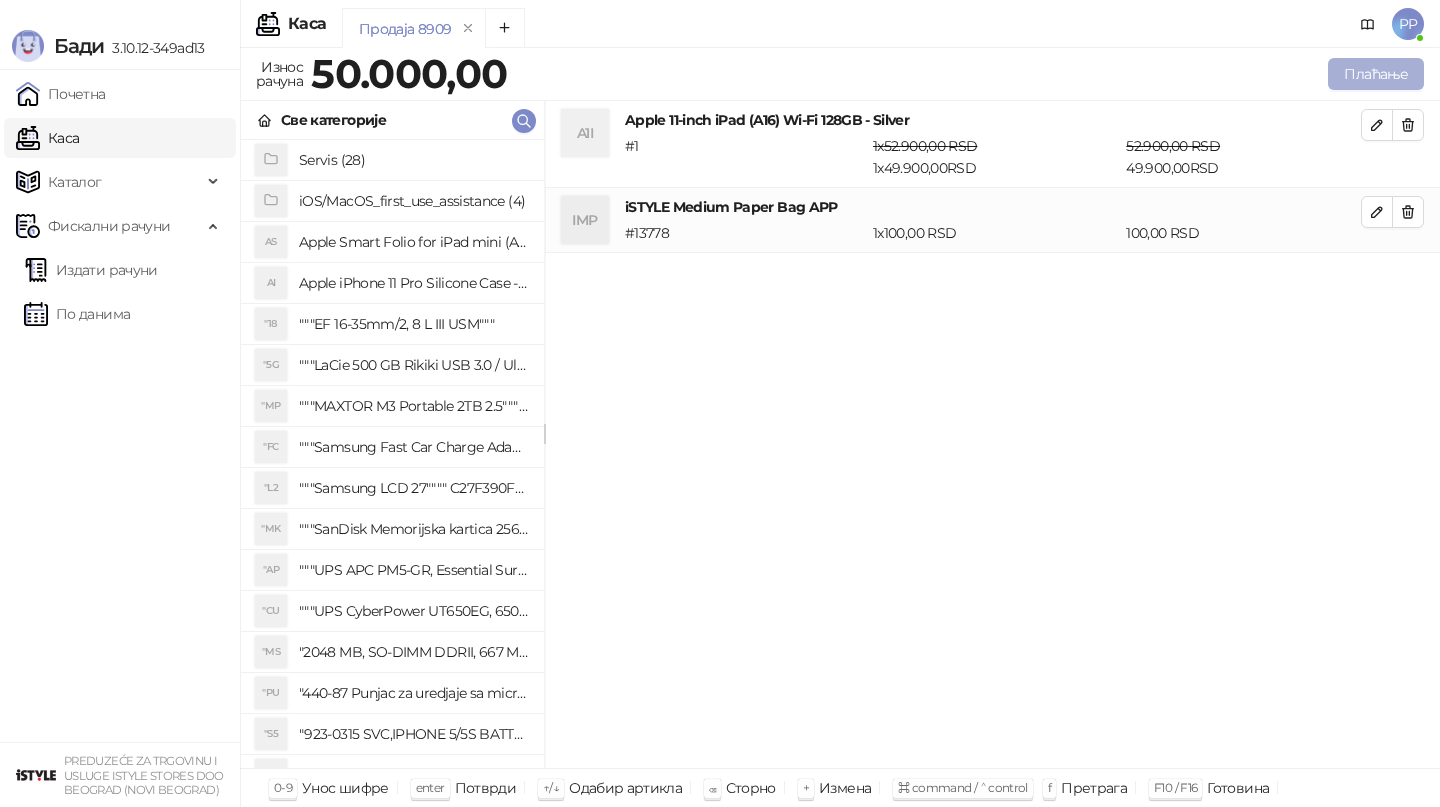 click on "Плаћање" at bounding box center (1376, 74) 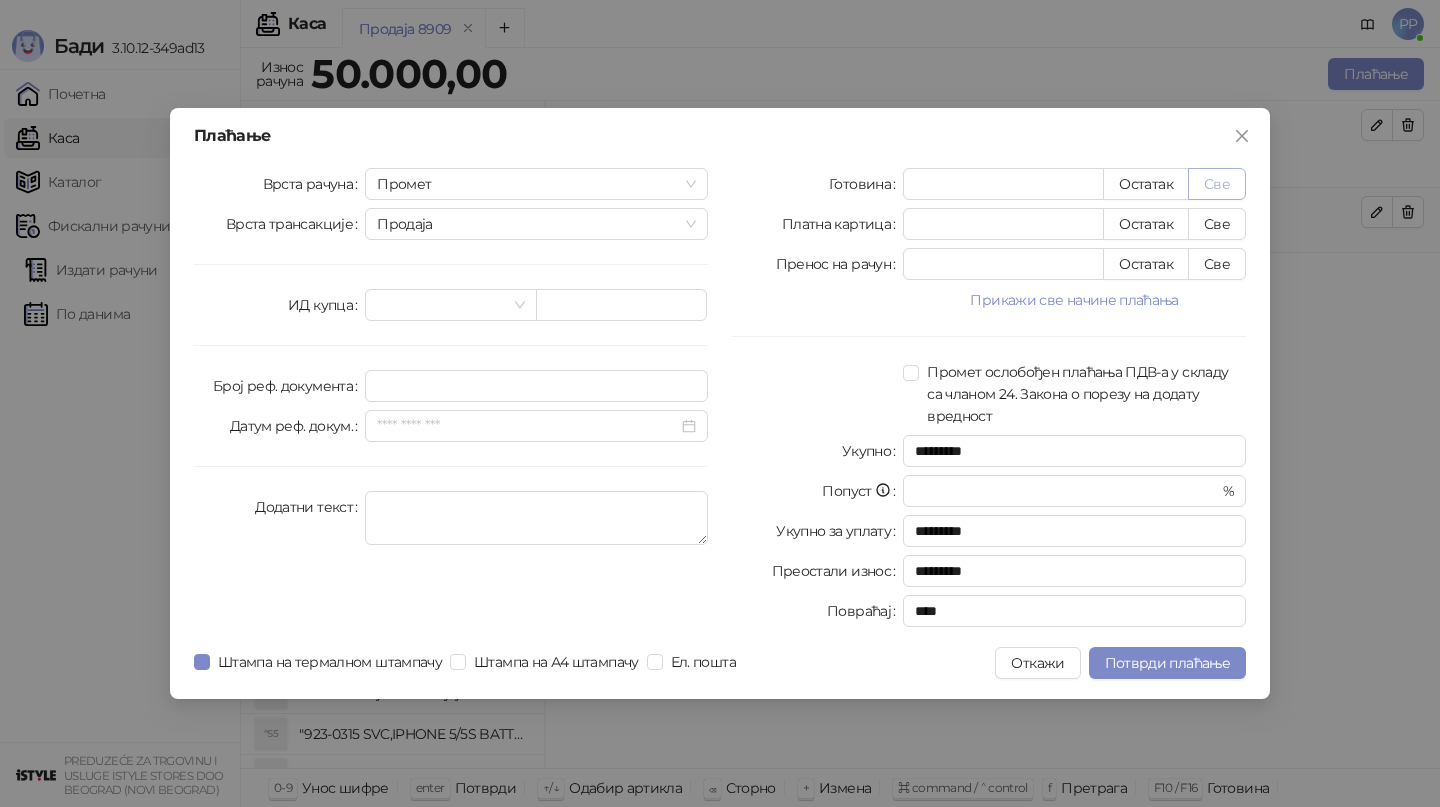 click on "Све" at bounding box center (1217, 184) 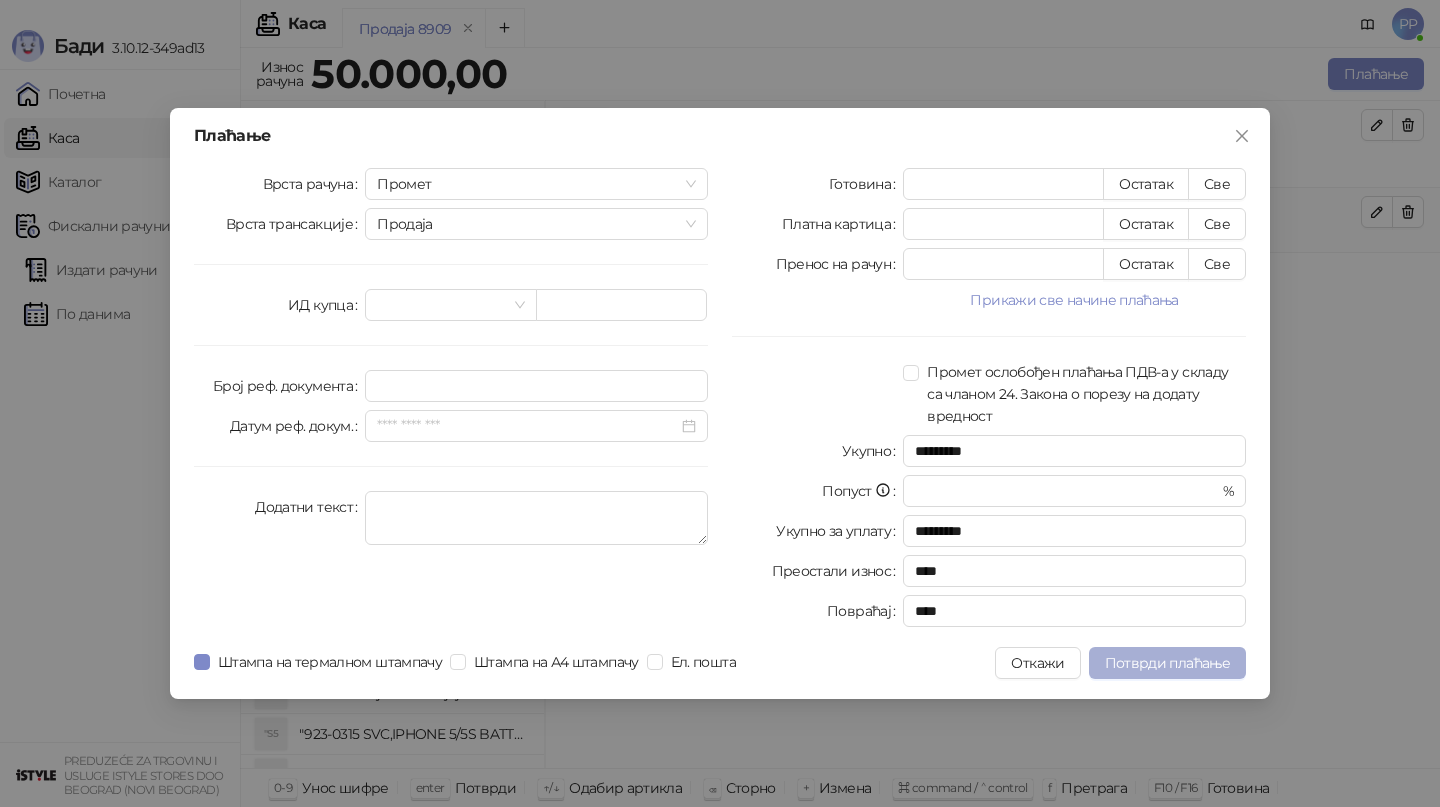 click on "Потврди плаћање" at bounding box center [1167, 663] 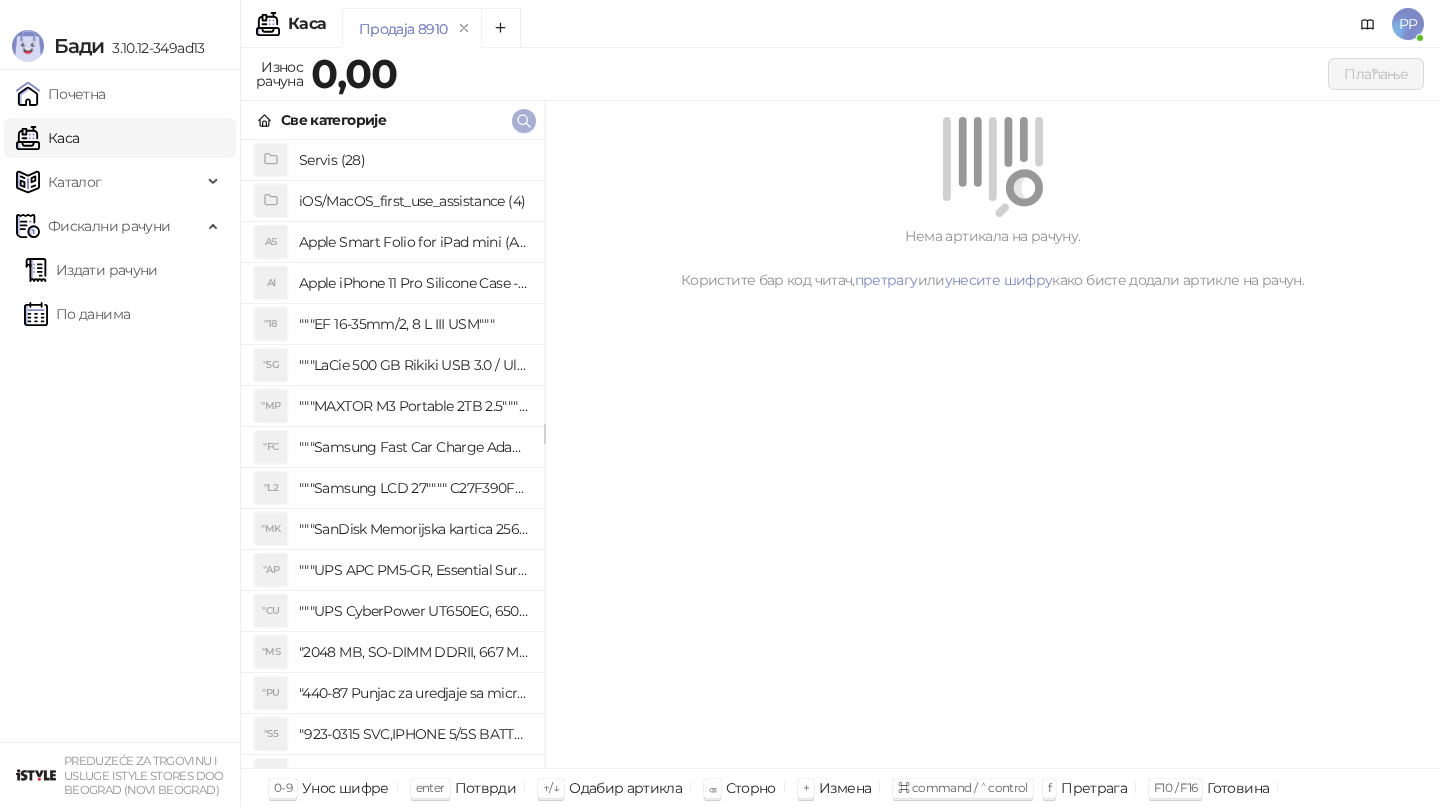 click 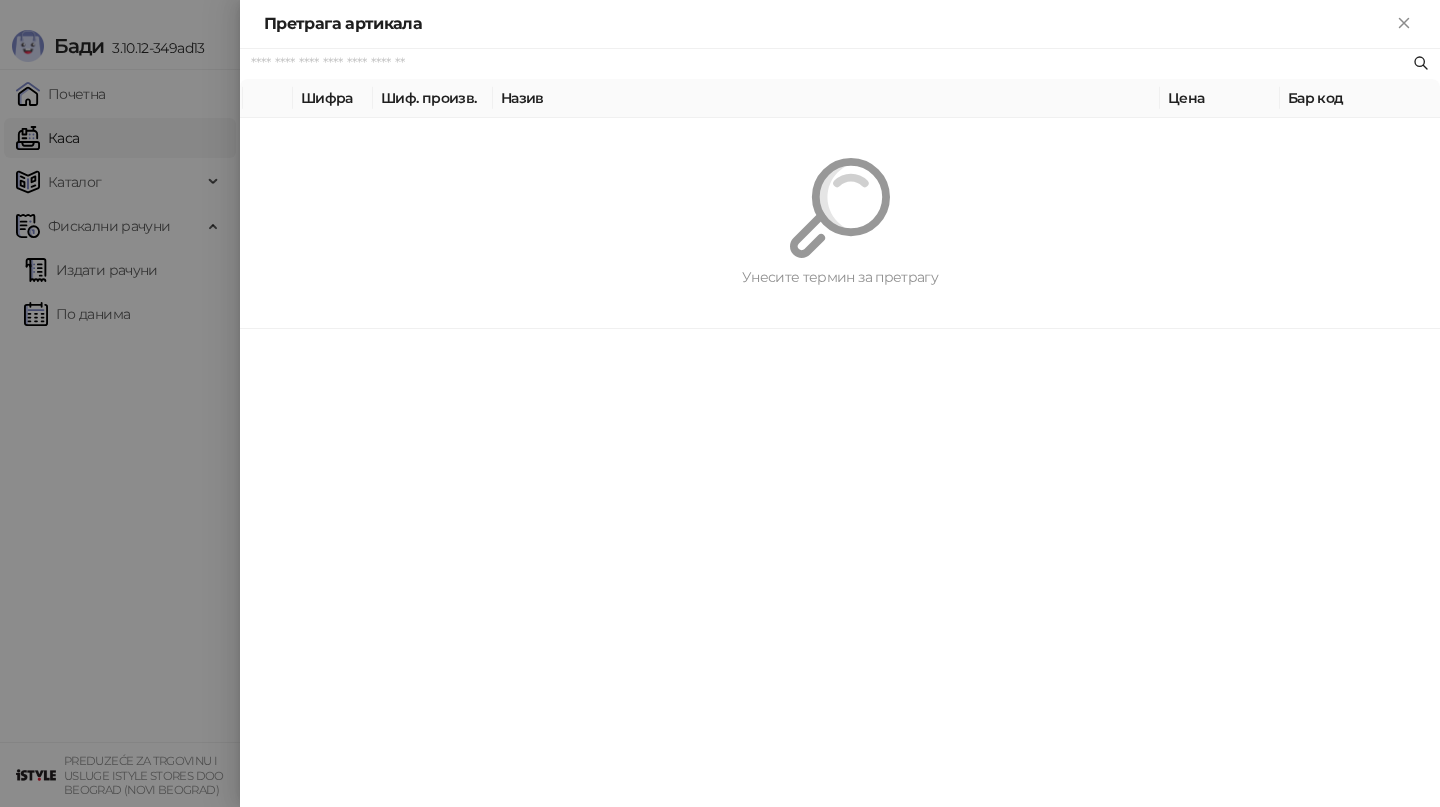 paste on "*********" 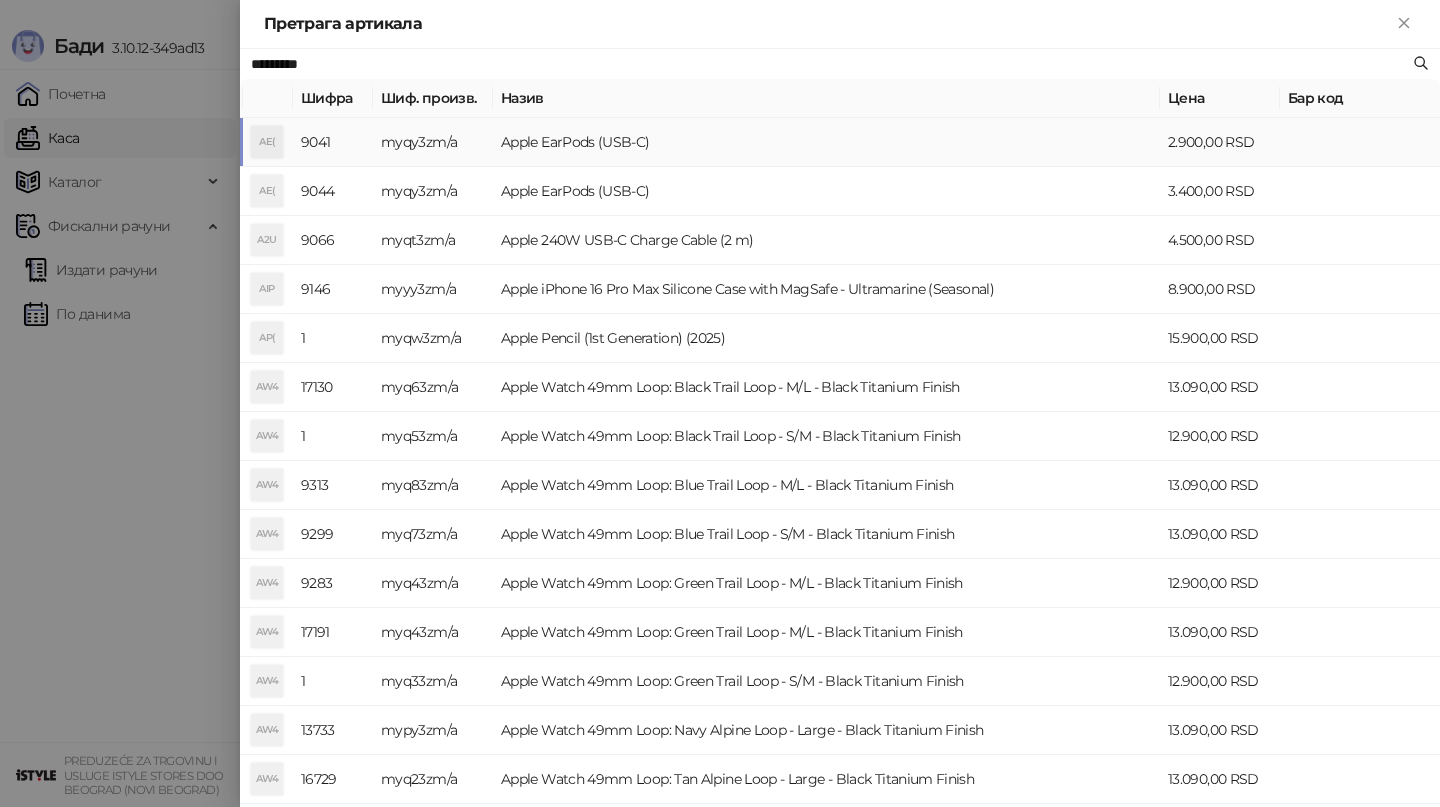 type on "*********" 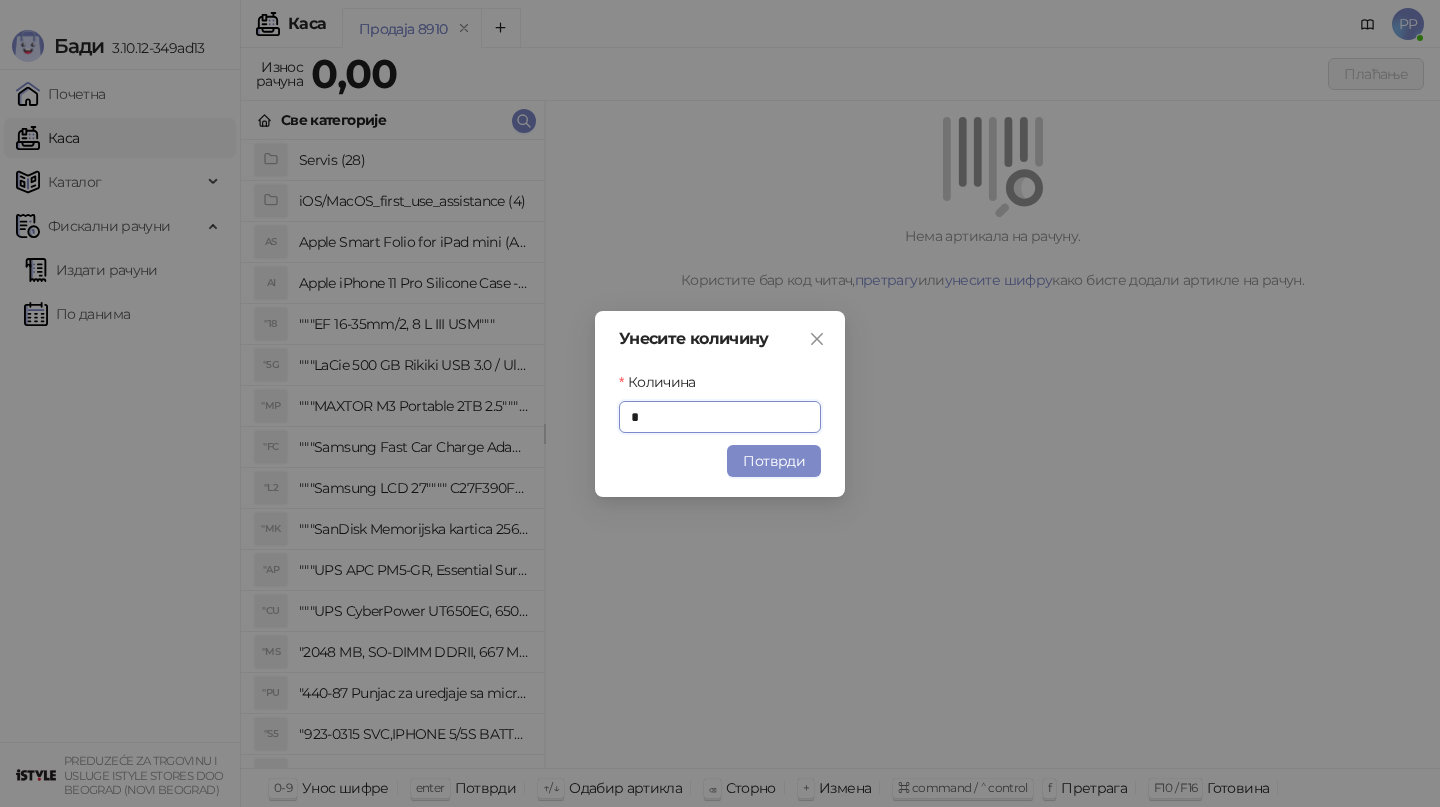 click on "Потврди" at bounding box center [774, 461] 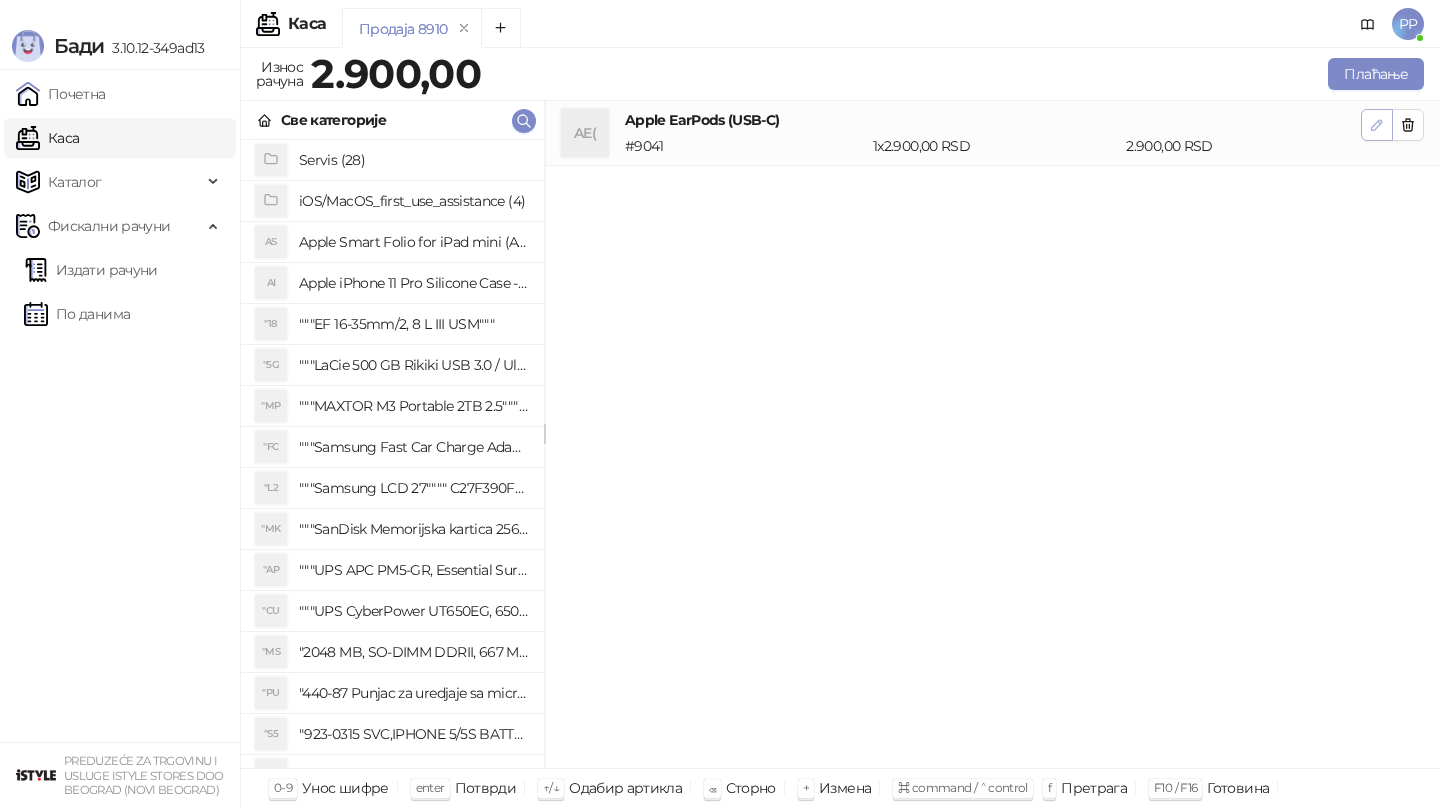 click 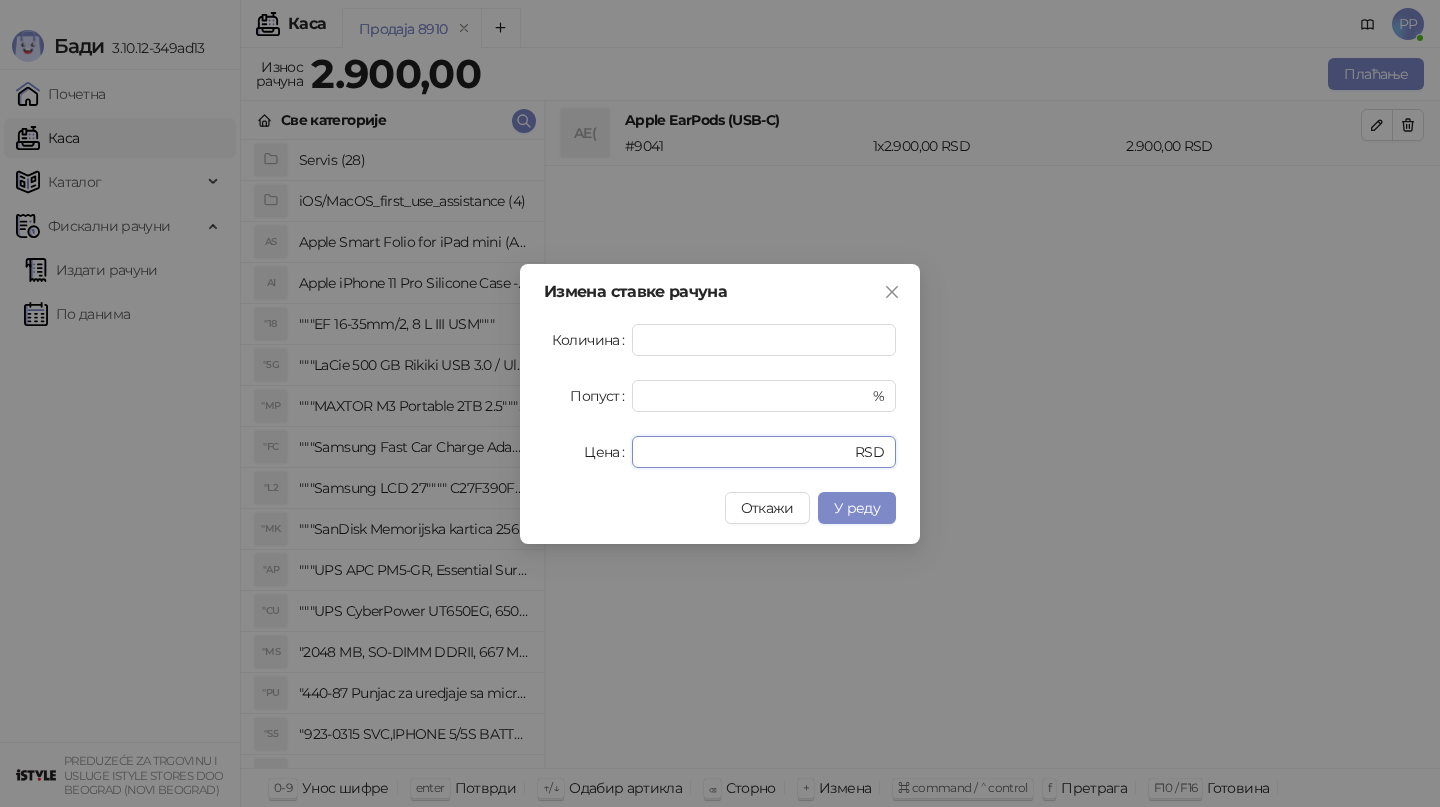 drag, startPoint x: 722, startPoint y: 460, endPoint x: 456, endPoint y: 457, distance: 266.0169 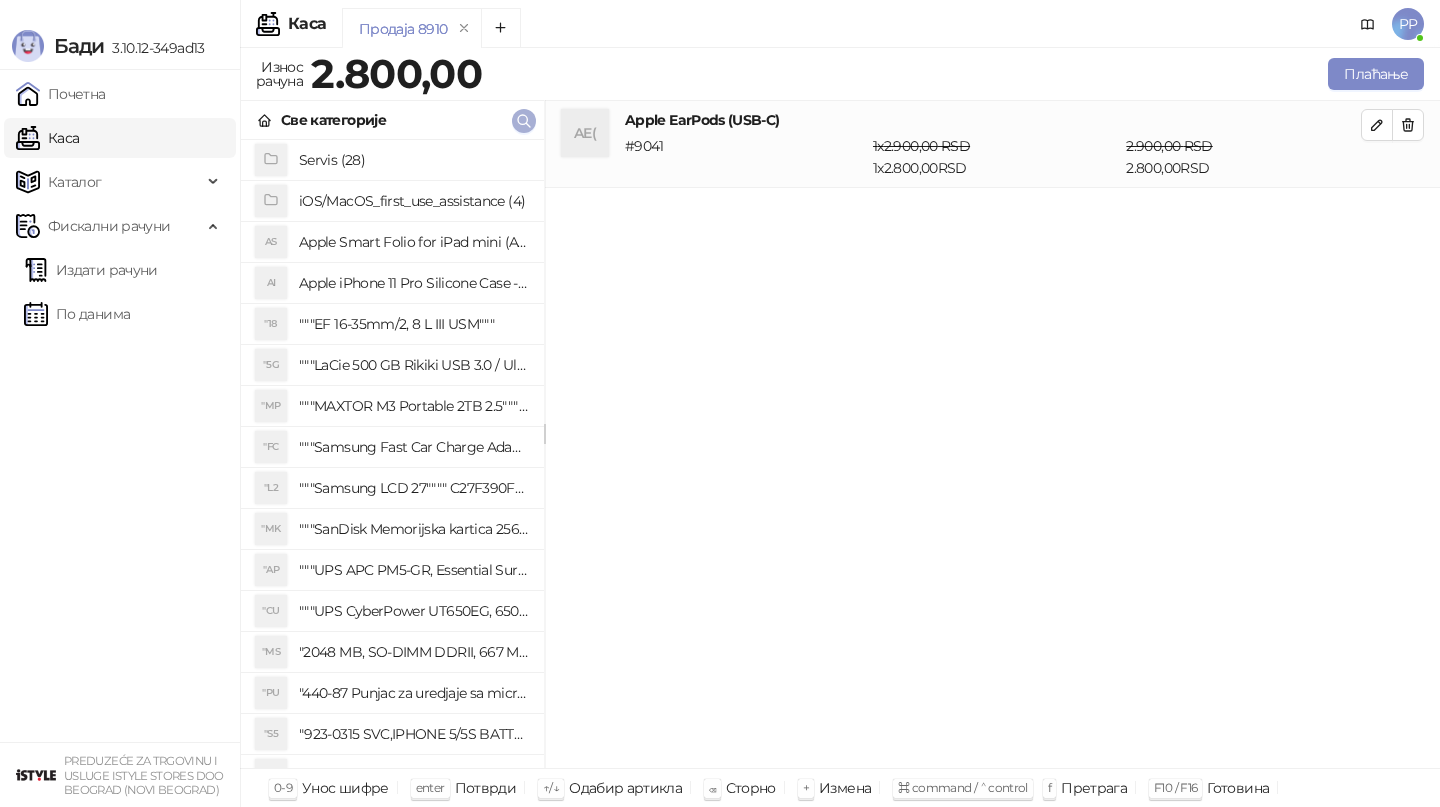 click 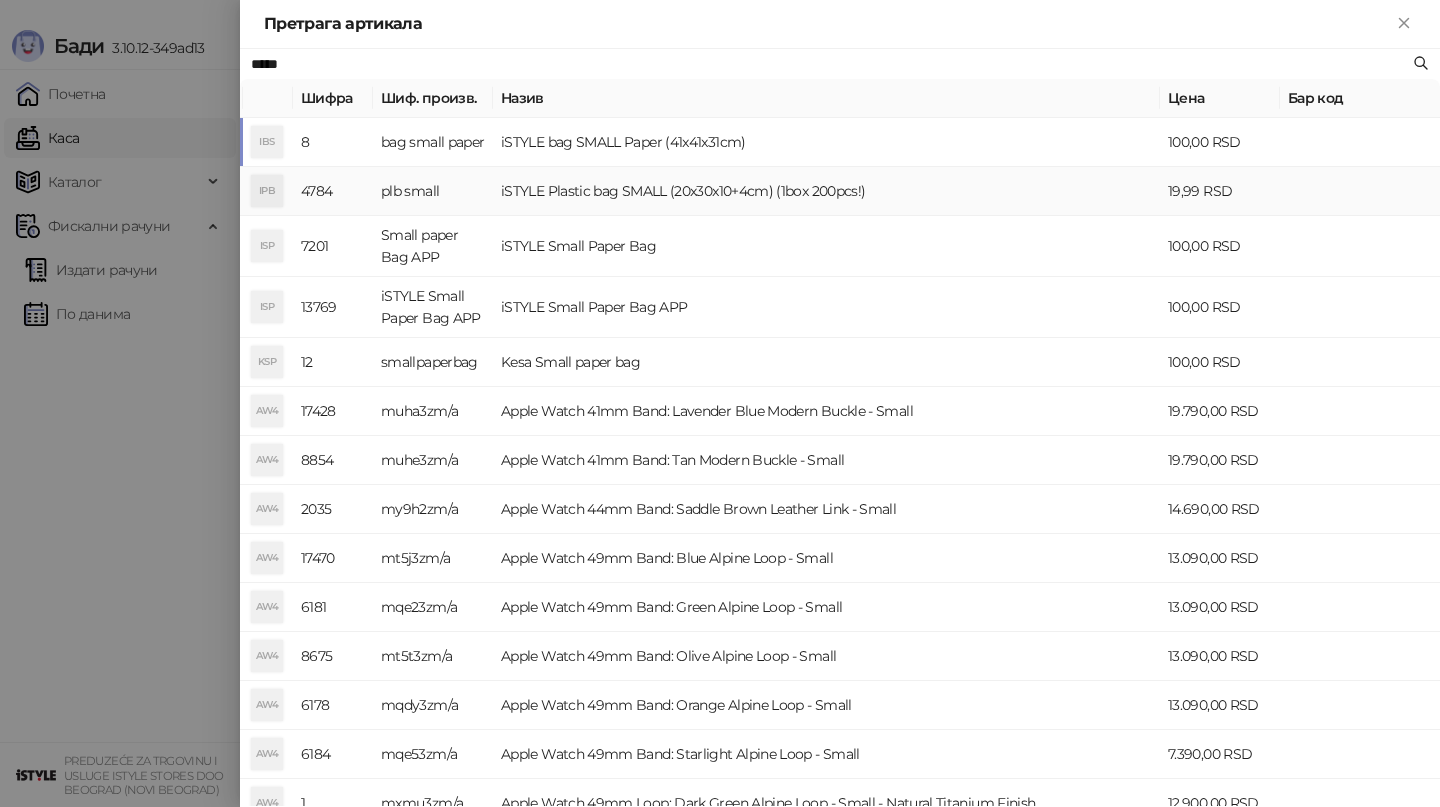 type on "*****" 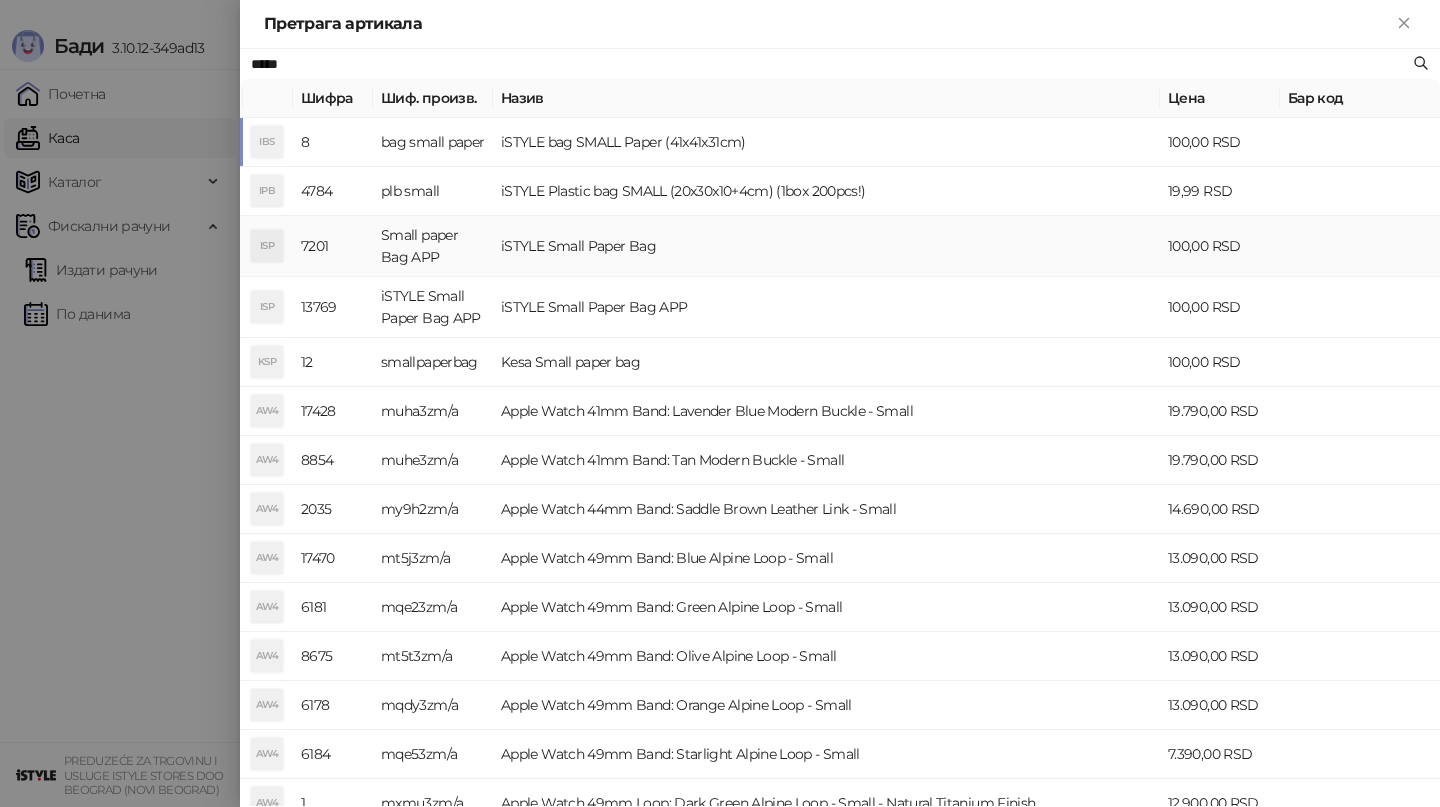 click on "iSTYLE Small Paper Bag" at bounding box center [826, 246] 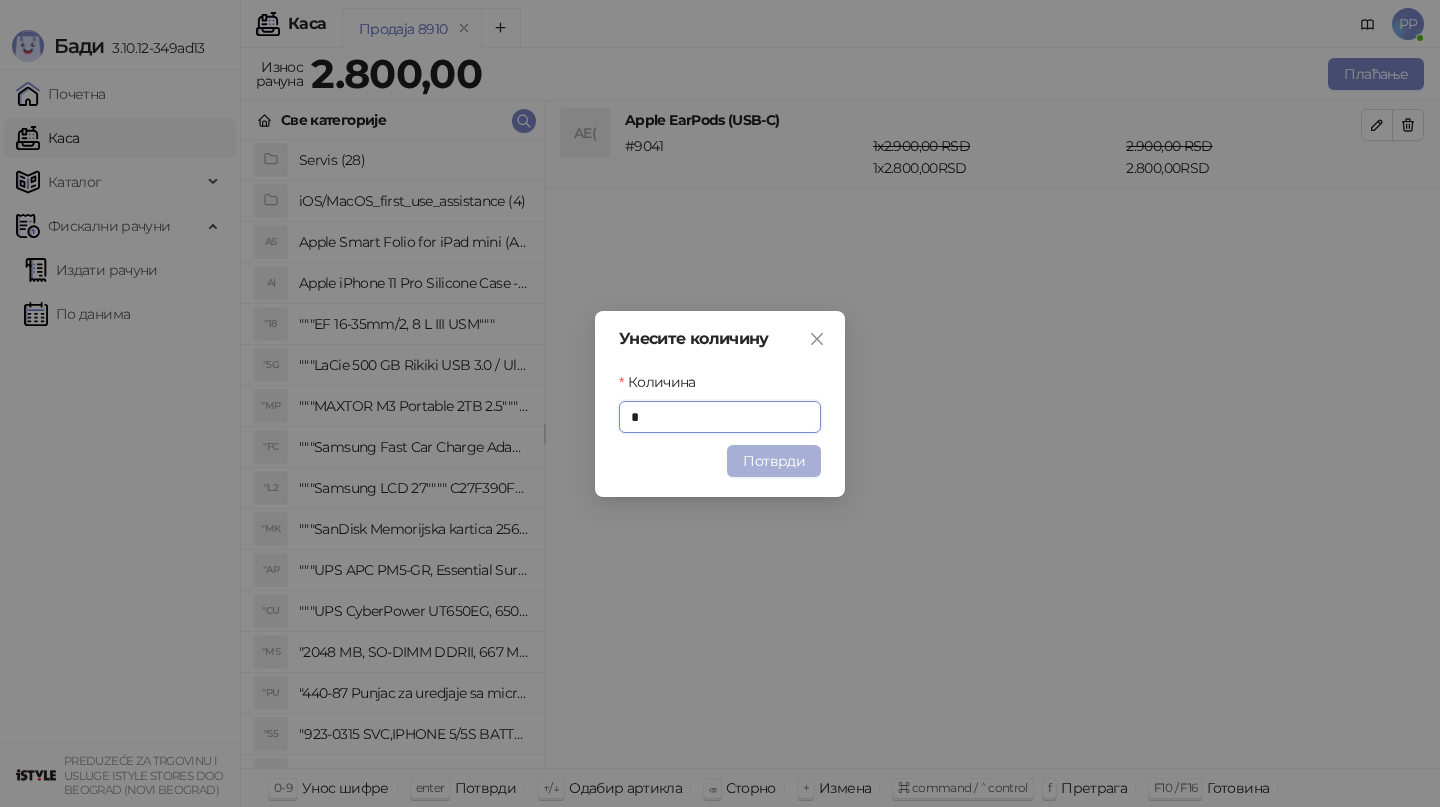 click on "Потврди" at bounding box center (774, 461) 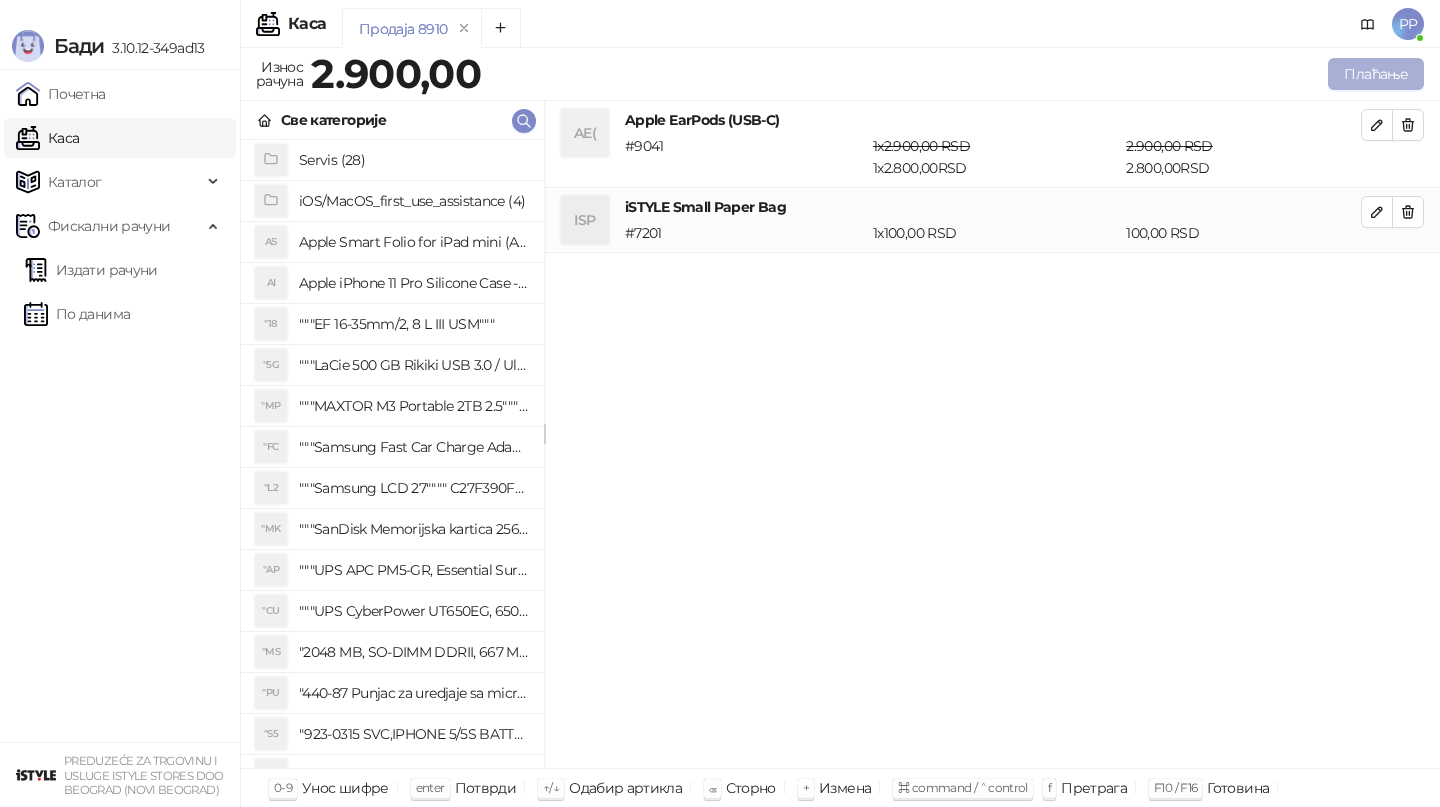 click on "Плаћање" at bounding box center (1376, 74) 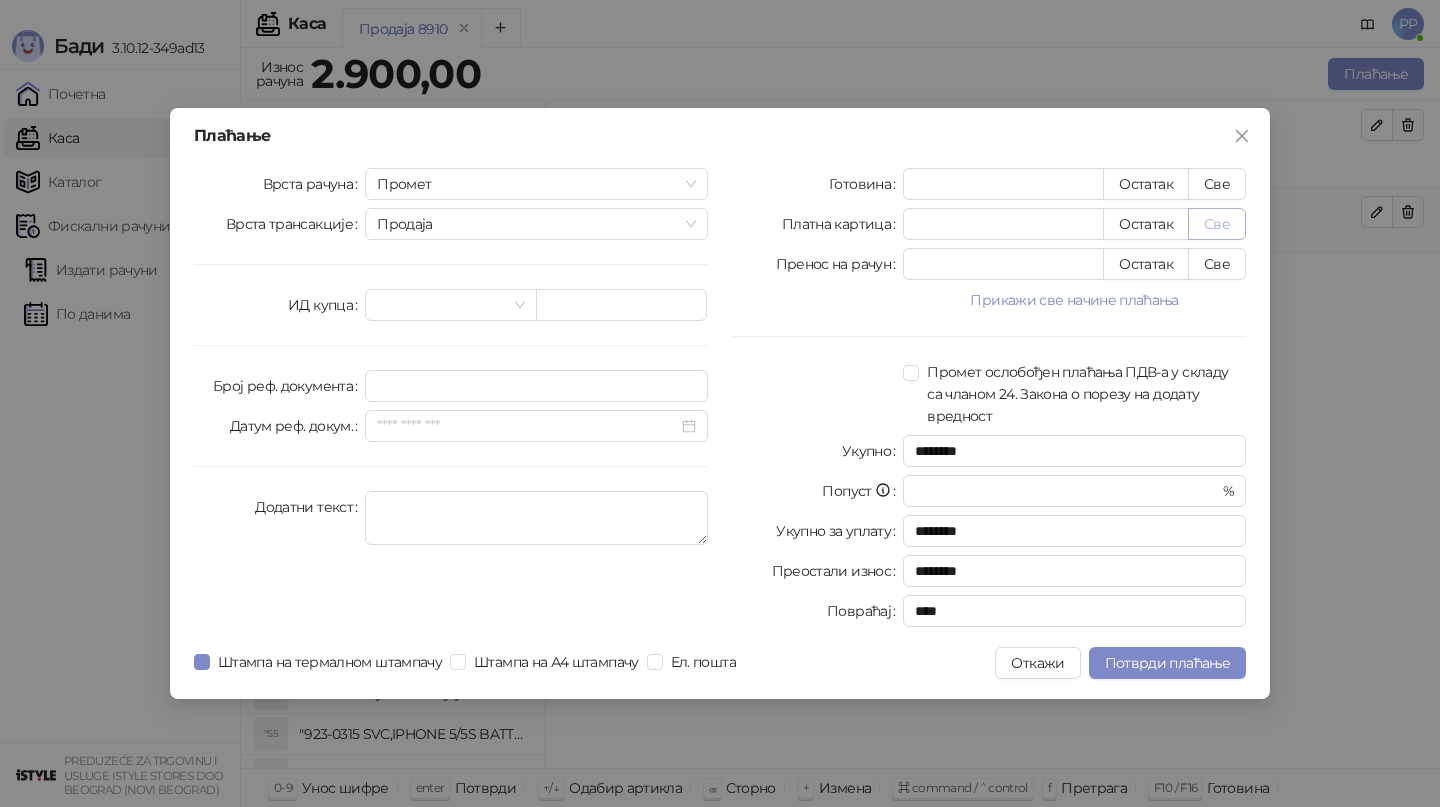 click on "Све" at bounding box center [1217, 224] 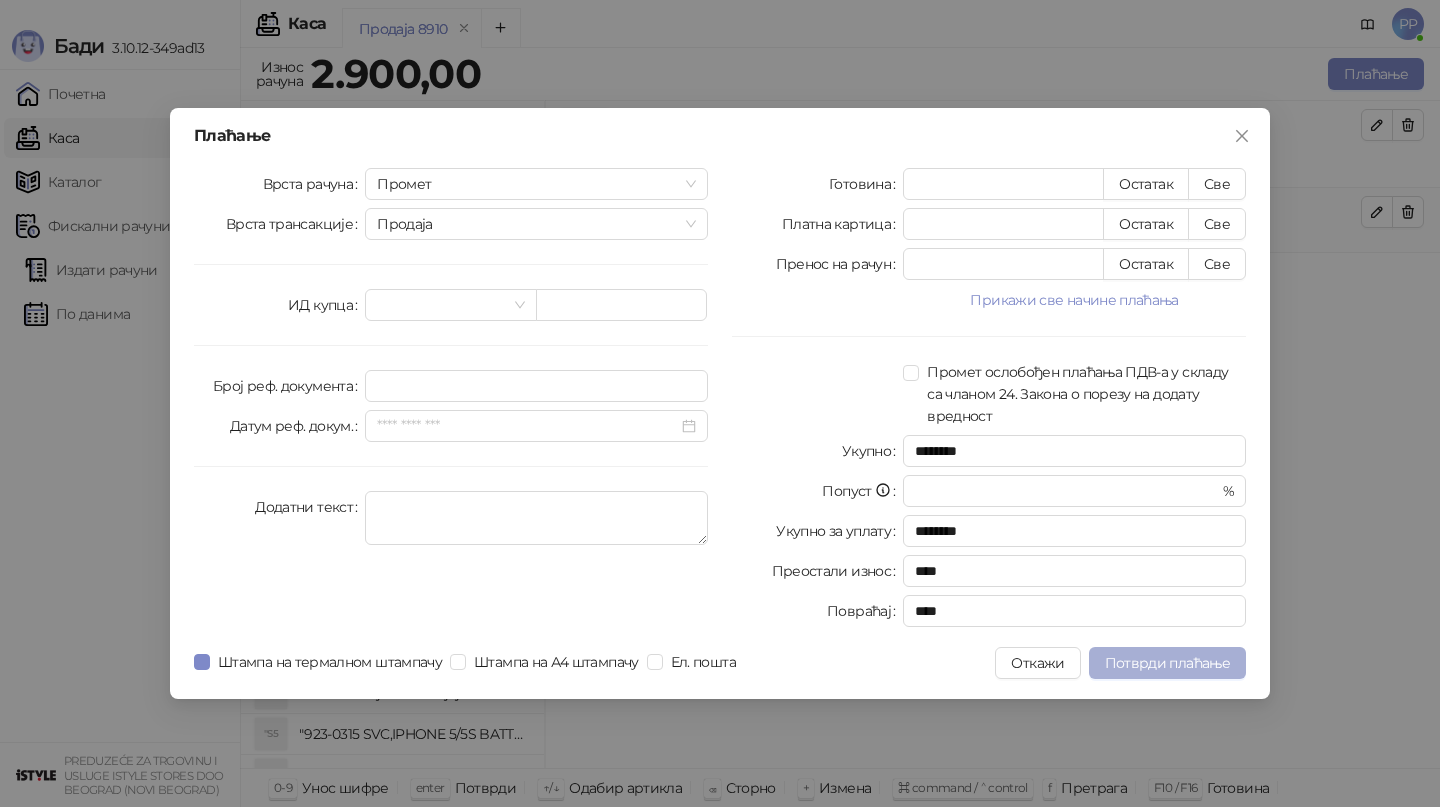 click on "Потврди плаћање" at bounding box center (1167, 663) 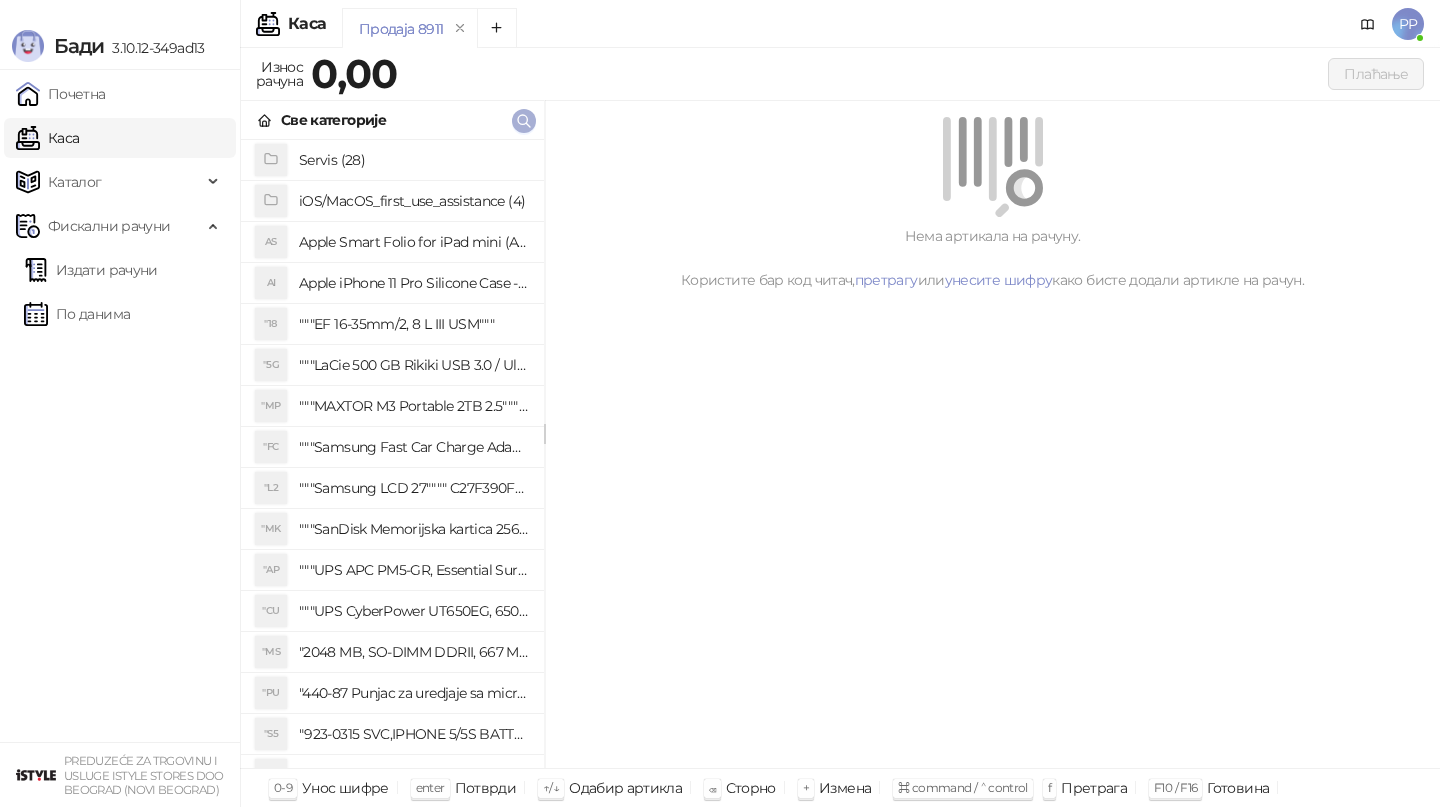 click 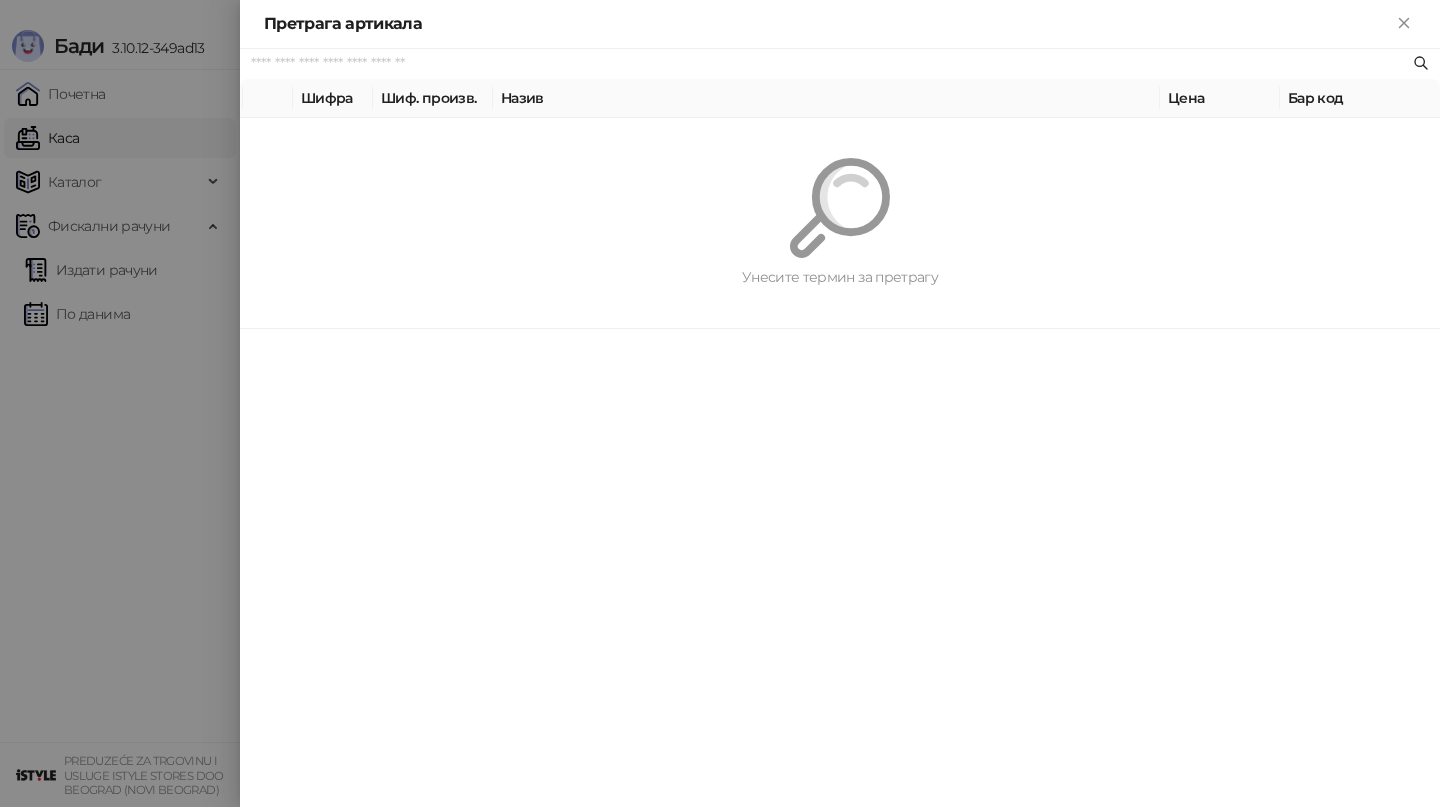 paste on "**********" 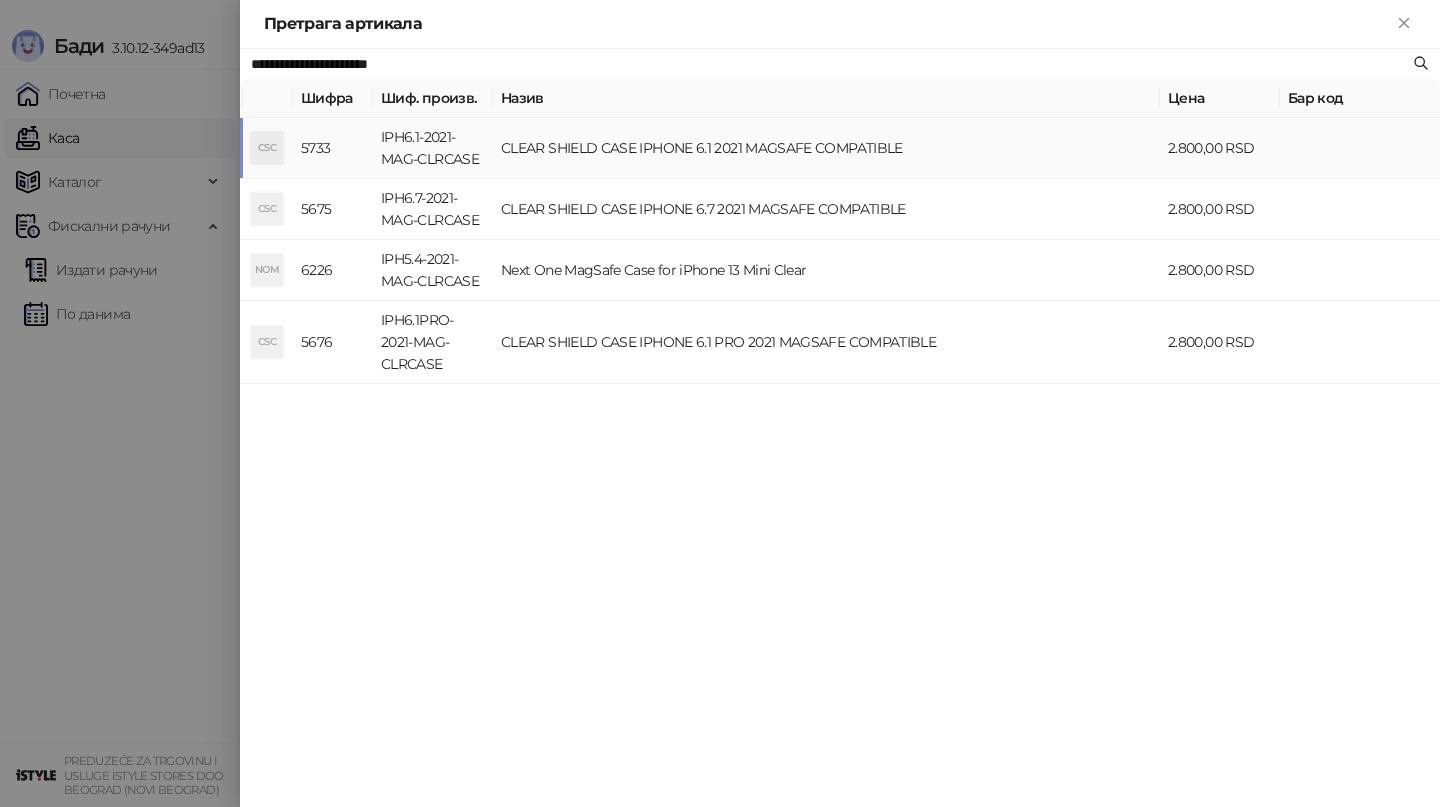 type on "**********" 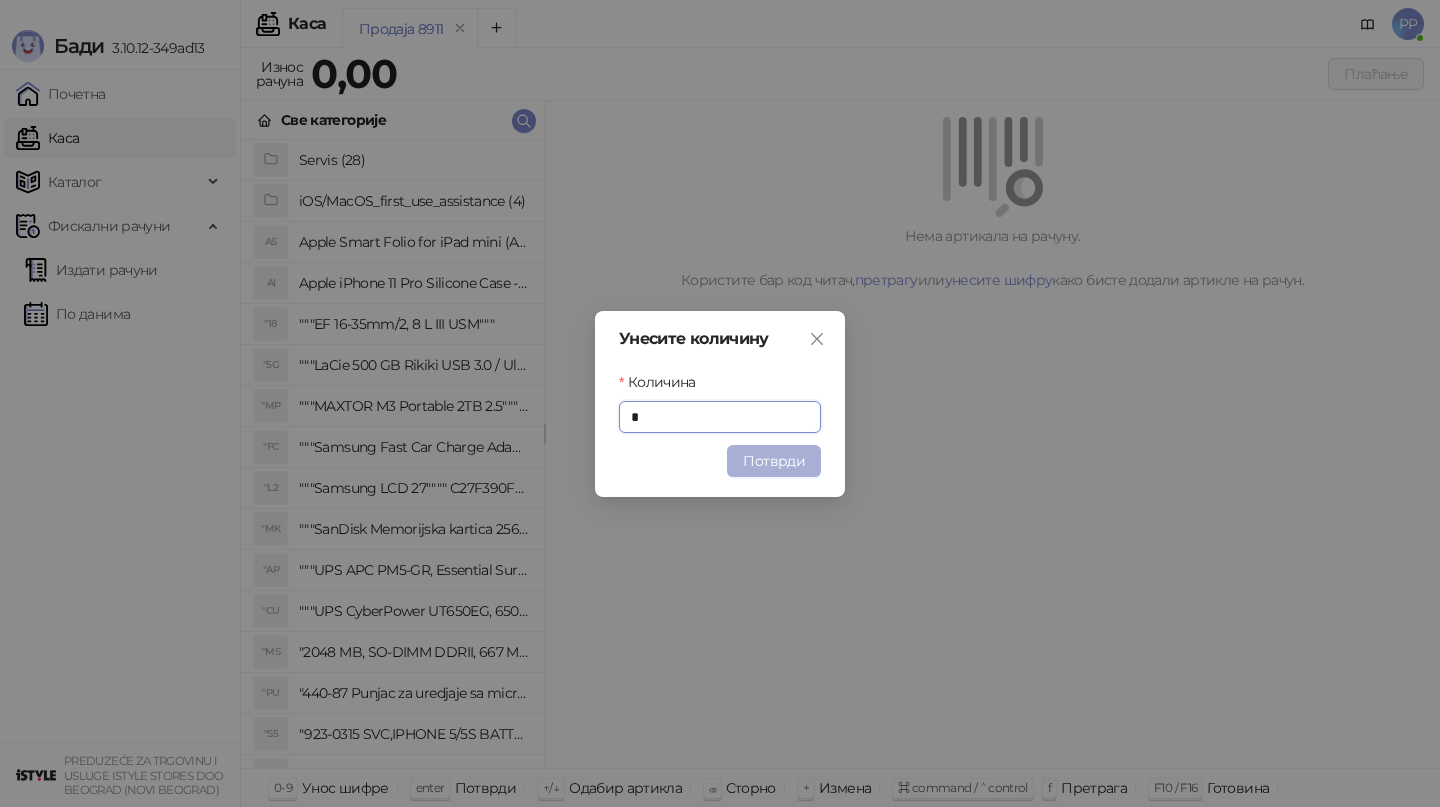 click on "Потврди" at bounding box center [774, 461] 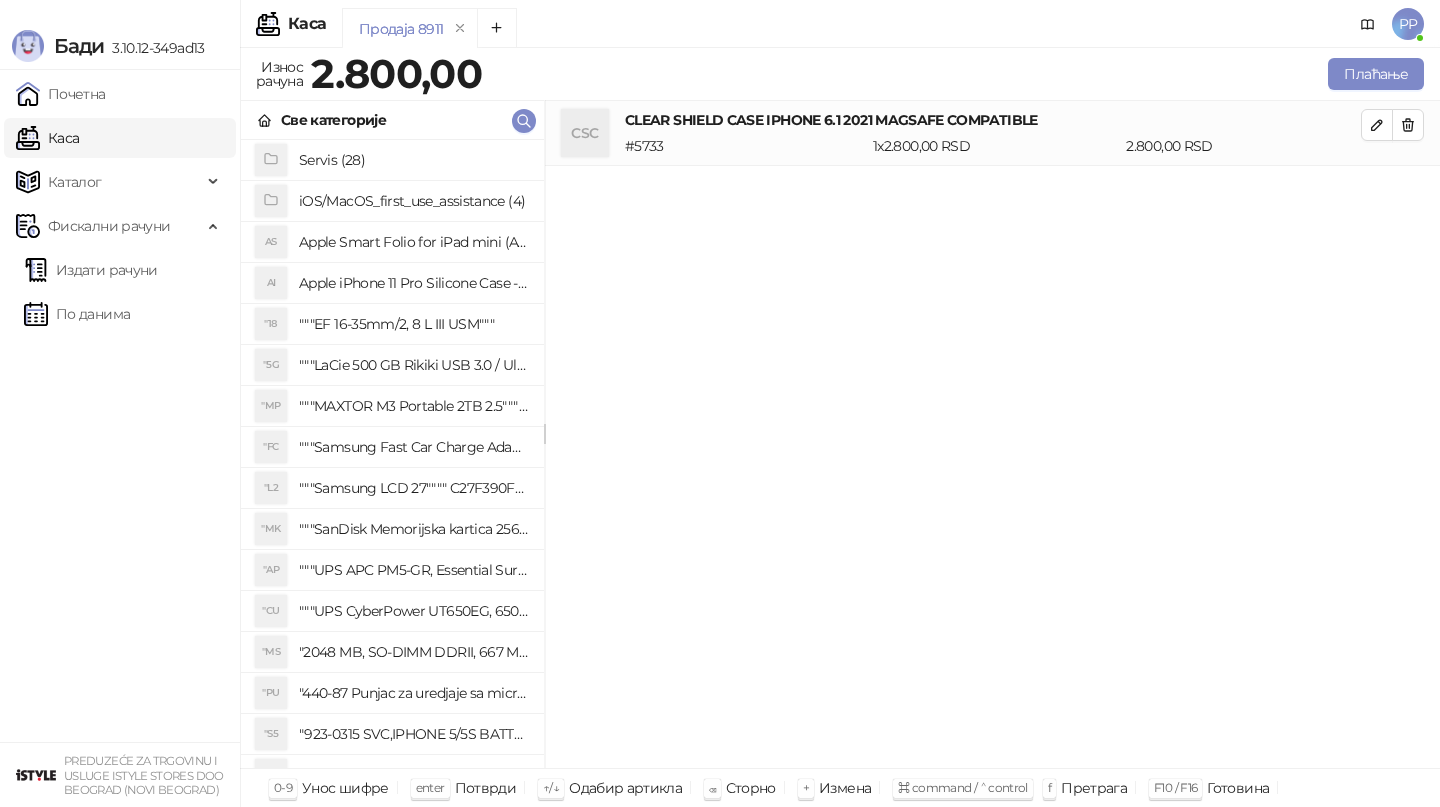 click on "Бади 3.10.12-349ad13 Почетна Каса Каталог Фискални рачуни Издати рачуни По данима PREDUZEĆE ZA TRGOVINU I USLUGE ISTYLE STORES DOO [CITY] ([DISTRICT]) Каса PP Продаја 8911 Износ рачуна 2.800,00 Плаћање Све категорије Servis (28) iOS/MacOS_first_use_assistance (4) AS  Apple Smart Folio for iPad mini (A17 Pro) - Sage AI  Apple iPhone 11 Pro Silicone Case -  Black "18 """EF 16-35mm/2, 8 L III USM""" "5G """LaCie 500 GB Rikiki USB 3.0 / Ultra Compact & Resistant aluminum / USB 3.0 / 2.5""""""" "MP """MAXTOR M3 Portable 2TB 2.5"""" crni eksterni hard disk HX-M201TCB/GM""" "FC """Samsung Fast Car Charge Adapter, brzi auto punja_, boja crna""" "L2 """Samsung LCD 27"""" C27F390FHUXEN""" "MK """SanDisk Memorijska kartica 256GB microSDXC sa SD adapterom SDSQXA1-256G-GN6MA - Extreme PLUS, A2, UHS-I, V30, U3, Class 10, Brzina _itanja 160 MB/s, Brzina upisa 90 MB/s""" "AP "CU "MS "PU "S5 "SD "3S "3S "3S "3S "M3 "W3 "W3 #" at bounding box center (720, 403) 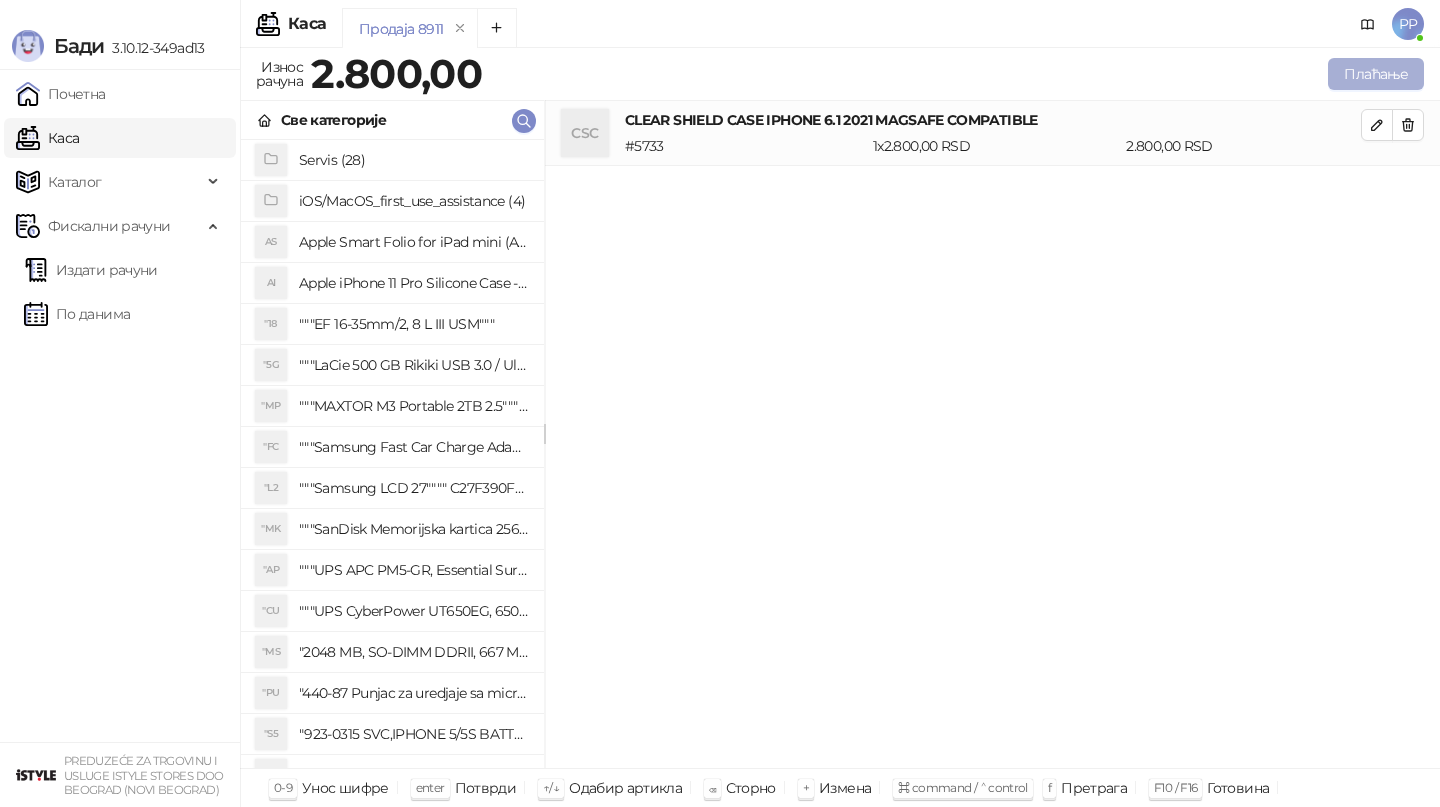 click on "Плаћање" at bounding box center [1376, 74] 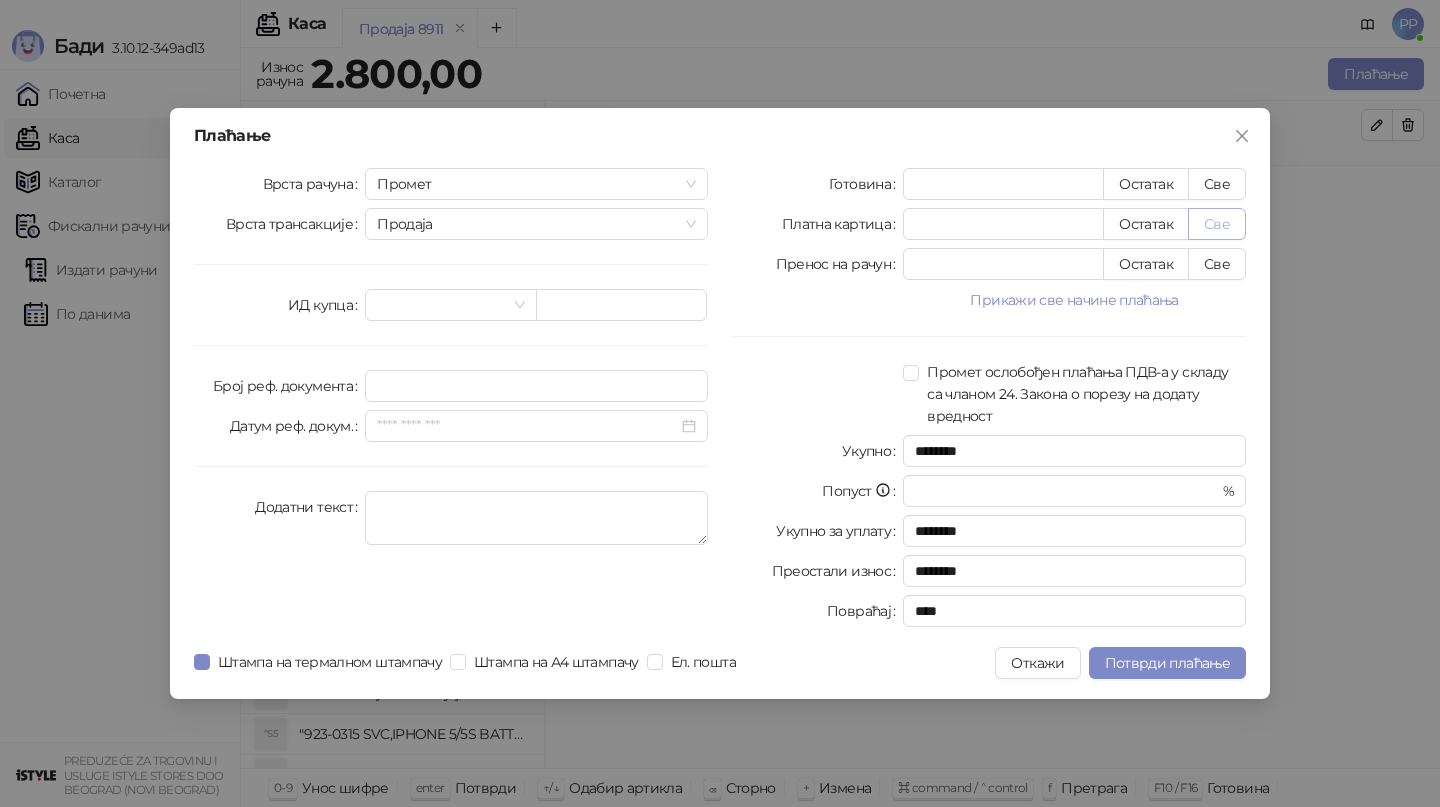 click on "Све" at bounding box center [1217, 224] 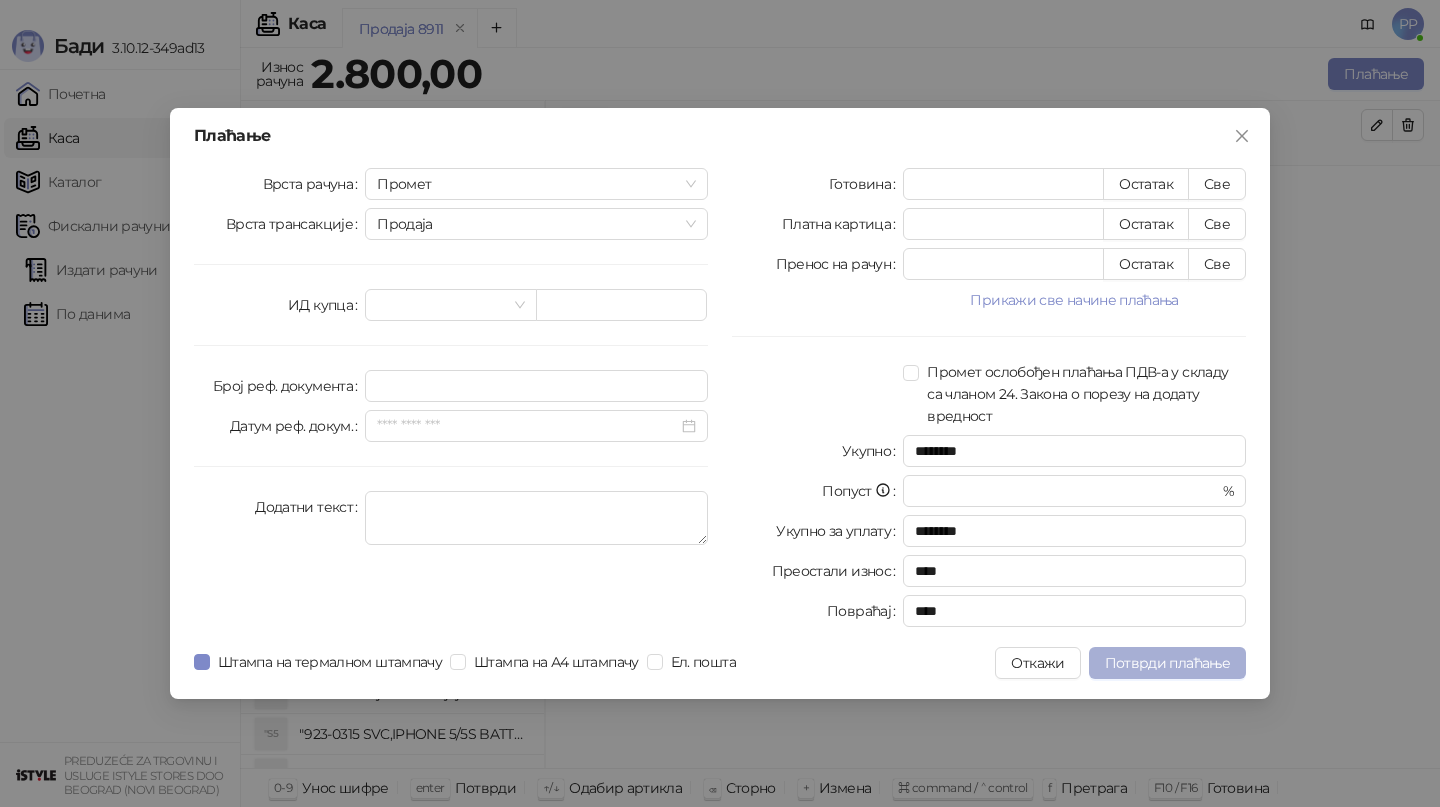 click on "Потврди плаћање" at bounding box center [1167, 663] 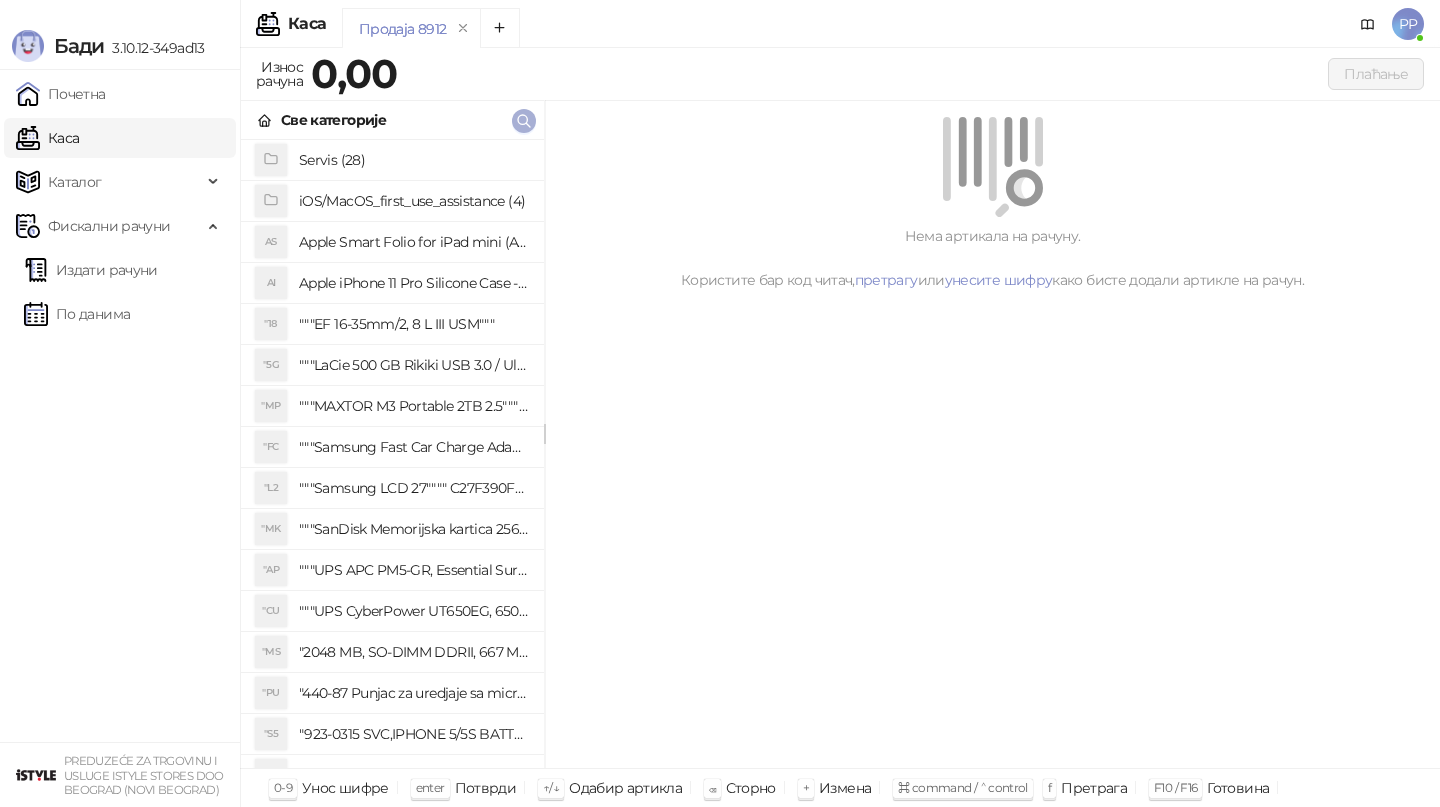 click 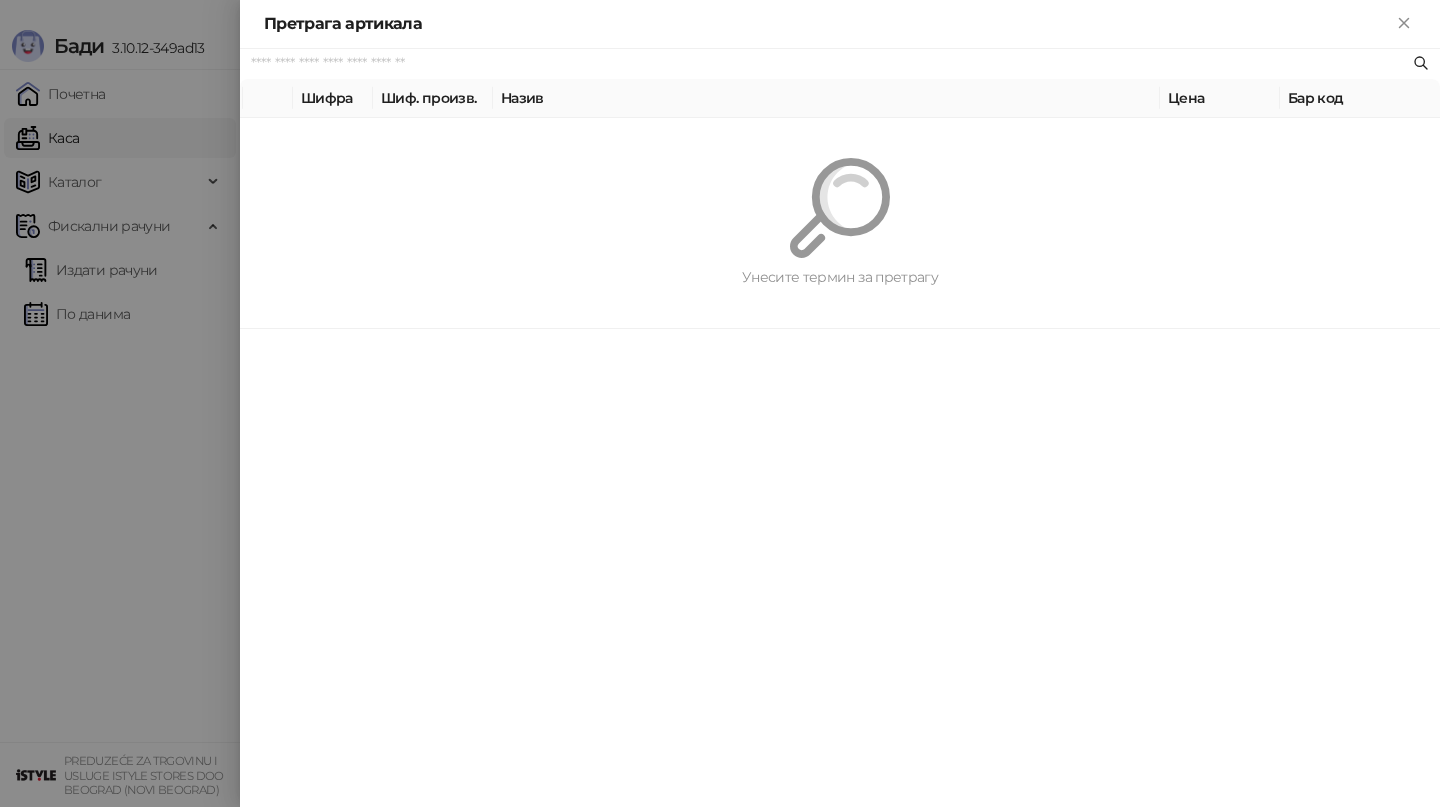 paste on "*******" 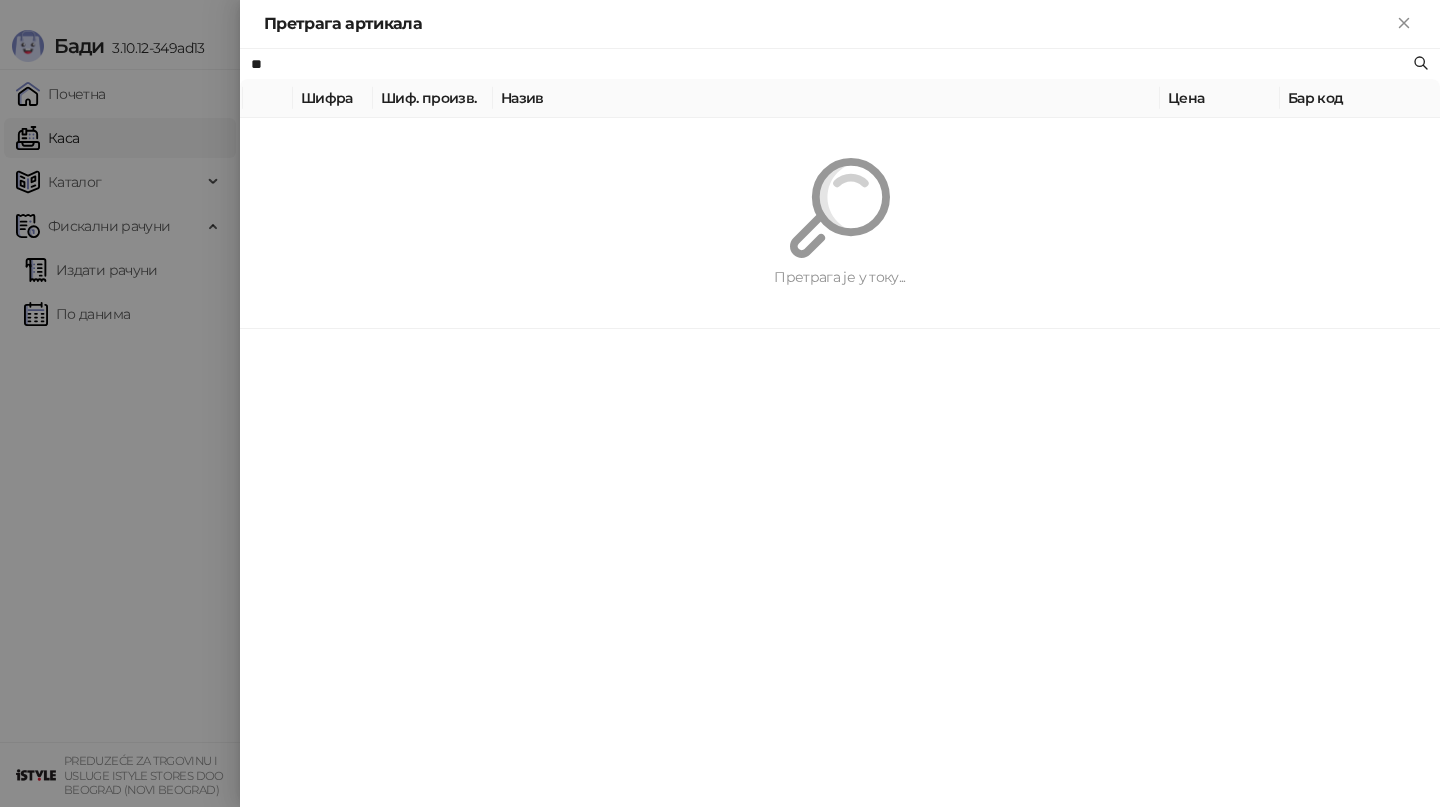type on "*" 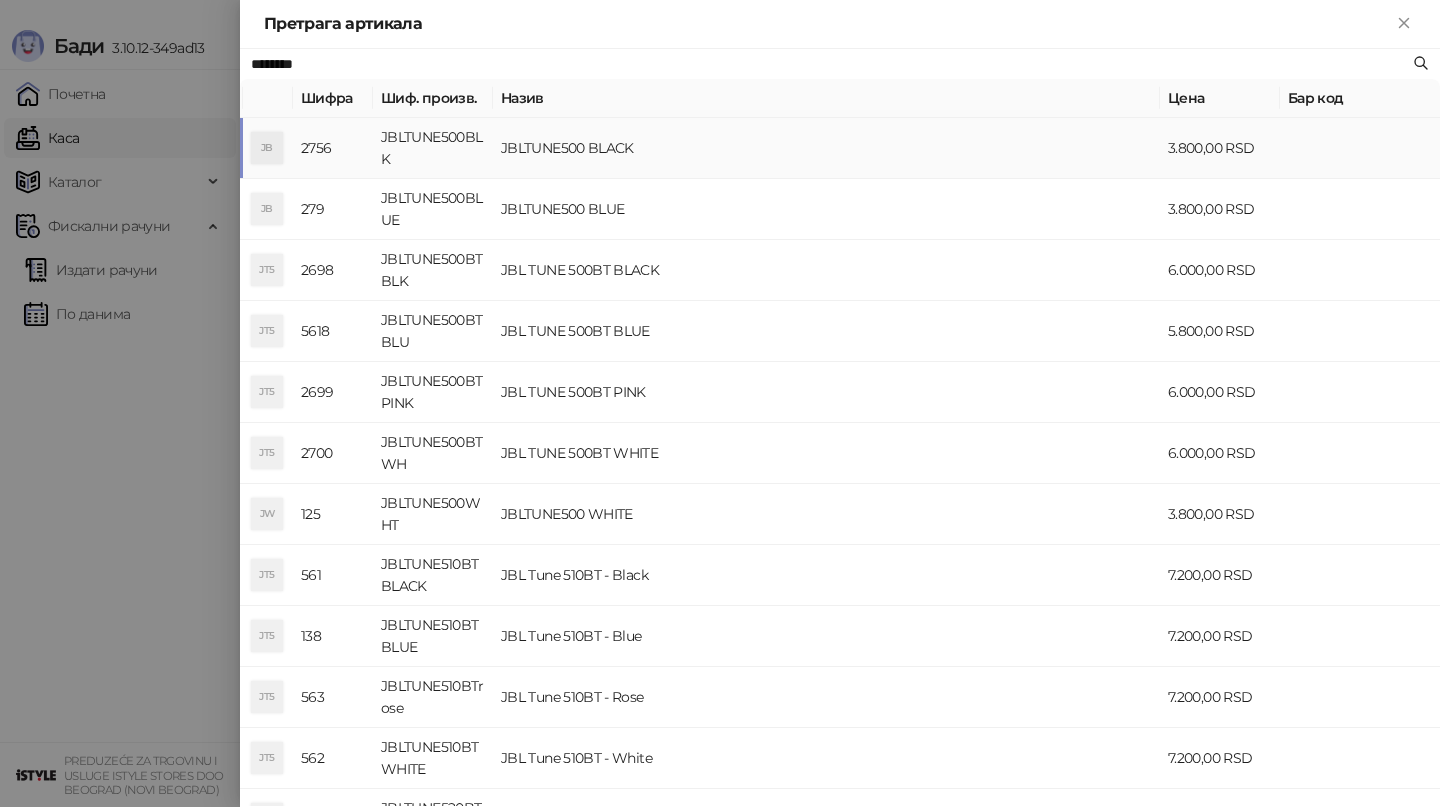 type on "********" 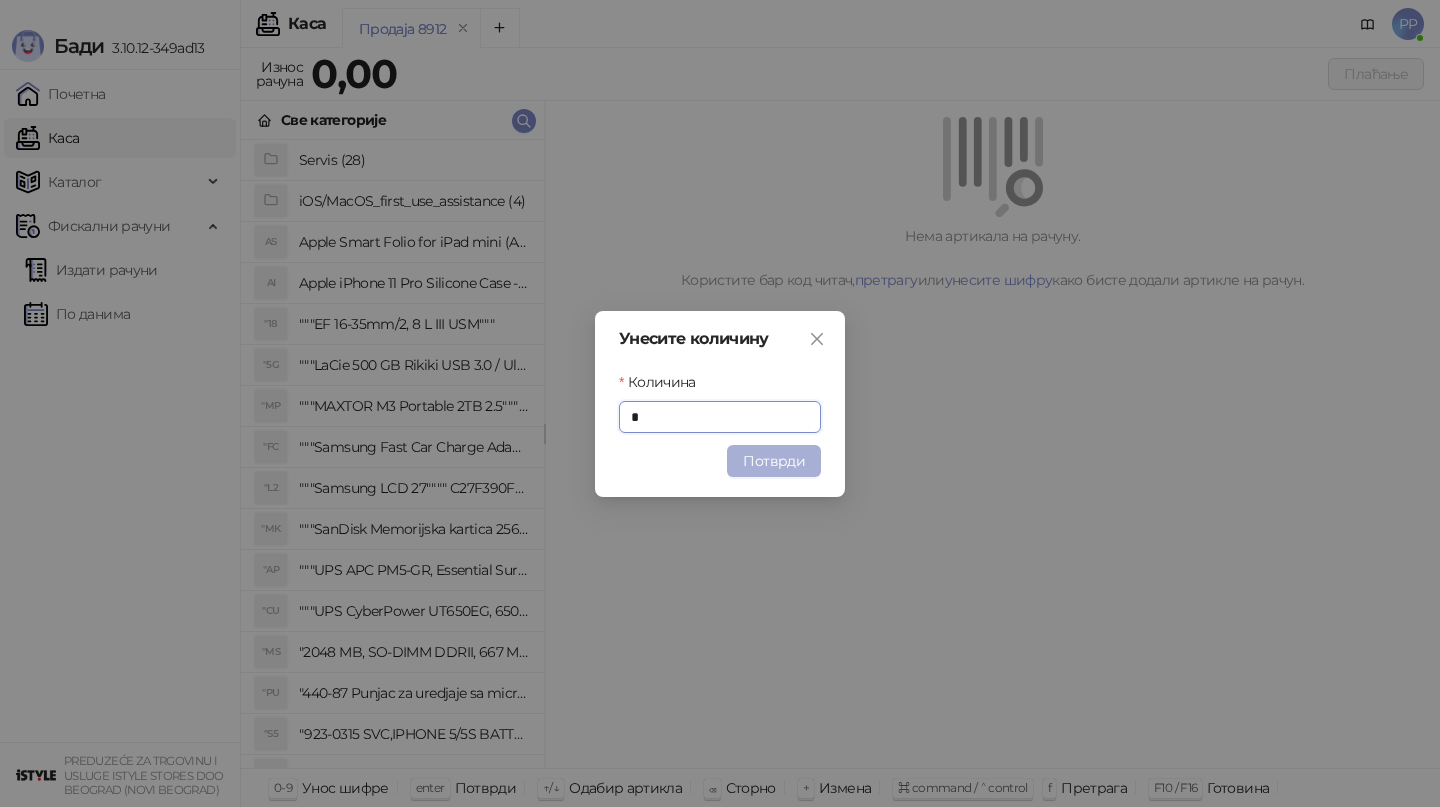 click on "Потврди" at bounding box center [774, 461] 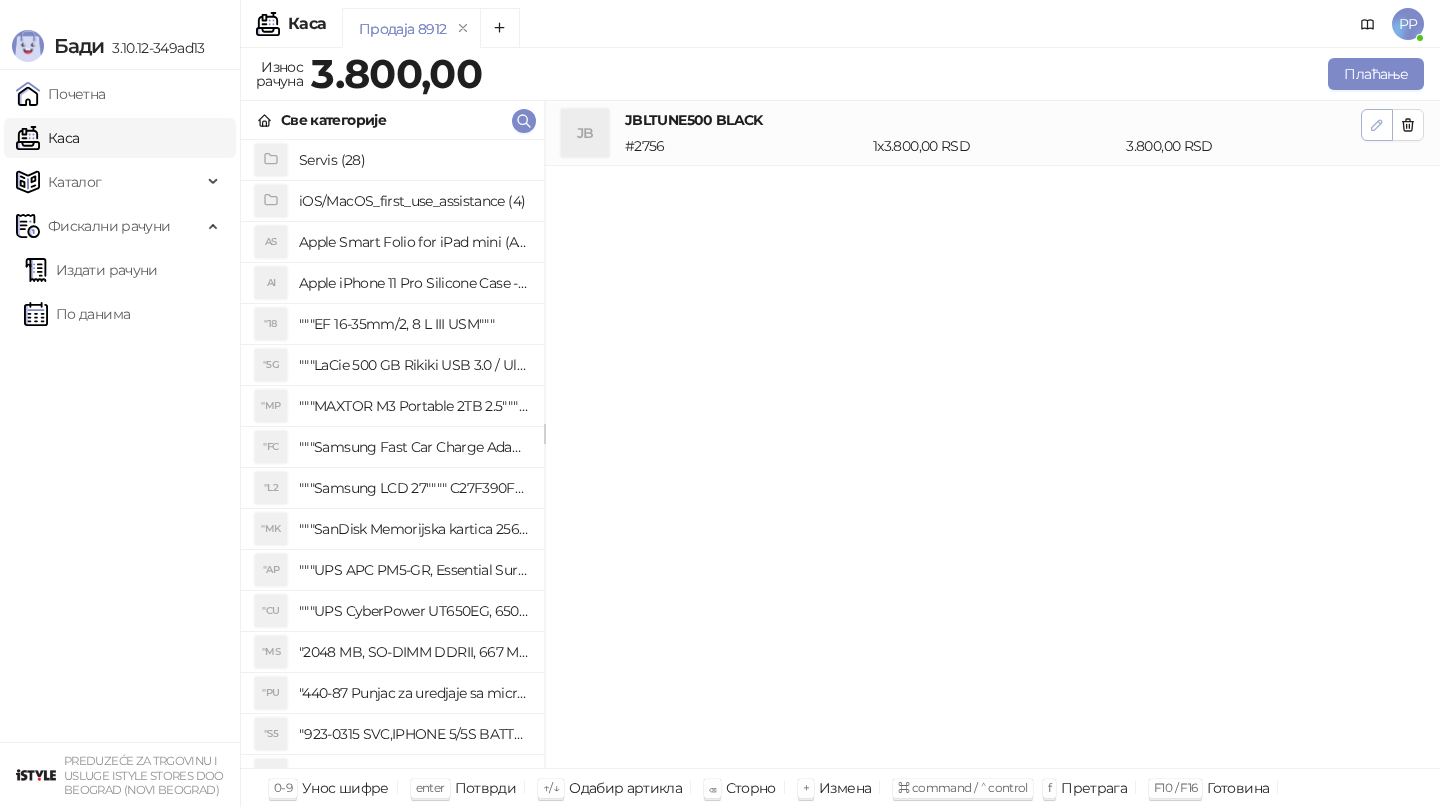 click at bounding box center (1377, 125) 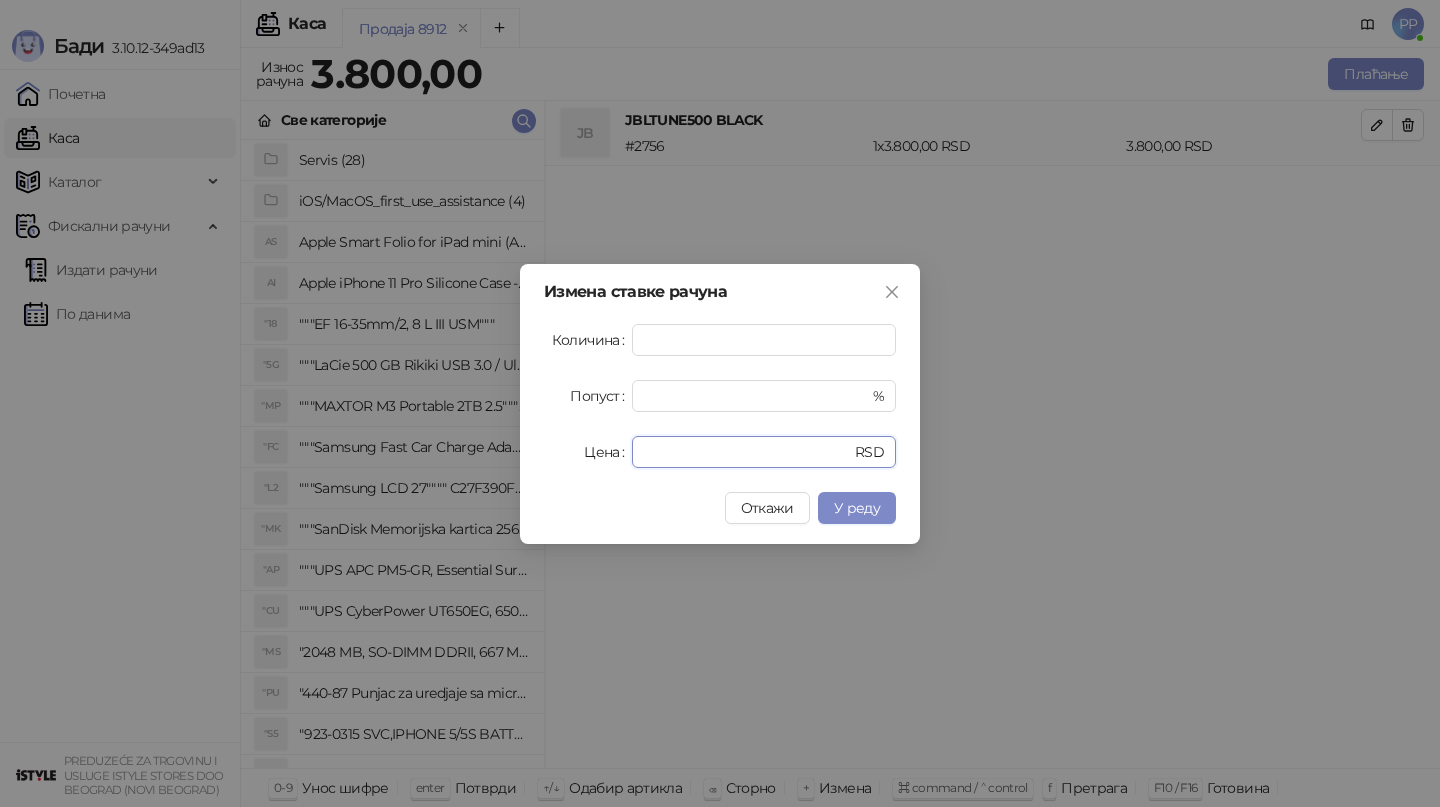 drag, startPoint x: 737, startPoint y: 452, endPoint x: 563, endPoint y: 446, distance: 174.10342 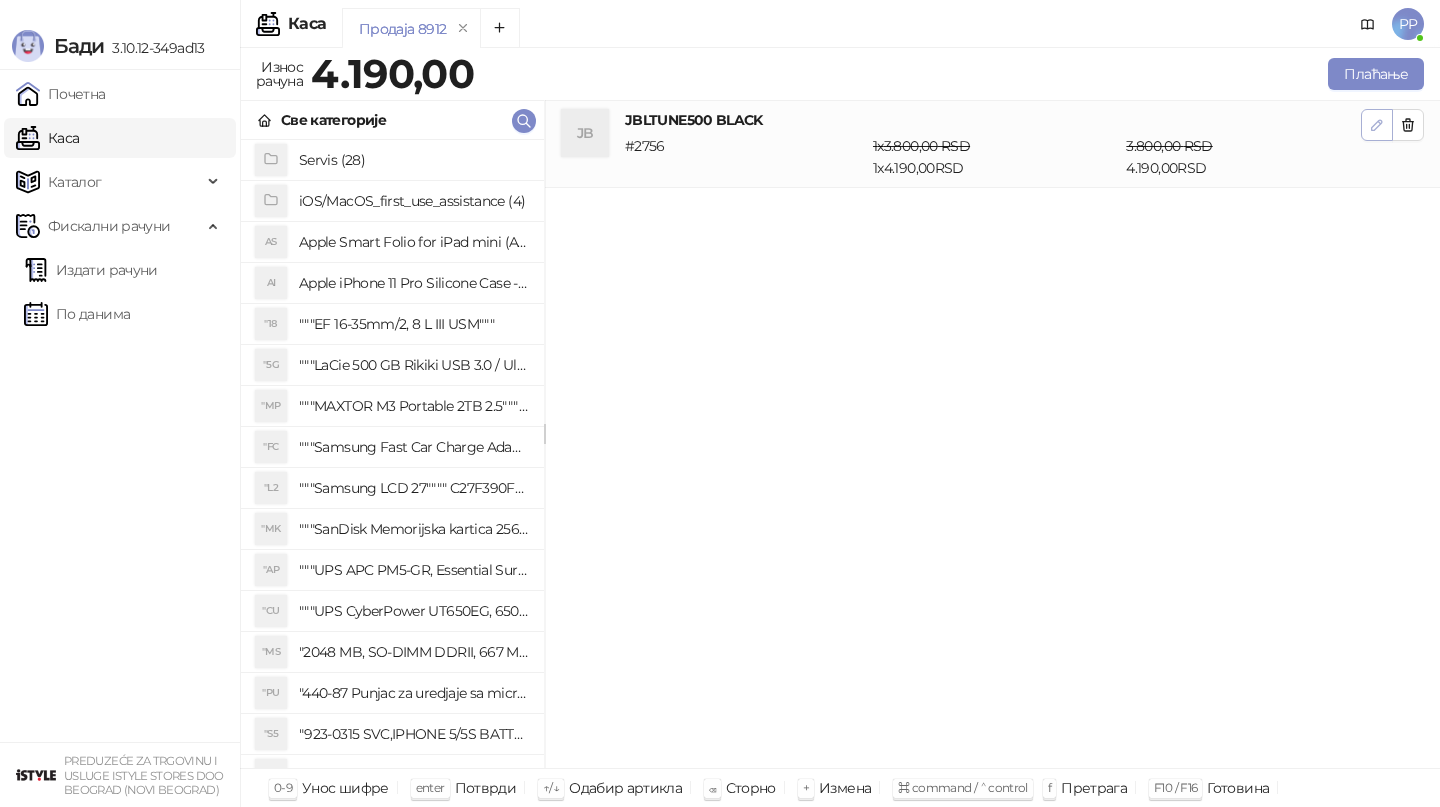 click 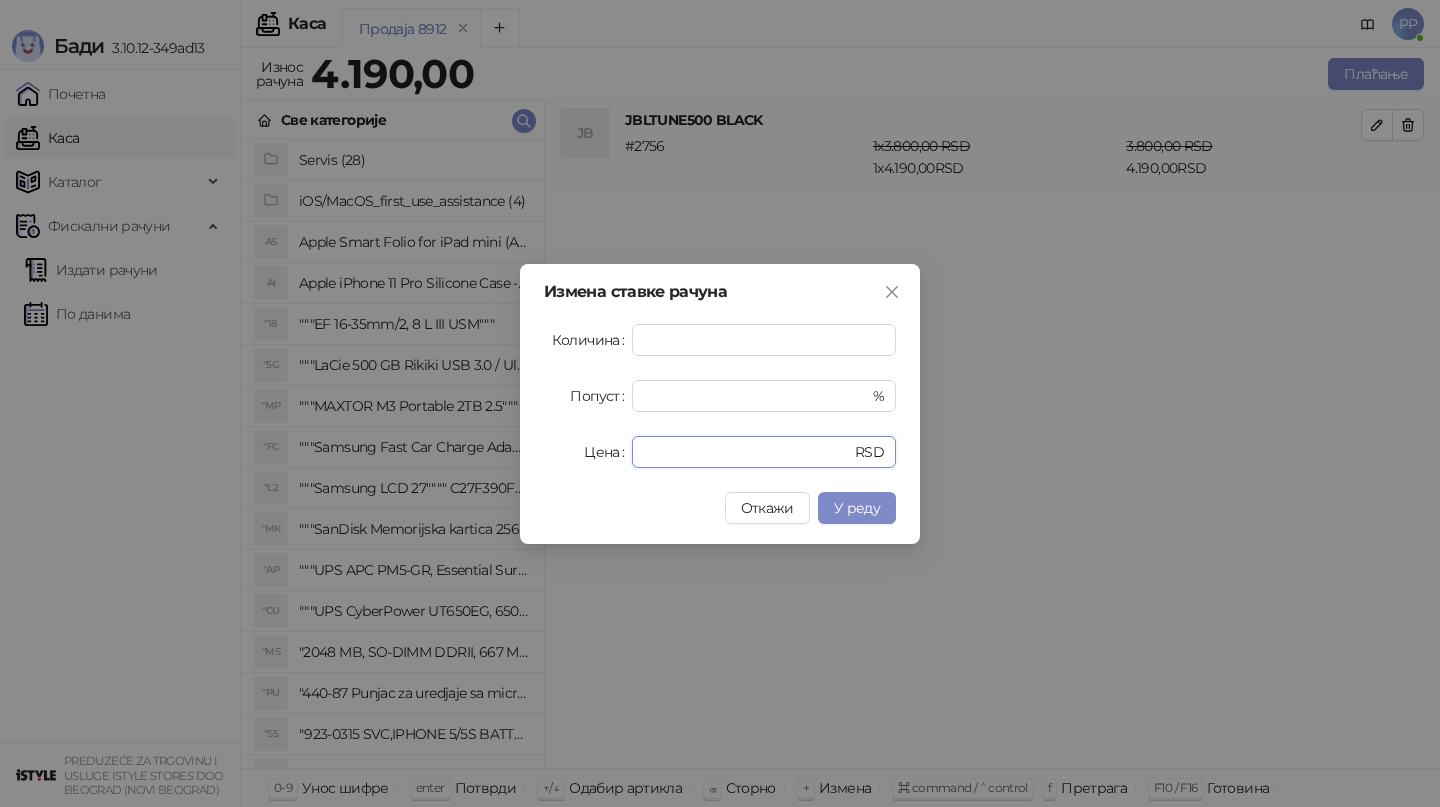 drag, startPoint x: 707, startPoint y: 458, endPoint x: 530, endPoint y: 434, distance: 178.6197 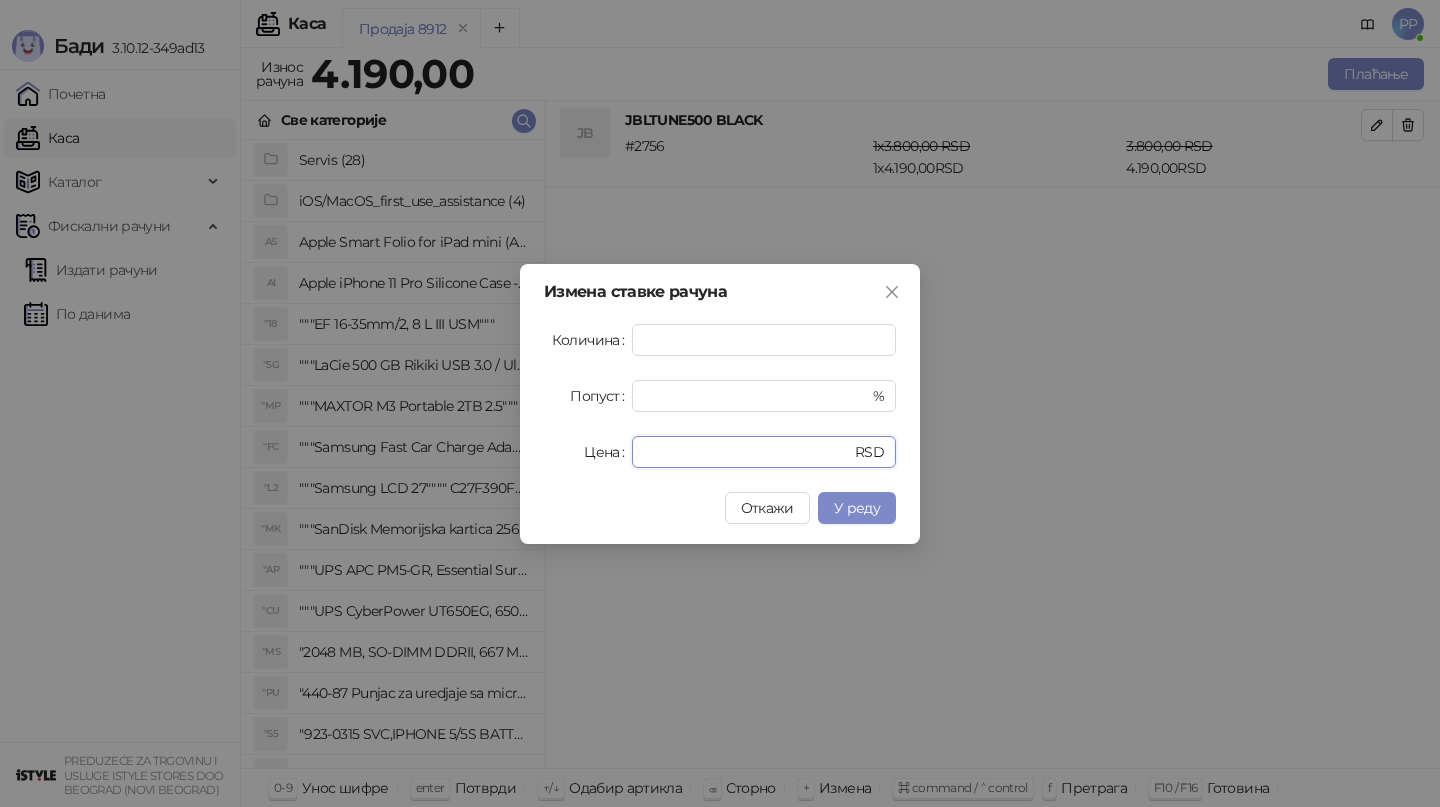 type on "****" 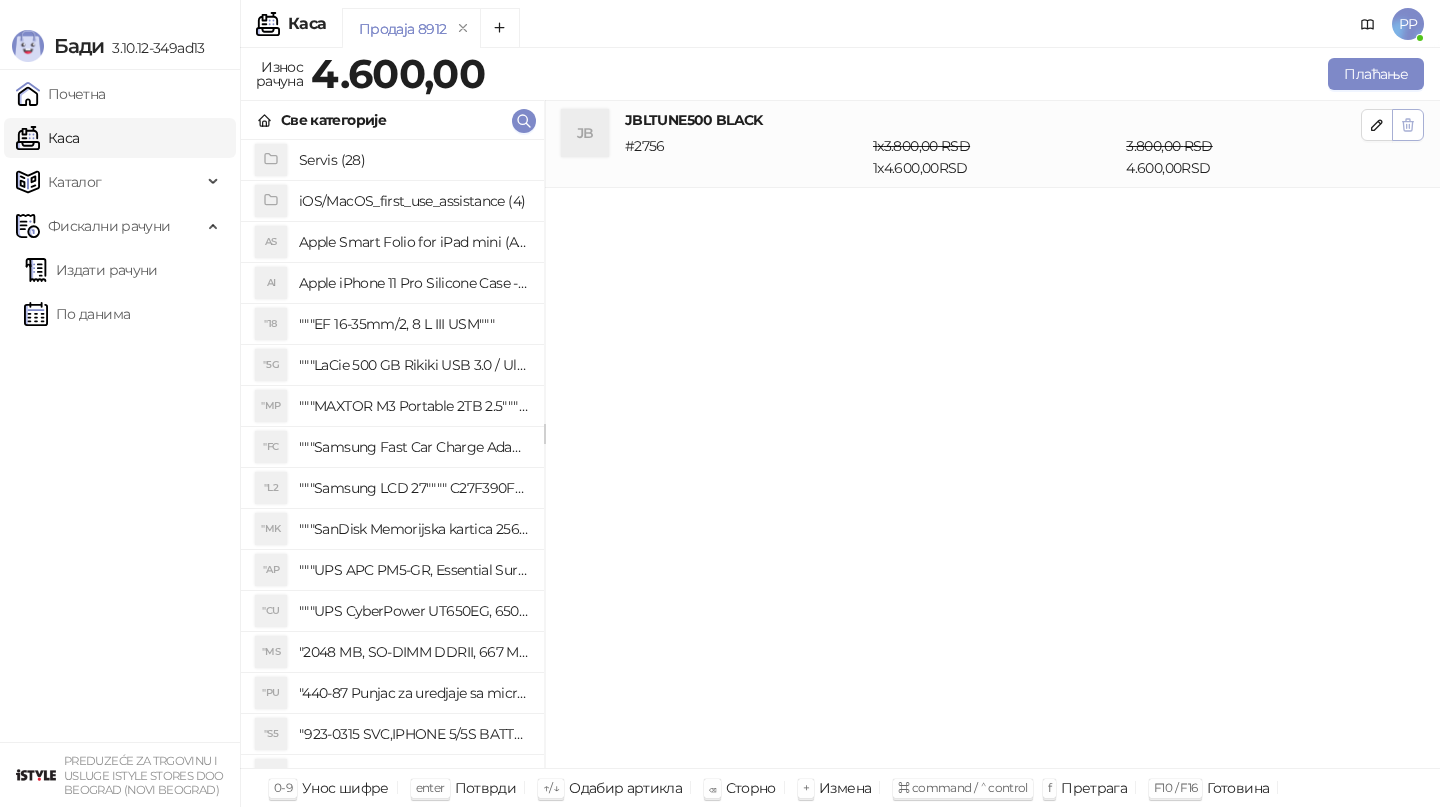 click 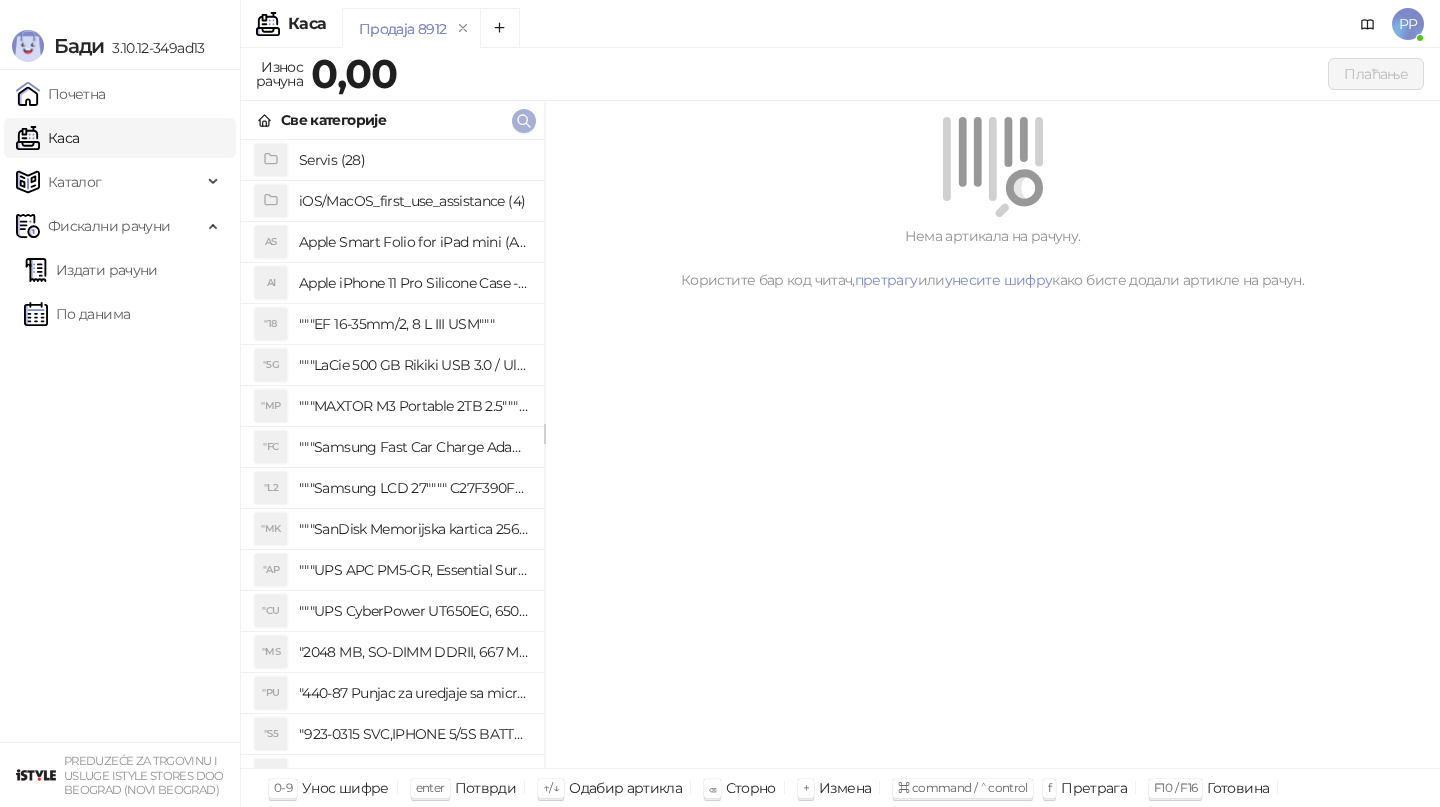 click 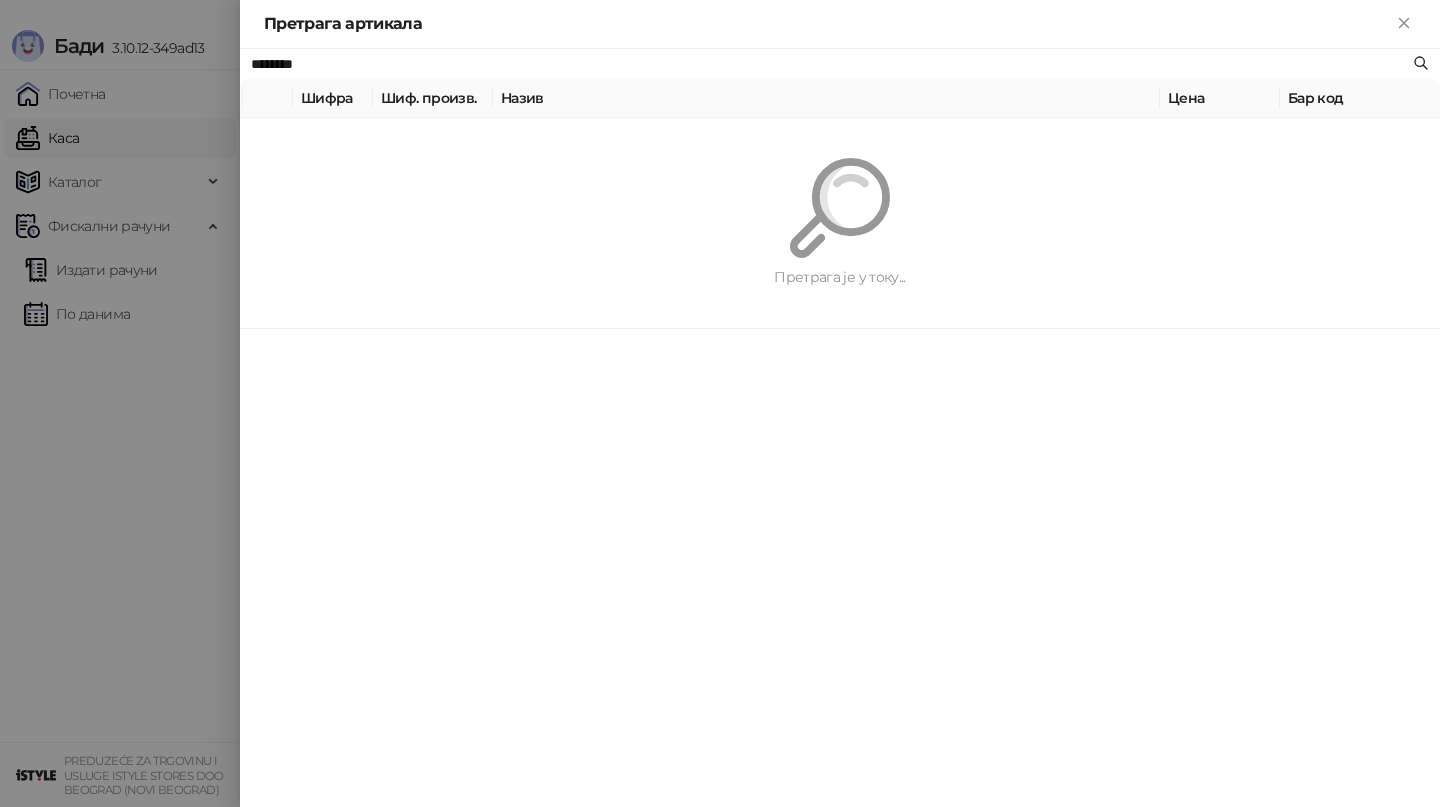 paste on "**********" 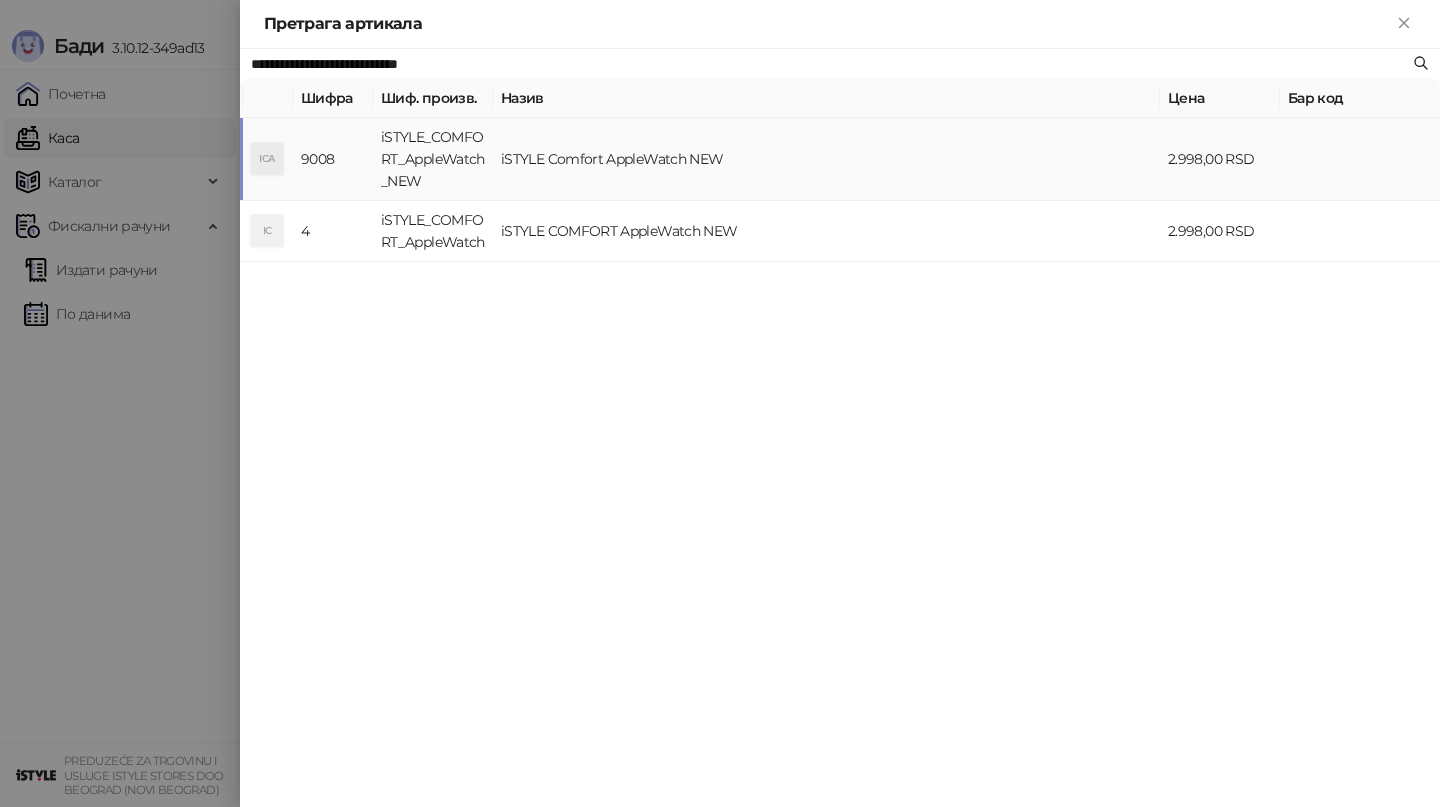 click on "iSTYLE Comfort AppleWatch NEW" at bounding box center (826, 159) 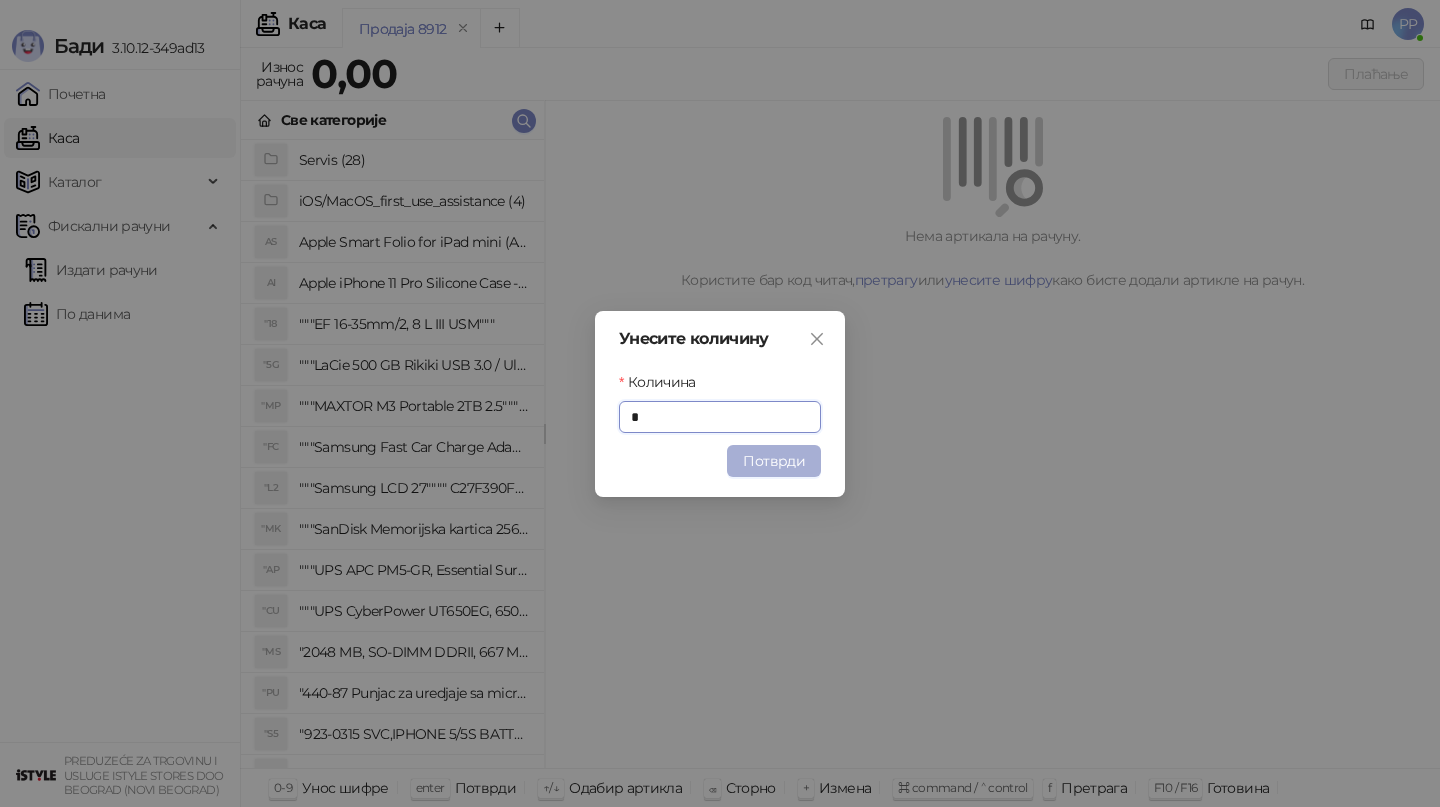 click on "Потврди" at bounding box center [774, 461] 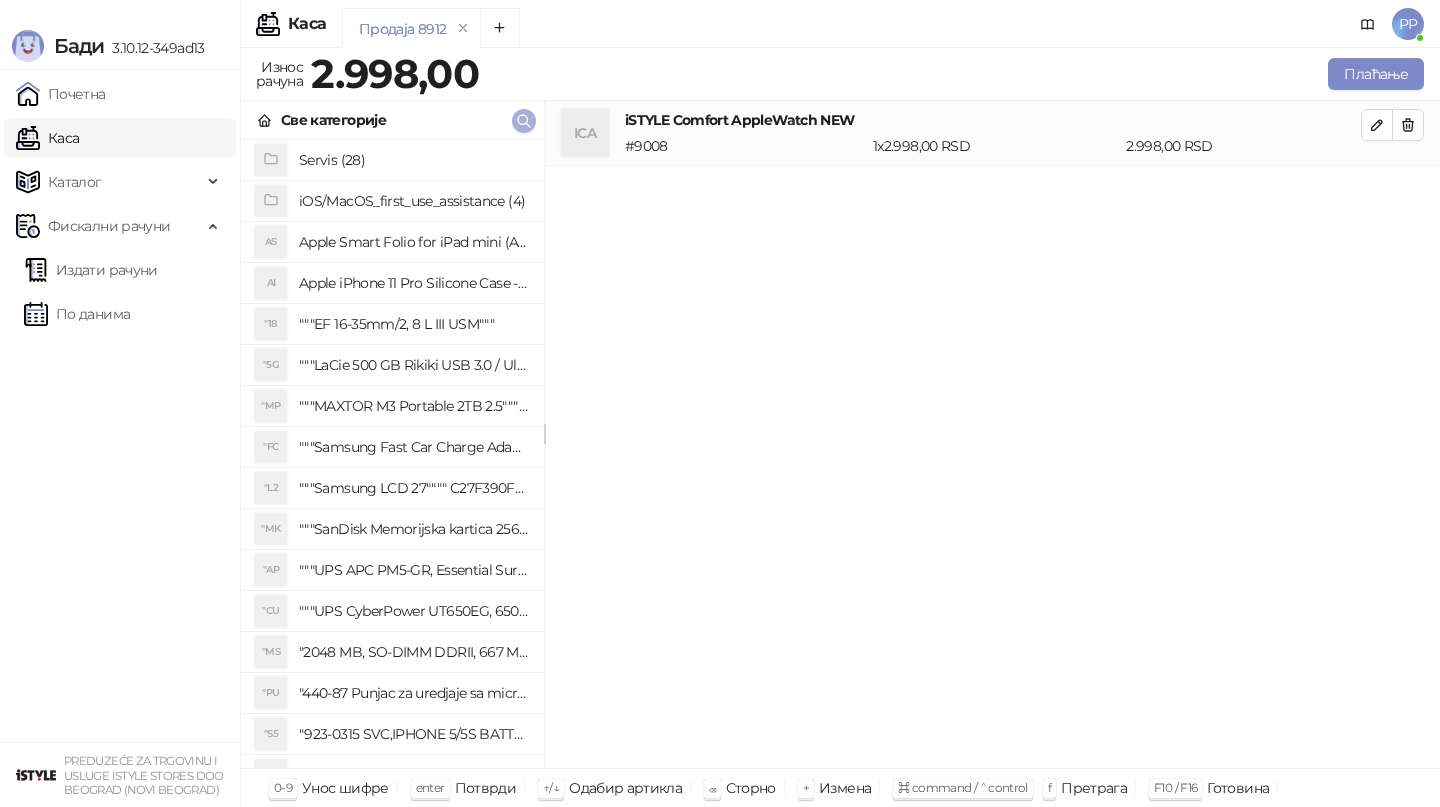 click 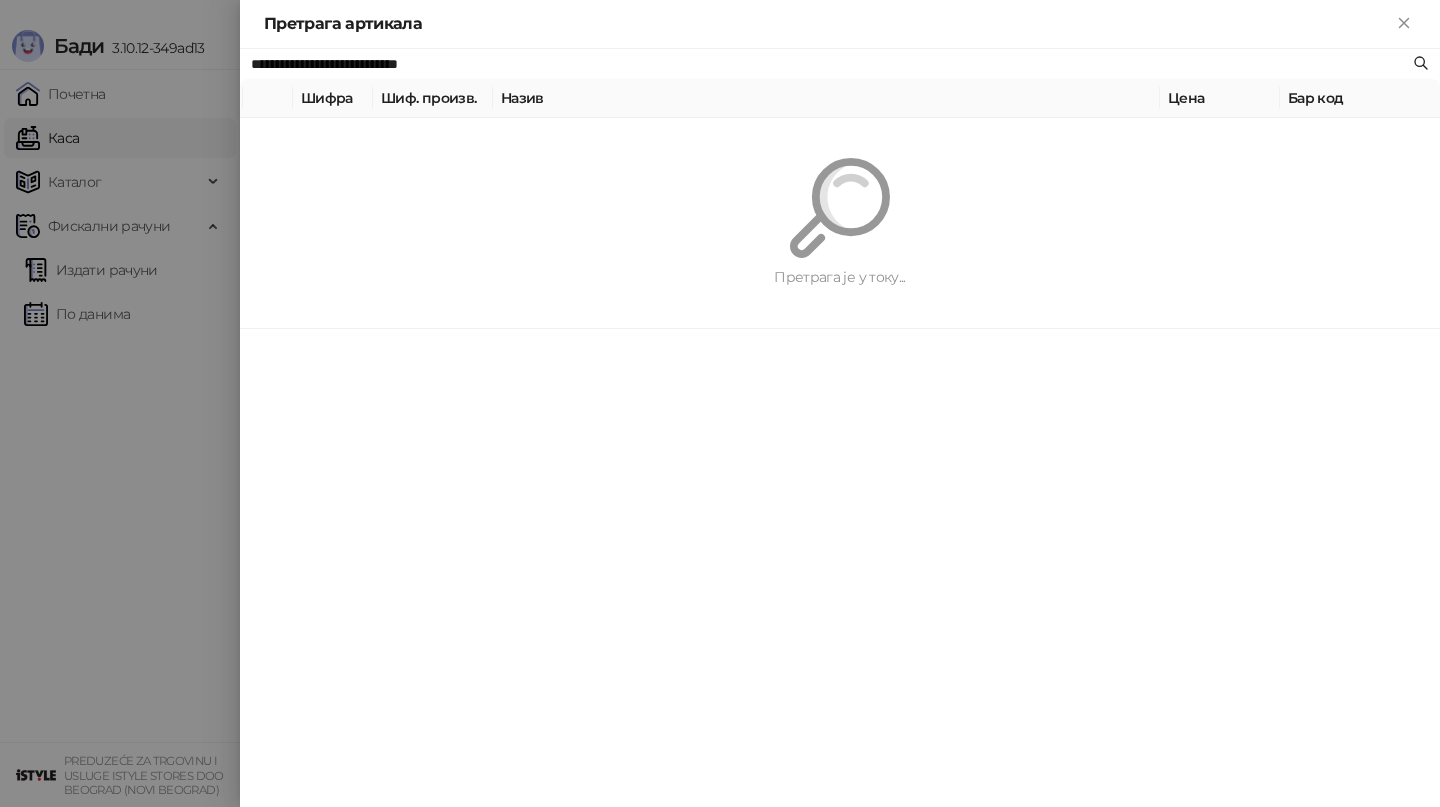 paste 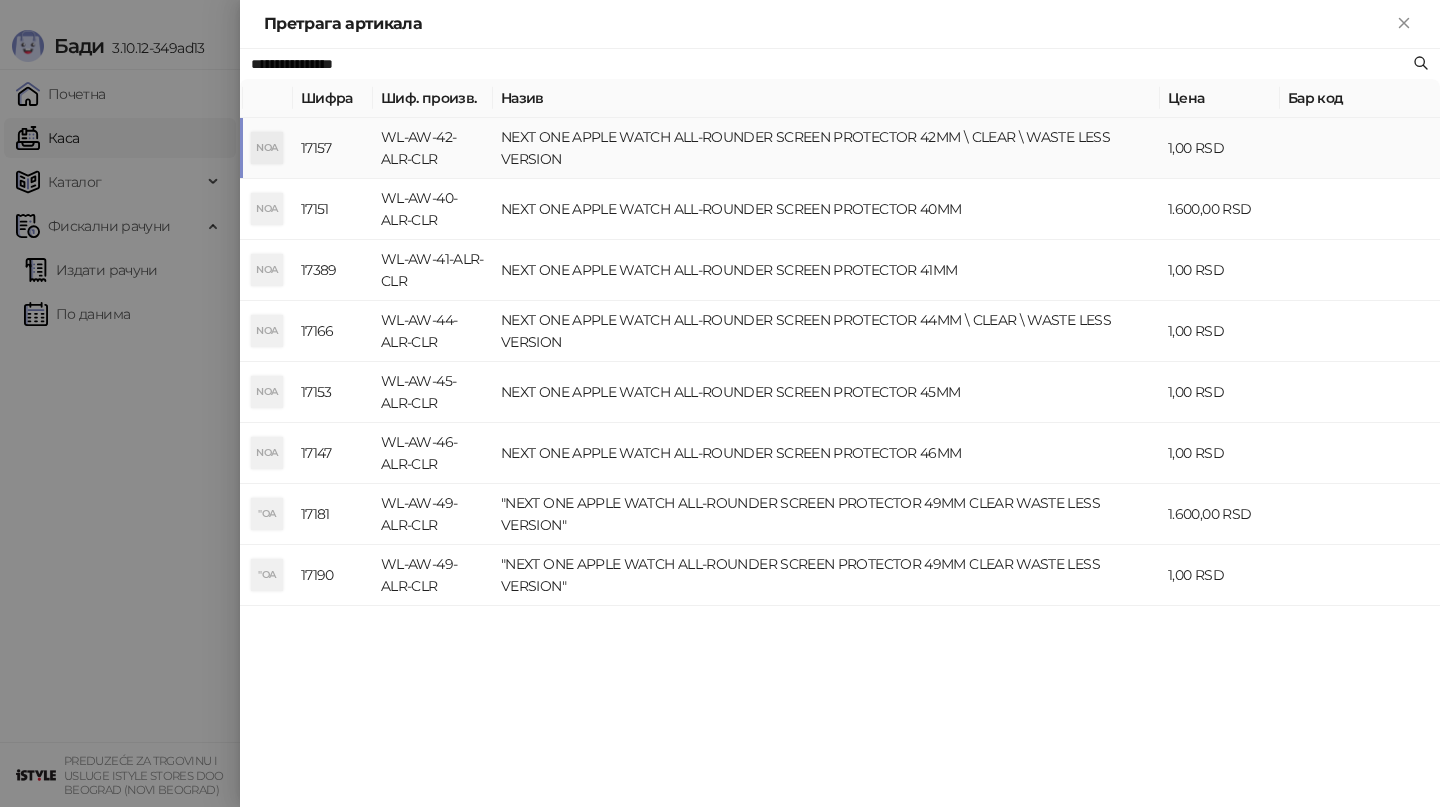type on "**********" 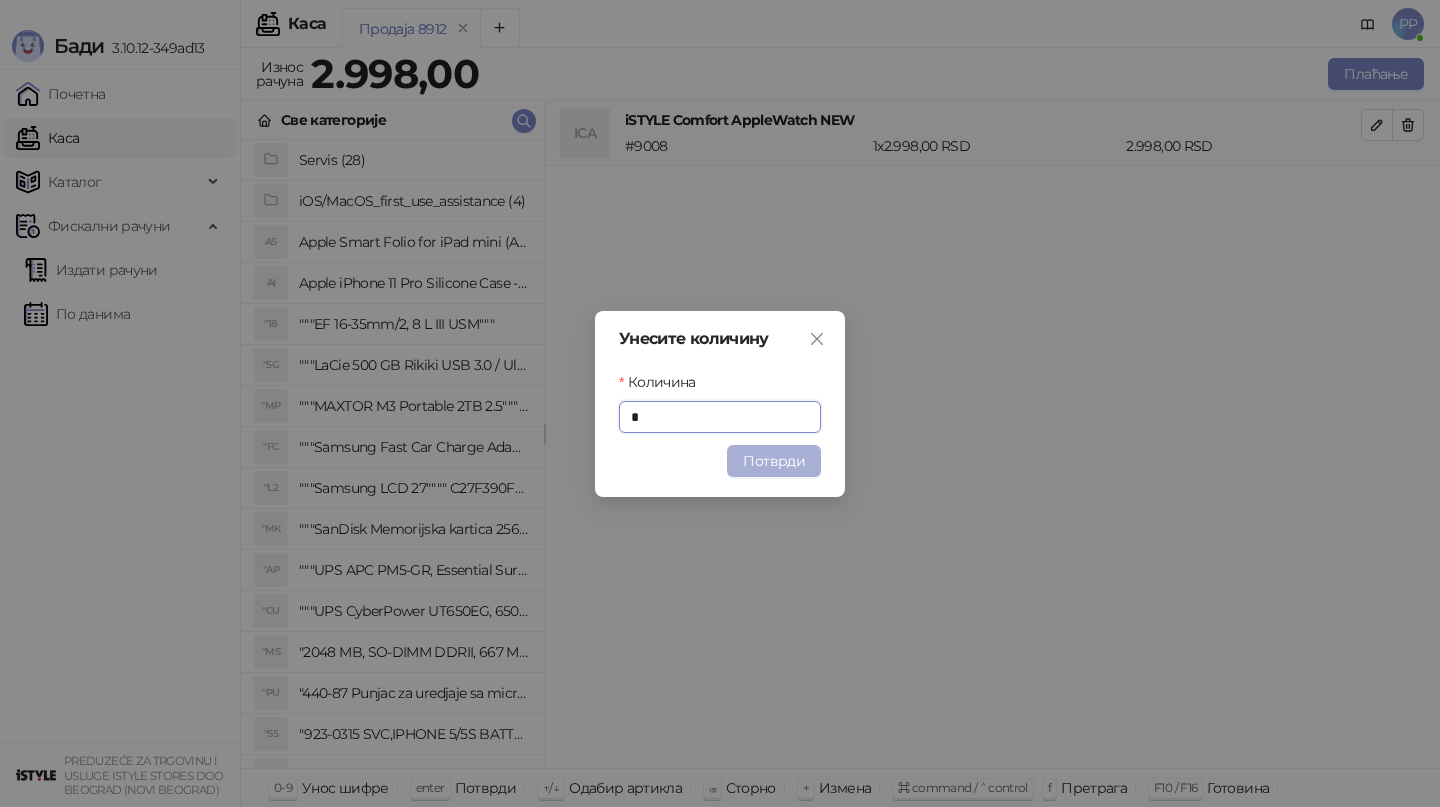 click on "Потврди" at bounding box center [774, 461] 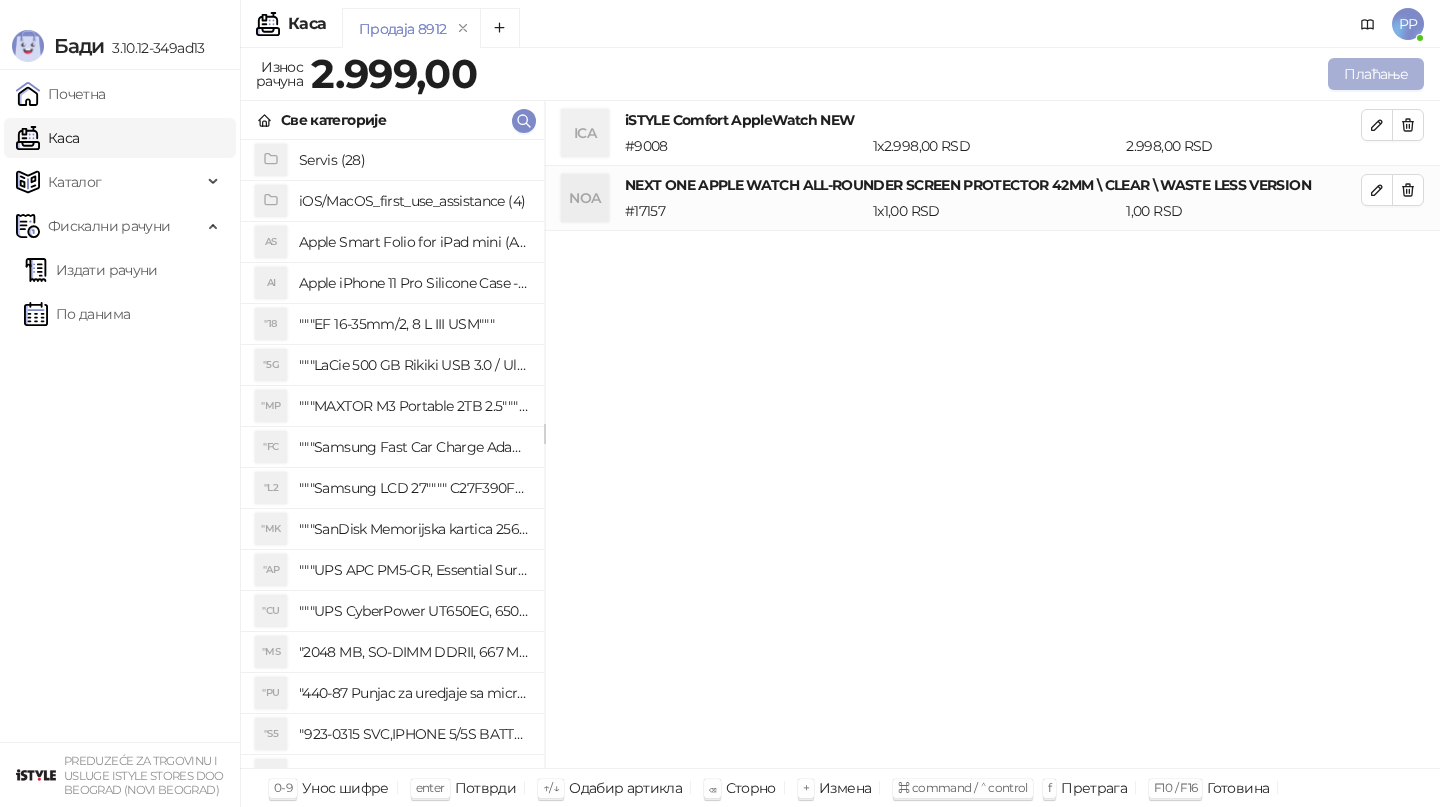 click on "Плаћање" at bounding box center (1376, 74) 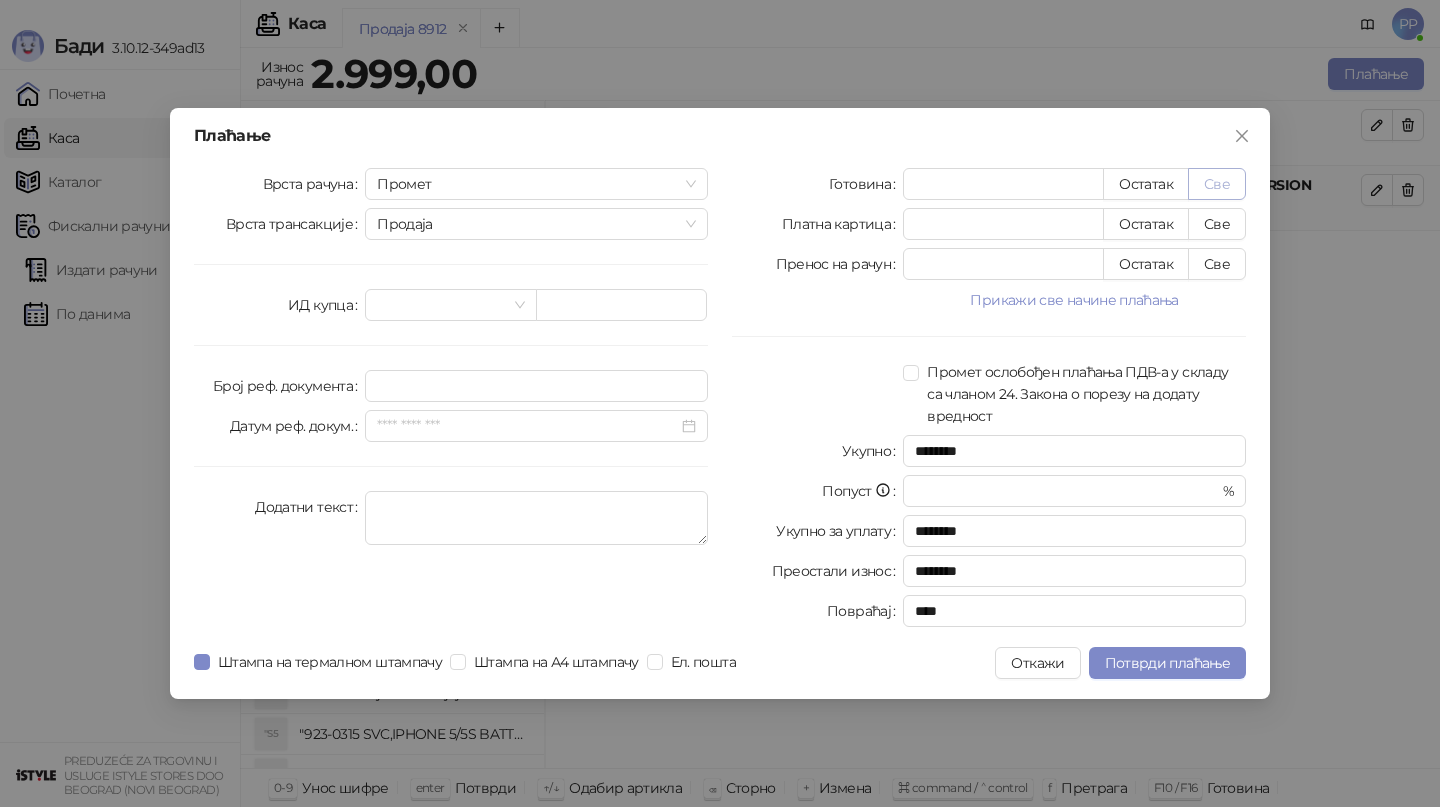 click on "Све" at bounding box center [1217, 184] 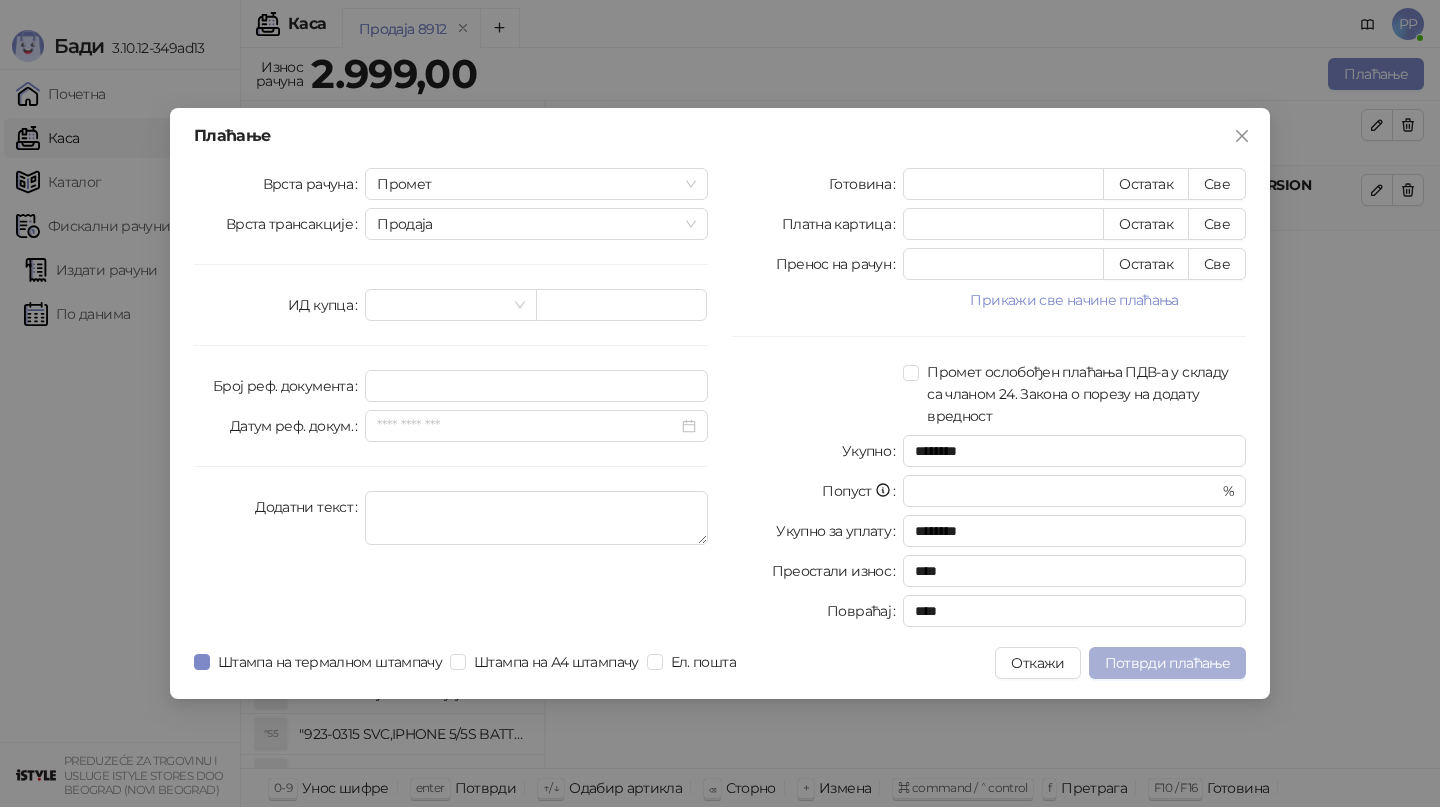 click on "Потврди плаћање" at bounding box center (1167, 663) 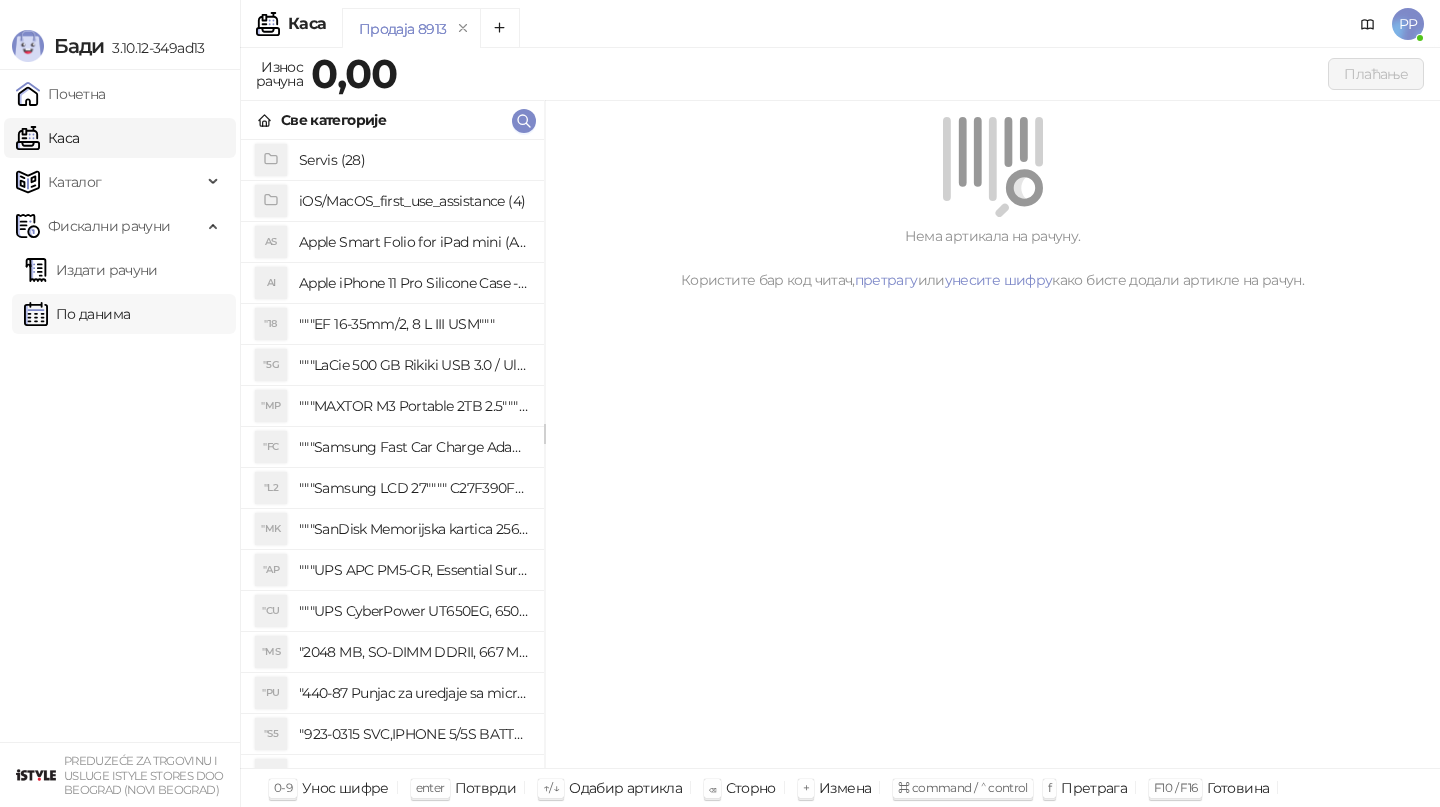 click on "По данима" at bounding box center [77, 314] 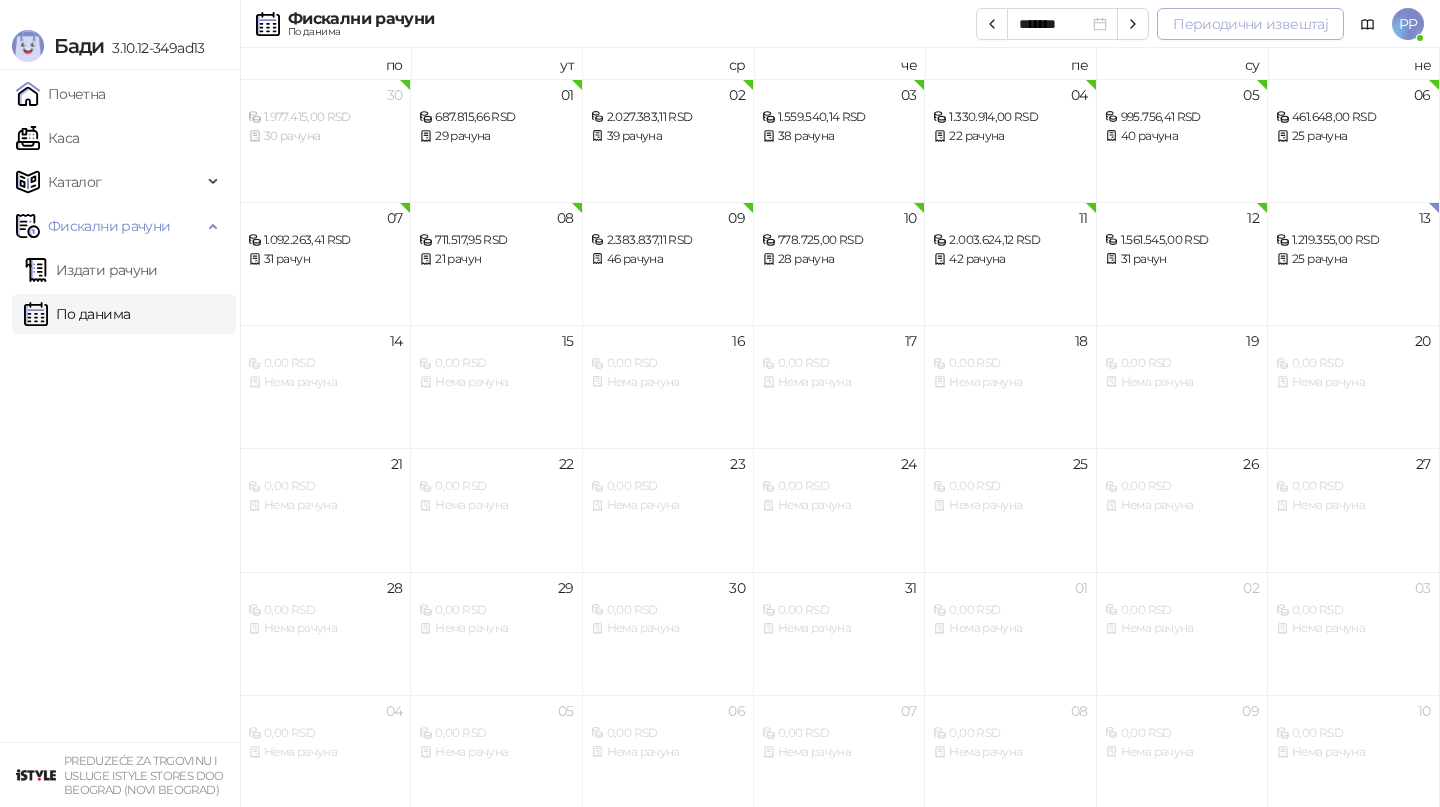 click on "Периодични извештај" at bounding box center [1250, 24] 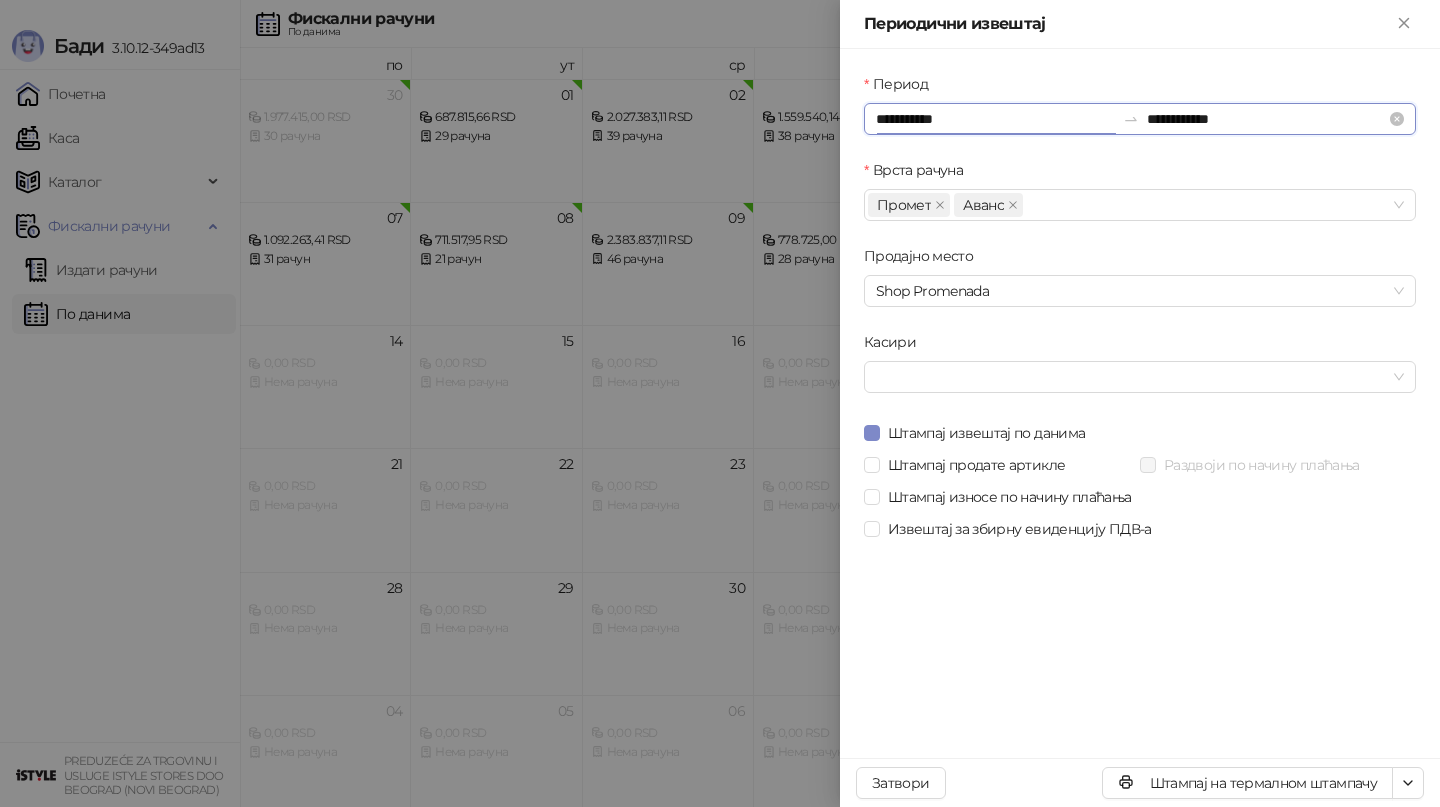 click on "**********" at bounding box center (995, 119) 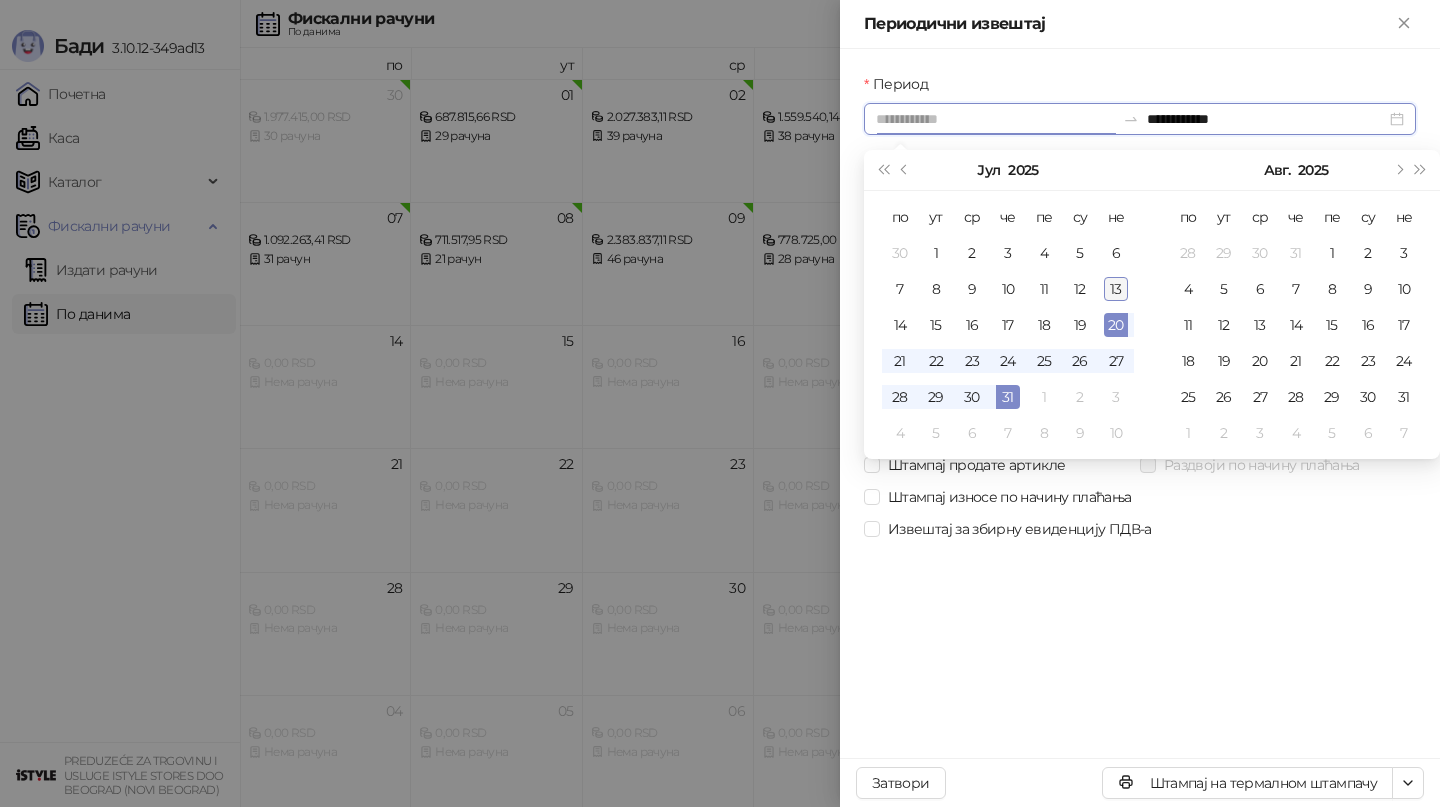 type on "**********" 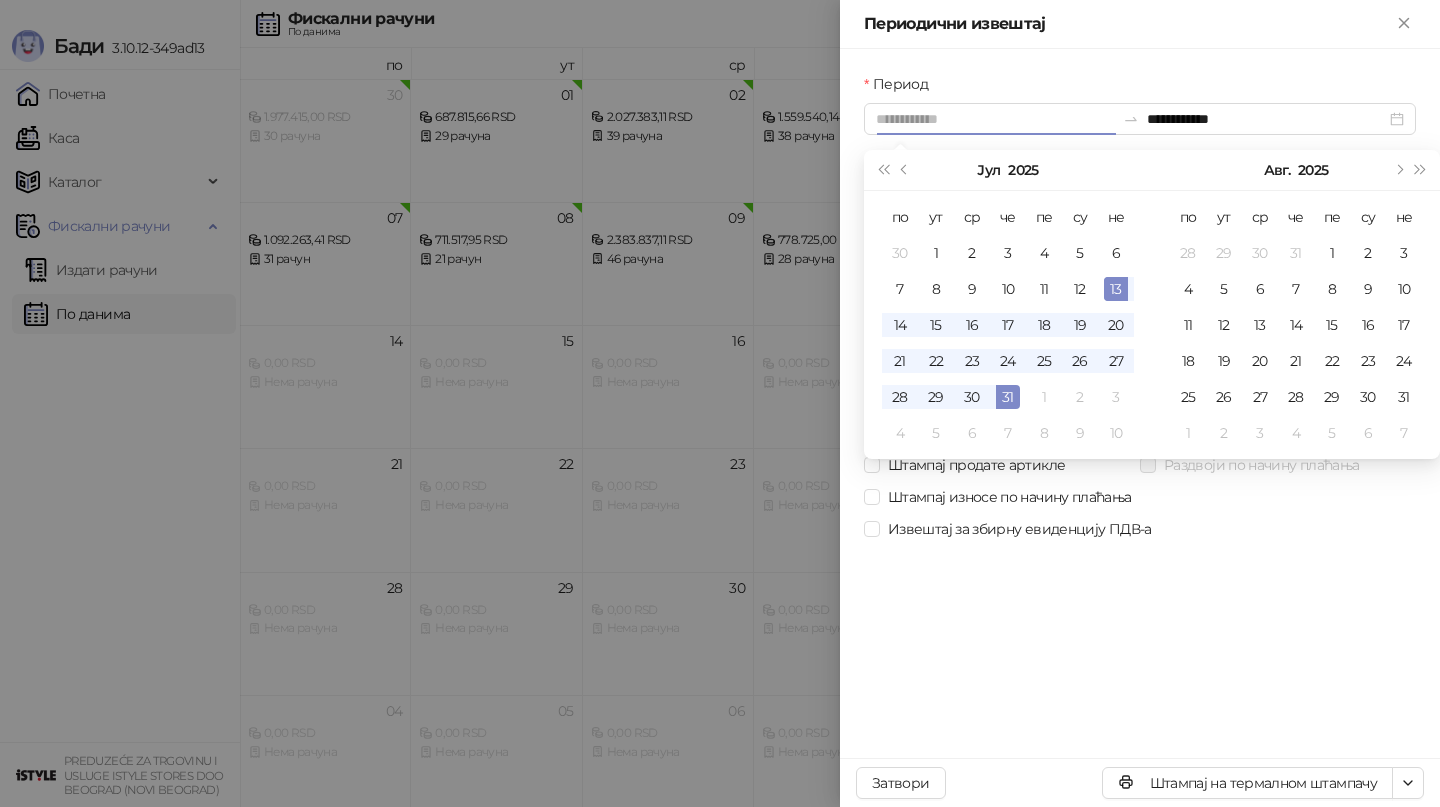 click on "13" at bounding box center (1116, 289) 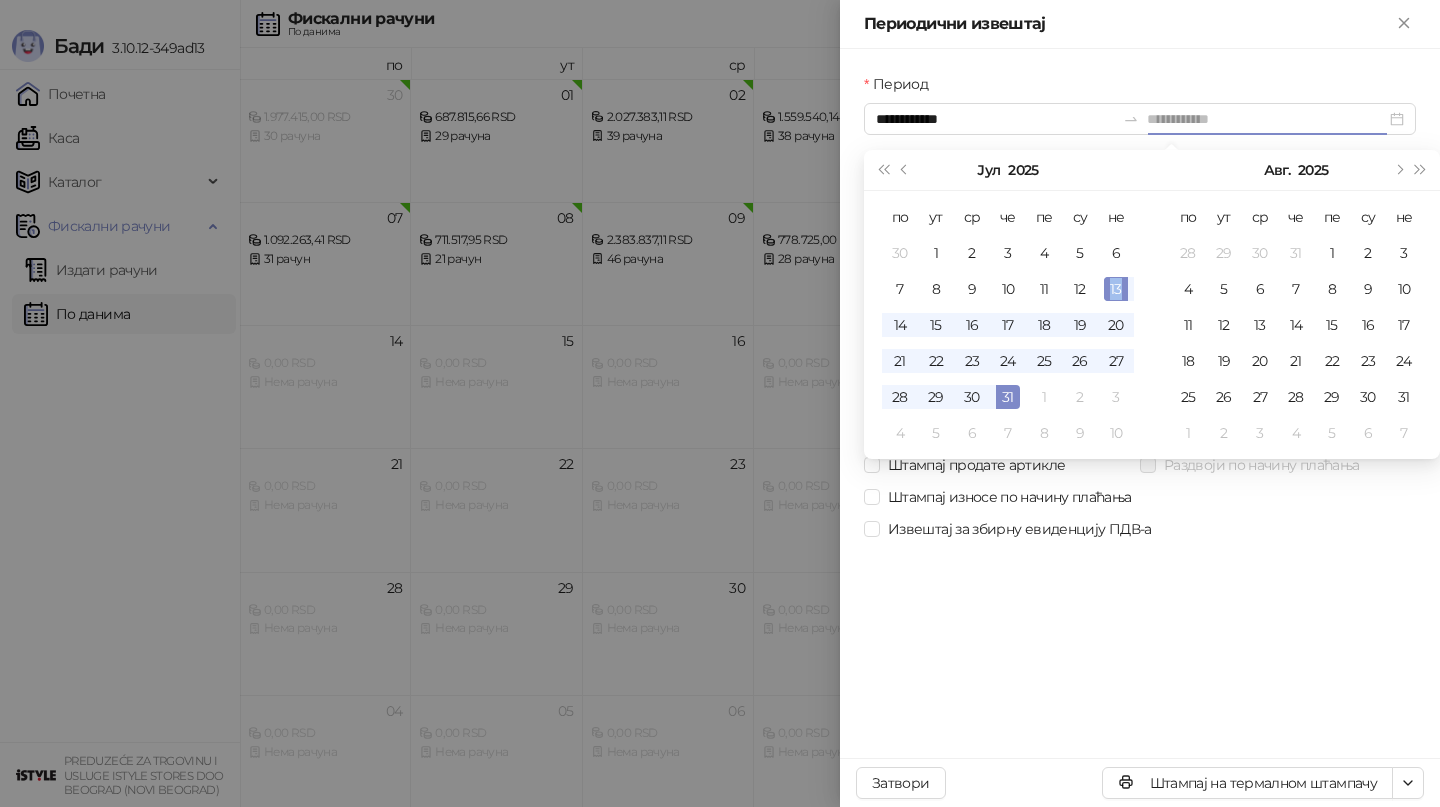 click on "13" at bounding box center (1116, 289) 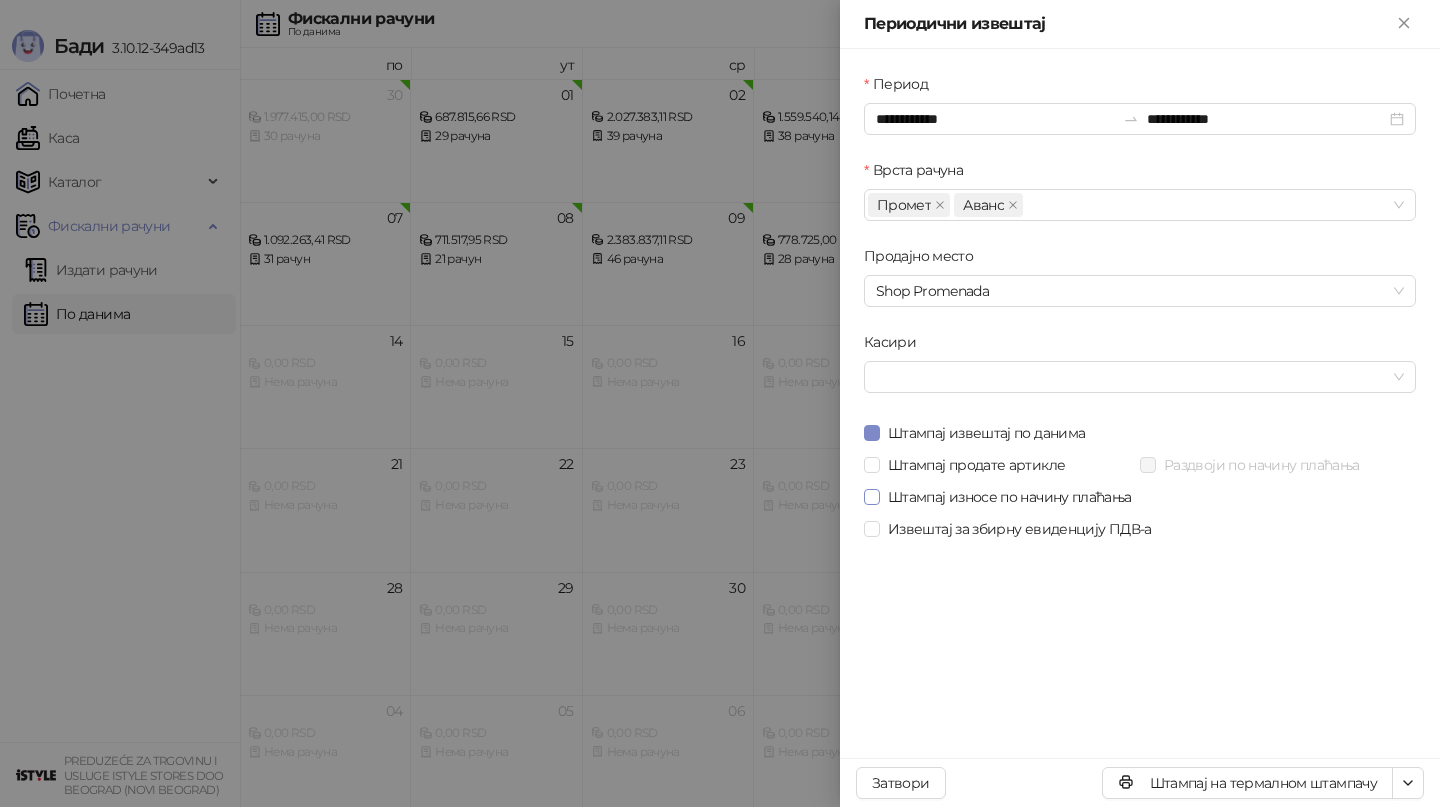 click on "Штампај износе по начину плаћања" at bounding box center (1010, 497) 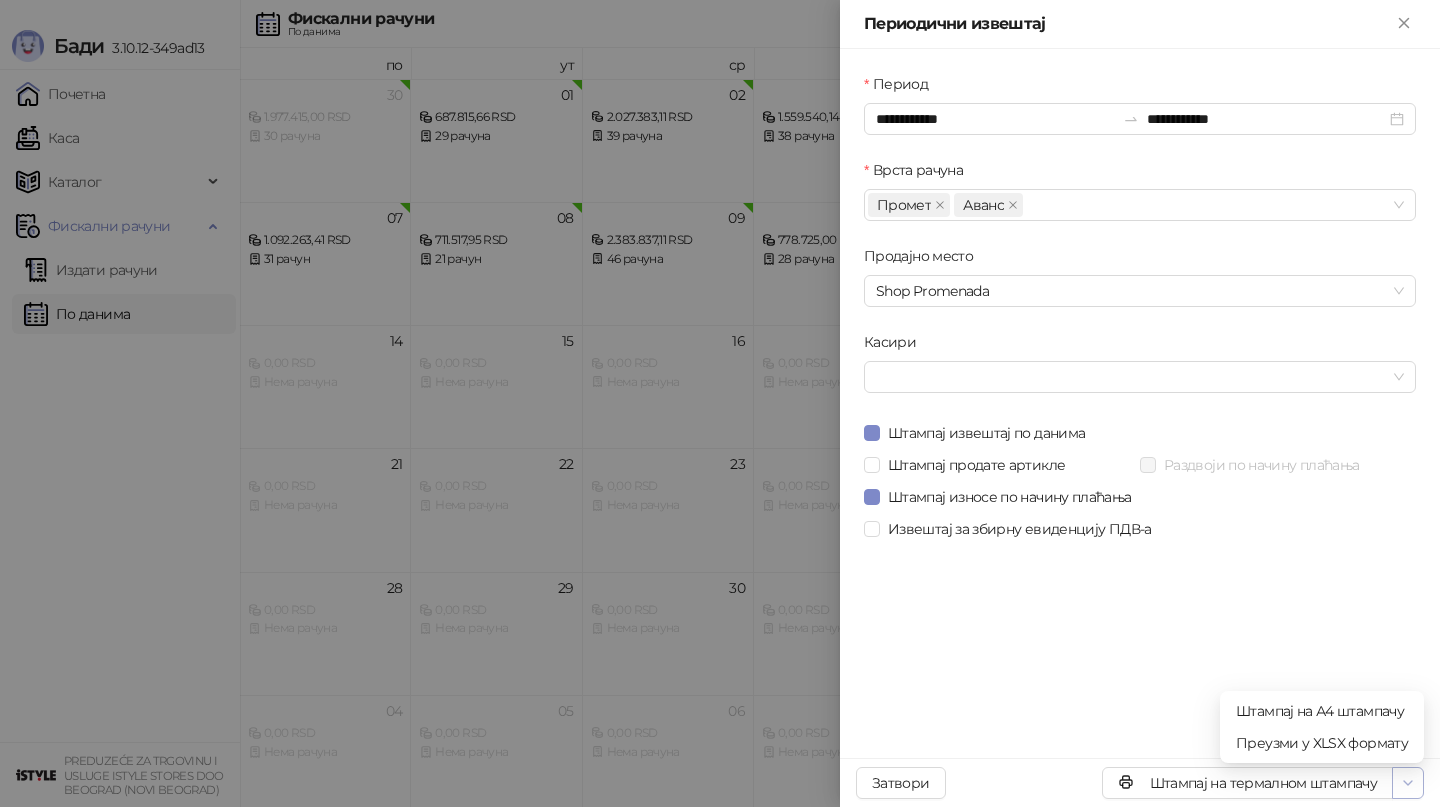 click 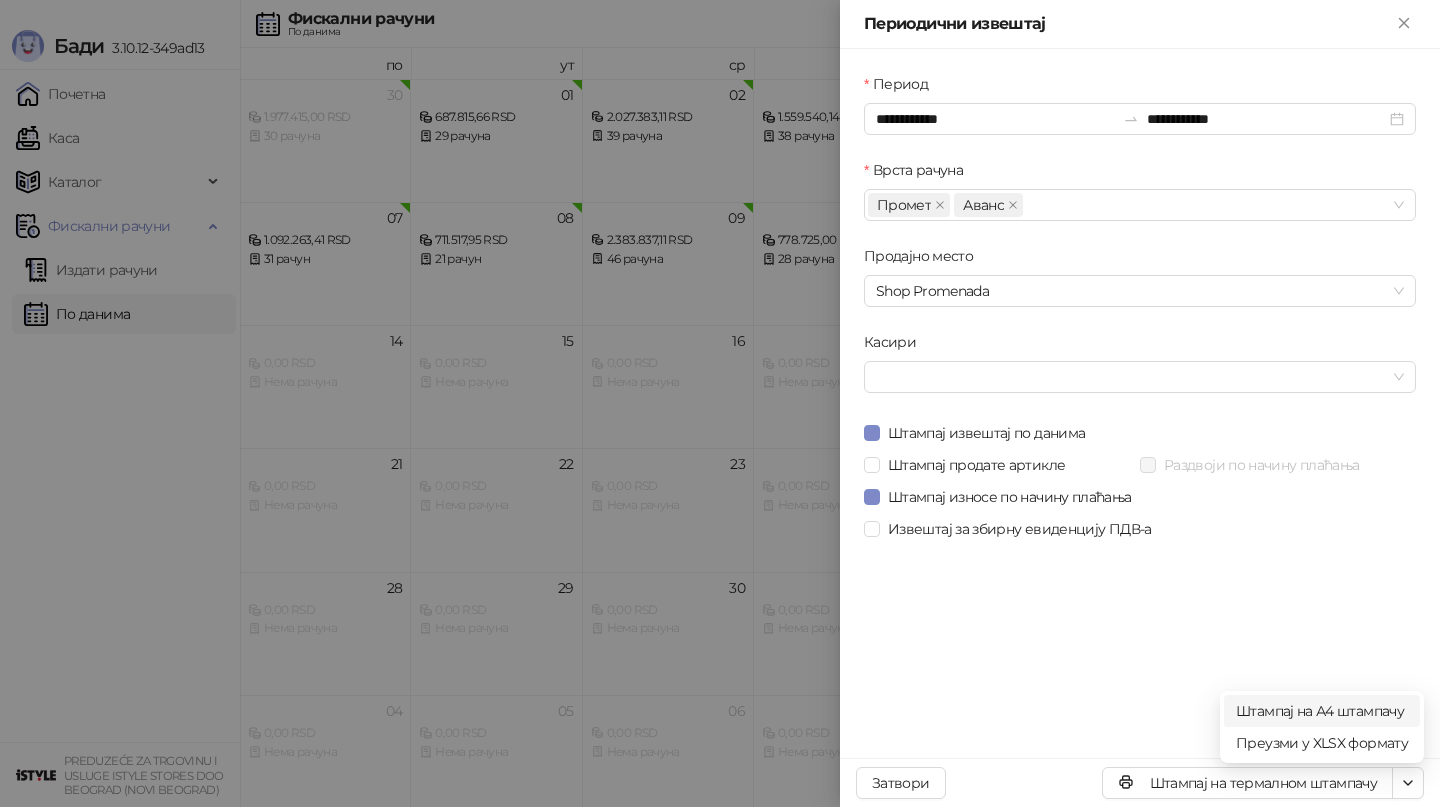 click on "Штампај на А4 штампачу" at bounding box center (1322, 711) 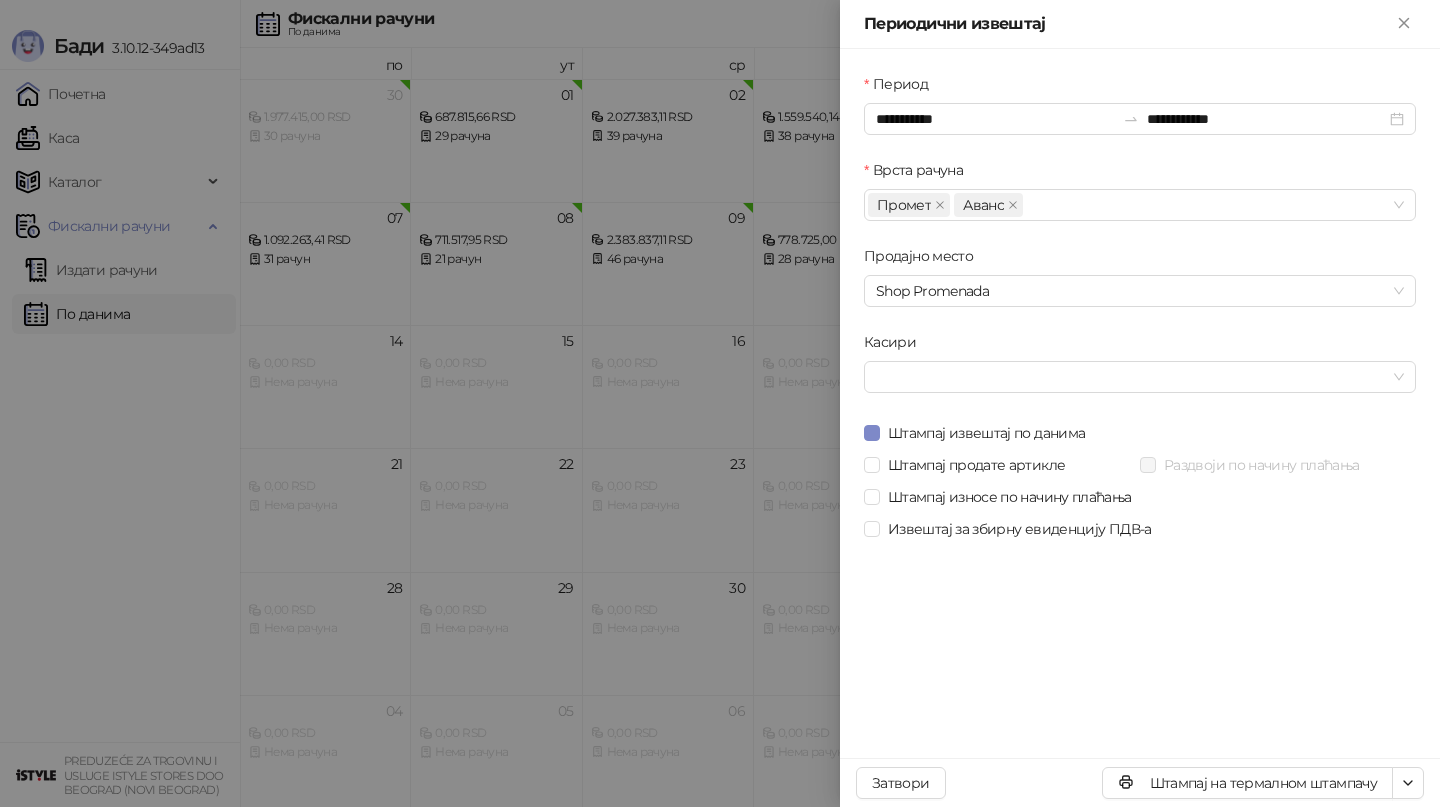 click at bounding box center (720, 403) 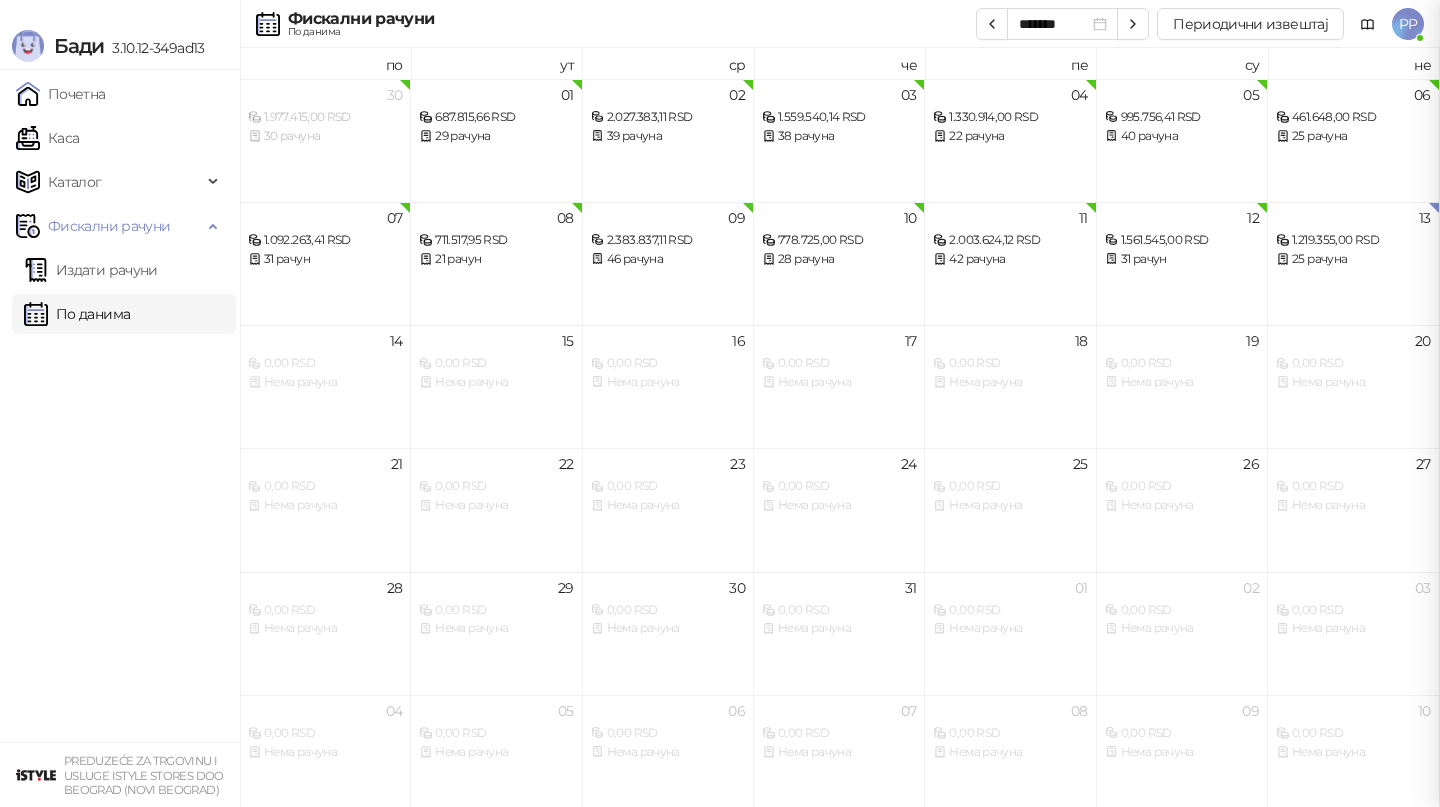 click at bounding box center (720, 403) 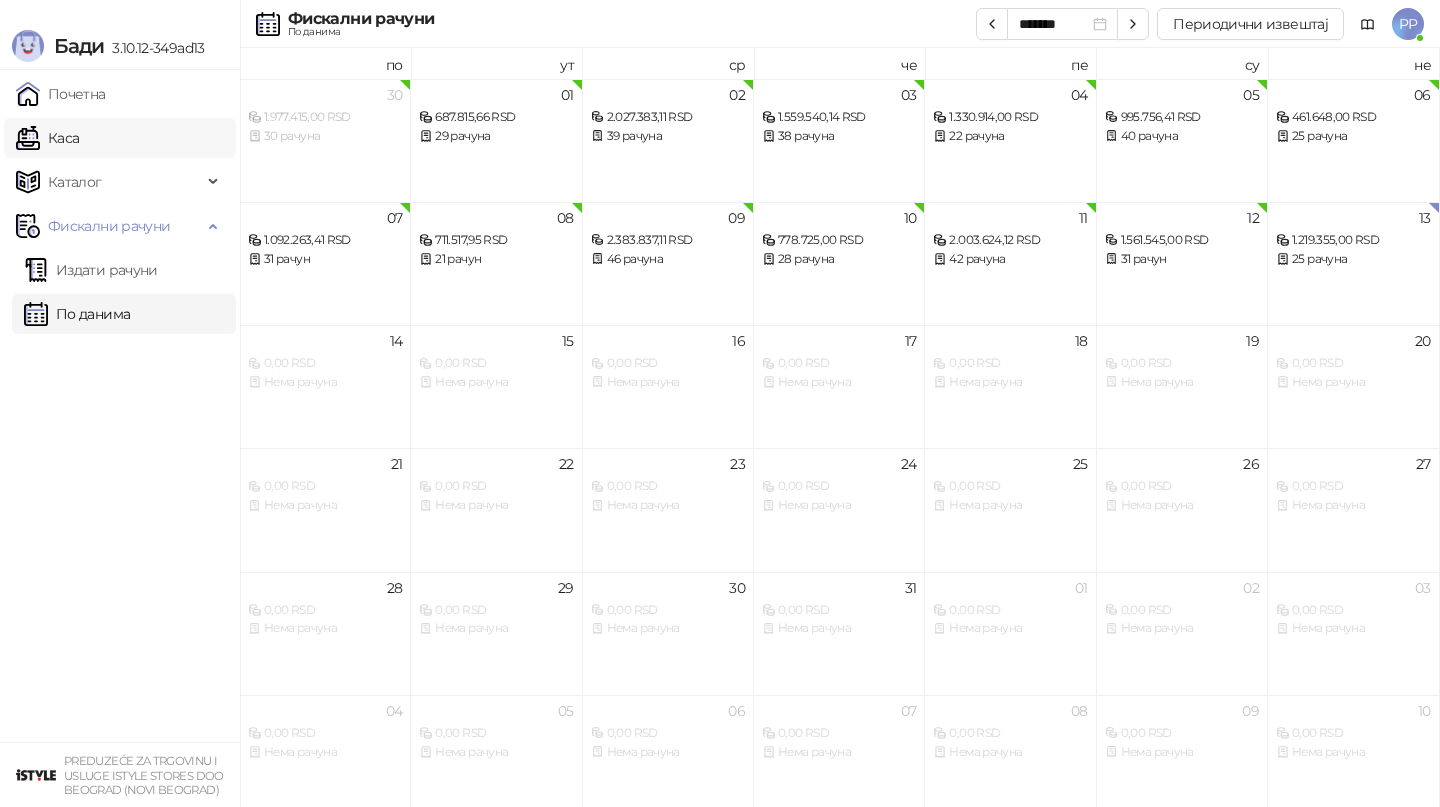 click on "Каса" at bounding box center (47, 138) 